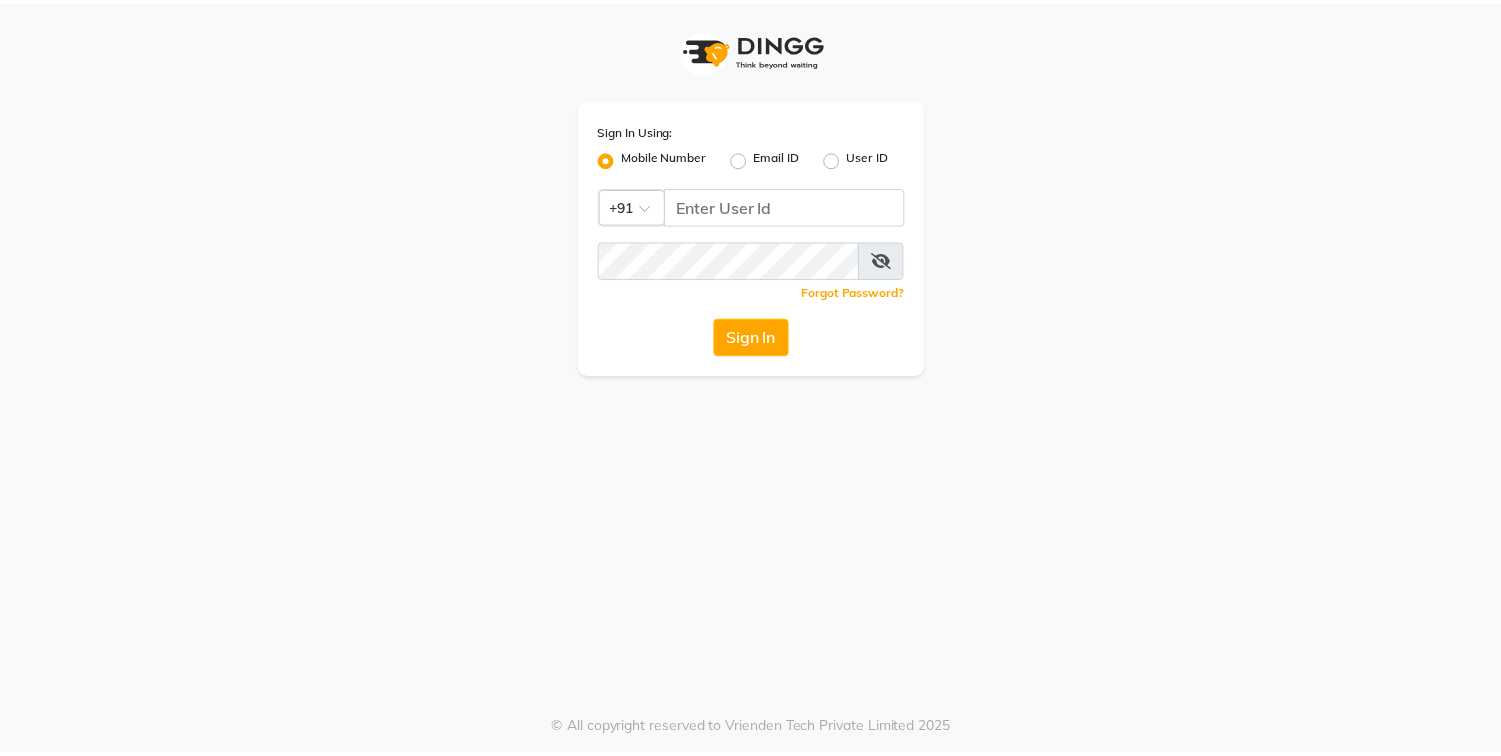 scroll, scrollTop: 0, scrollLeft: 0, axis: both 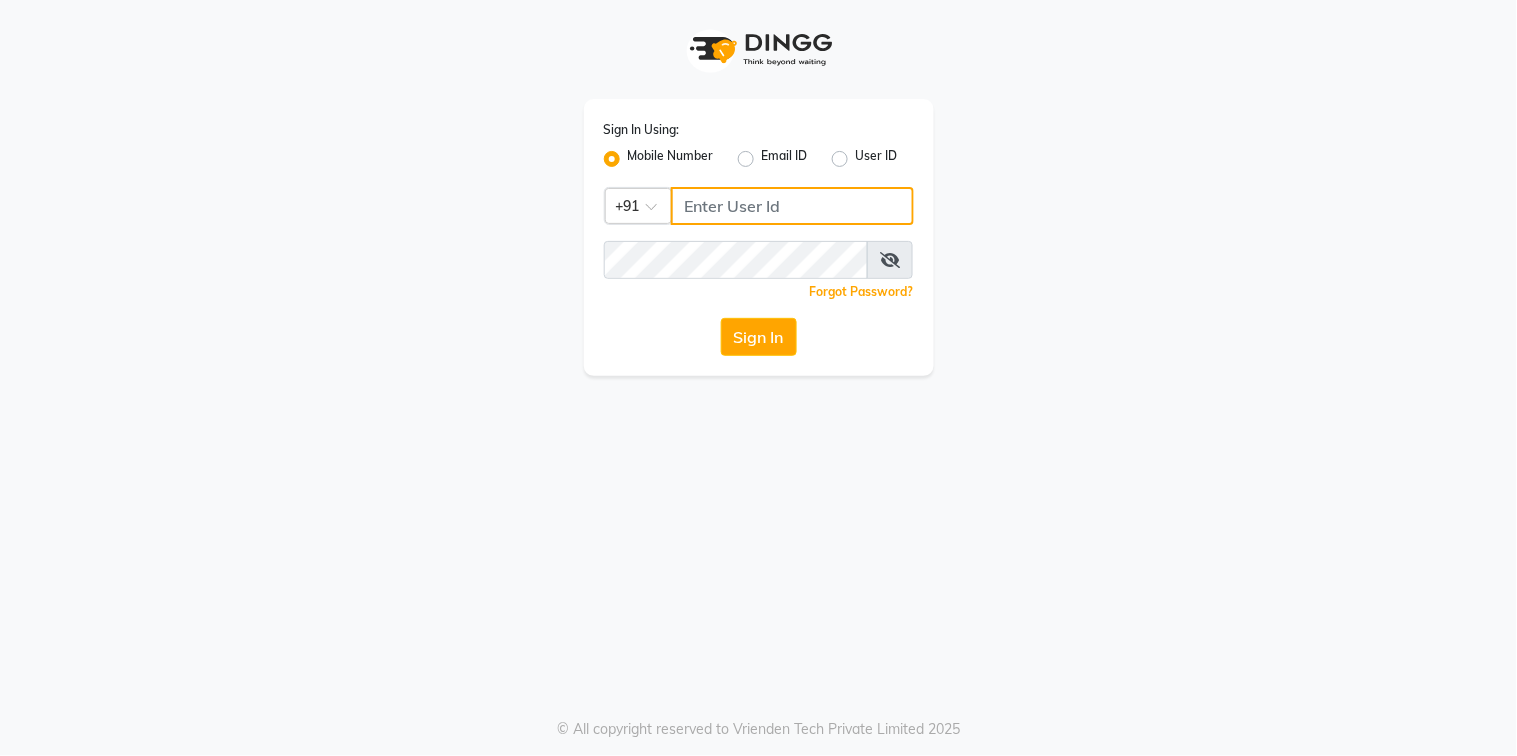 type on "9067575168" 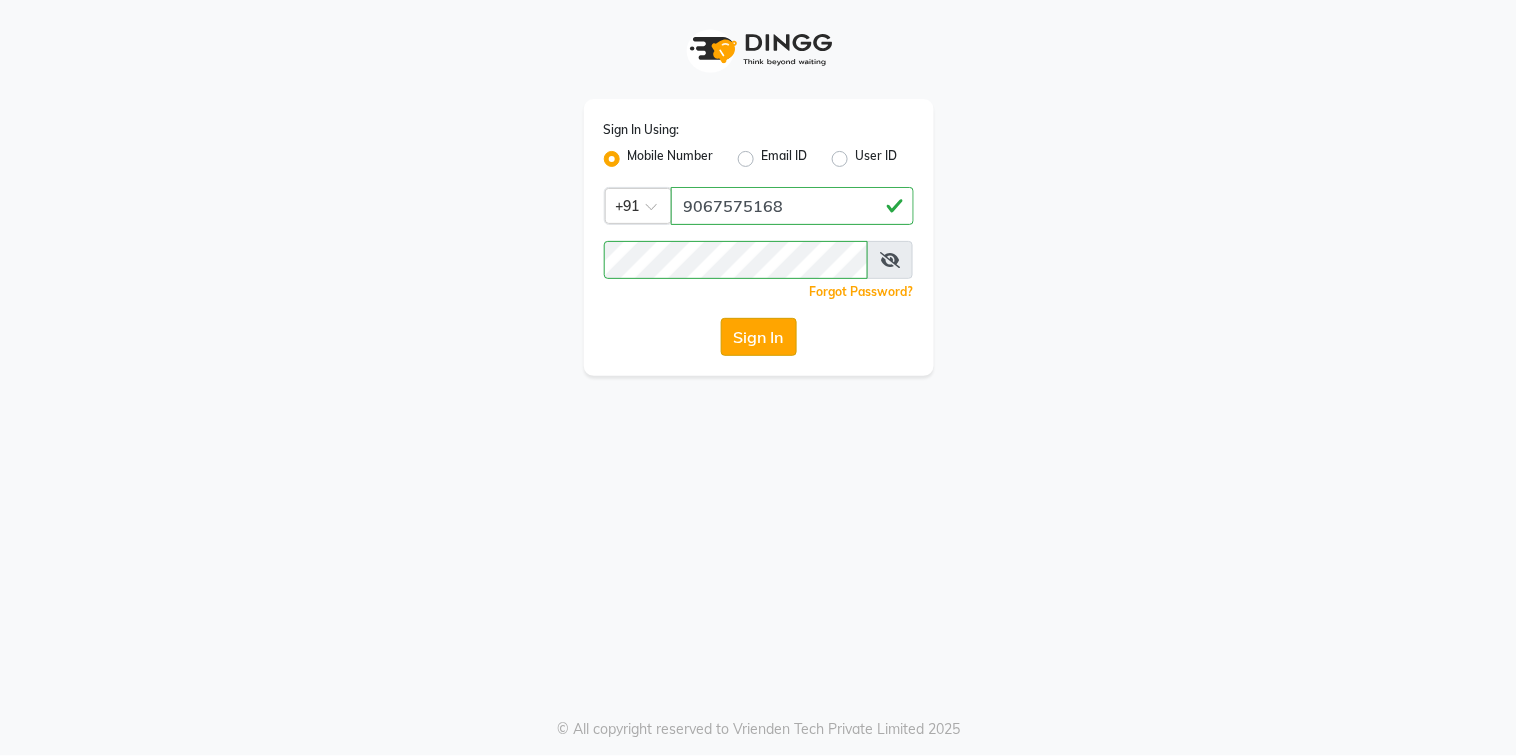 click on "Sign In" 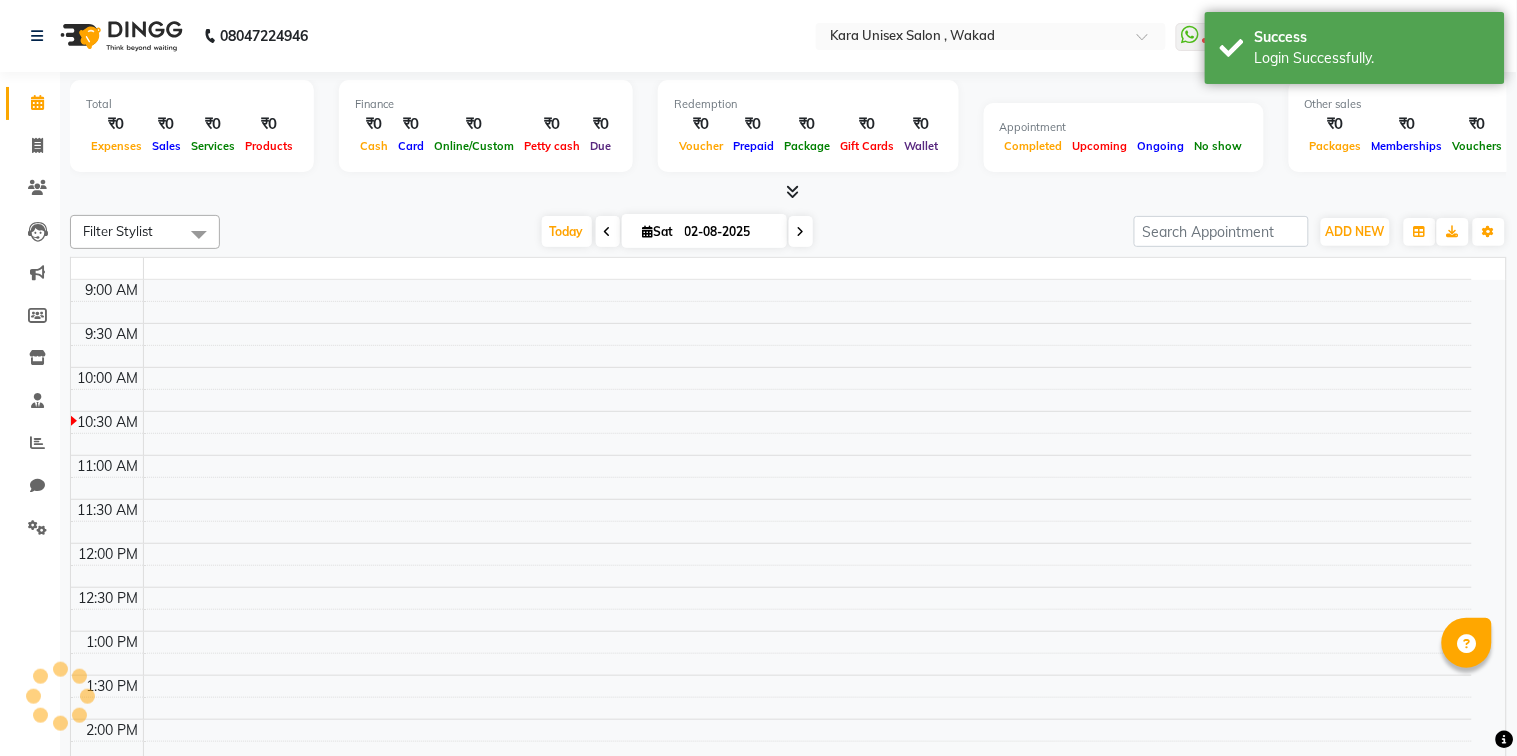 select on "en" 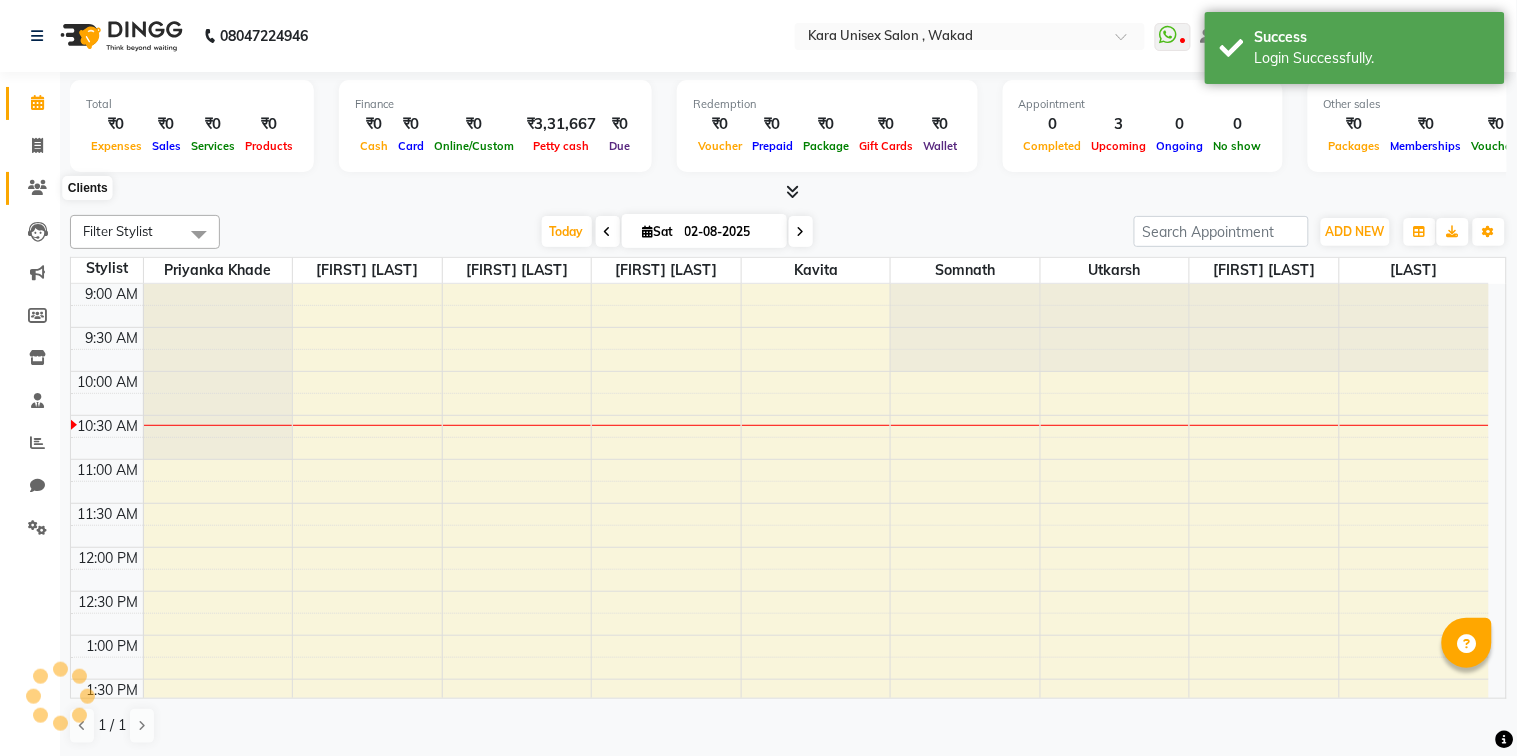 click 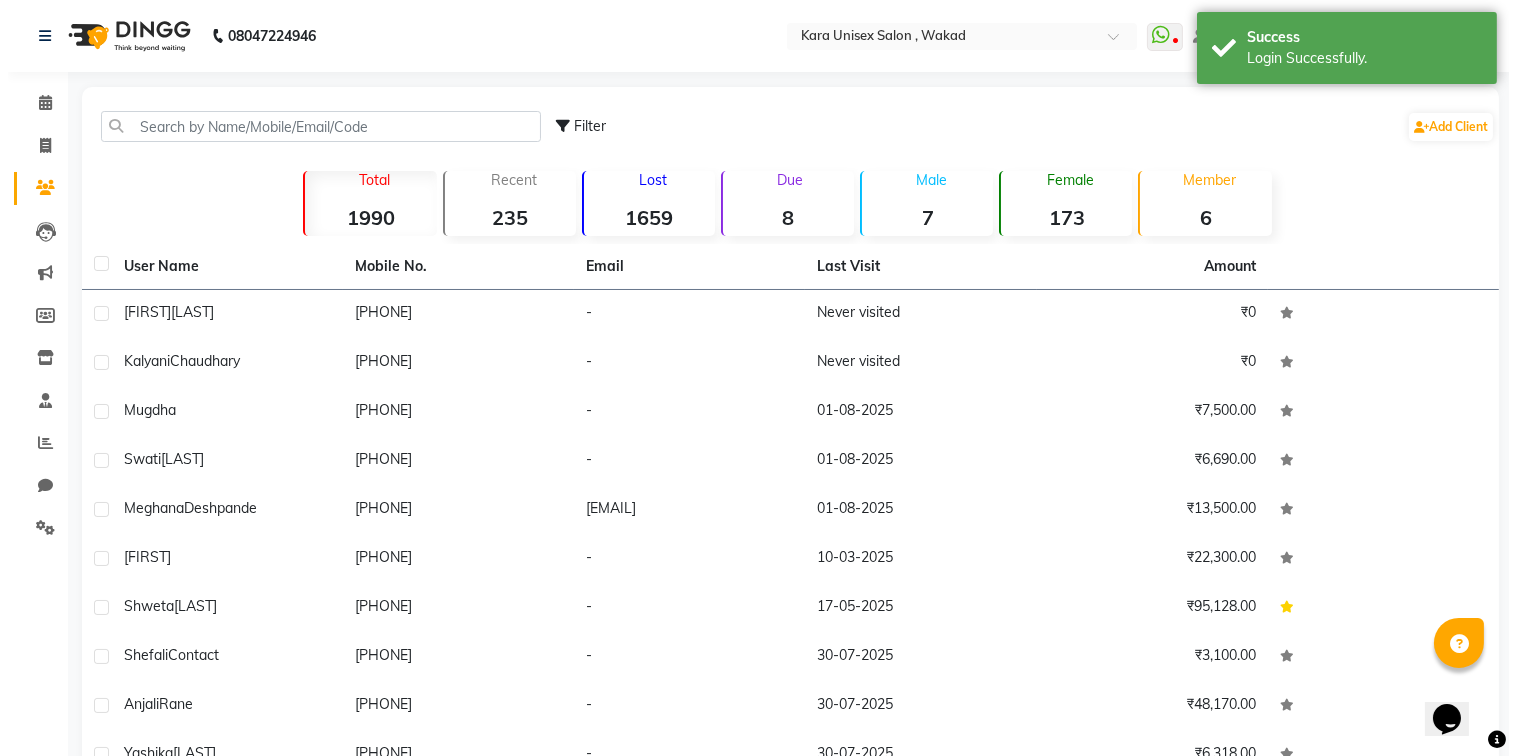scroll, scrollTop: 0, scrollLeft: 0, axis: both 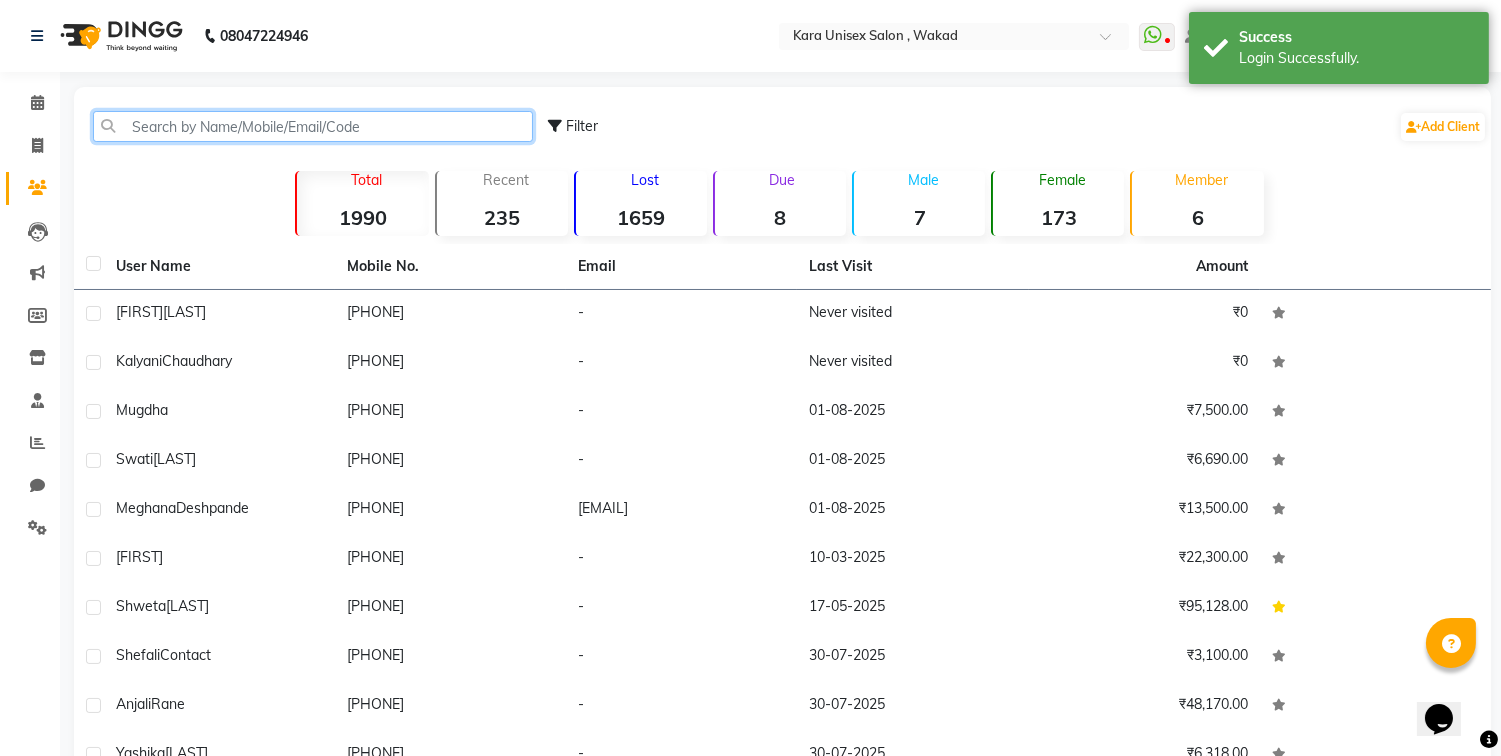 click 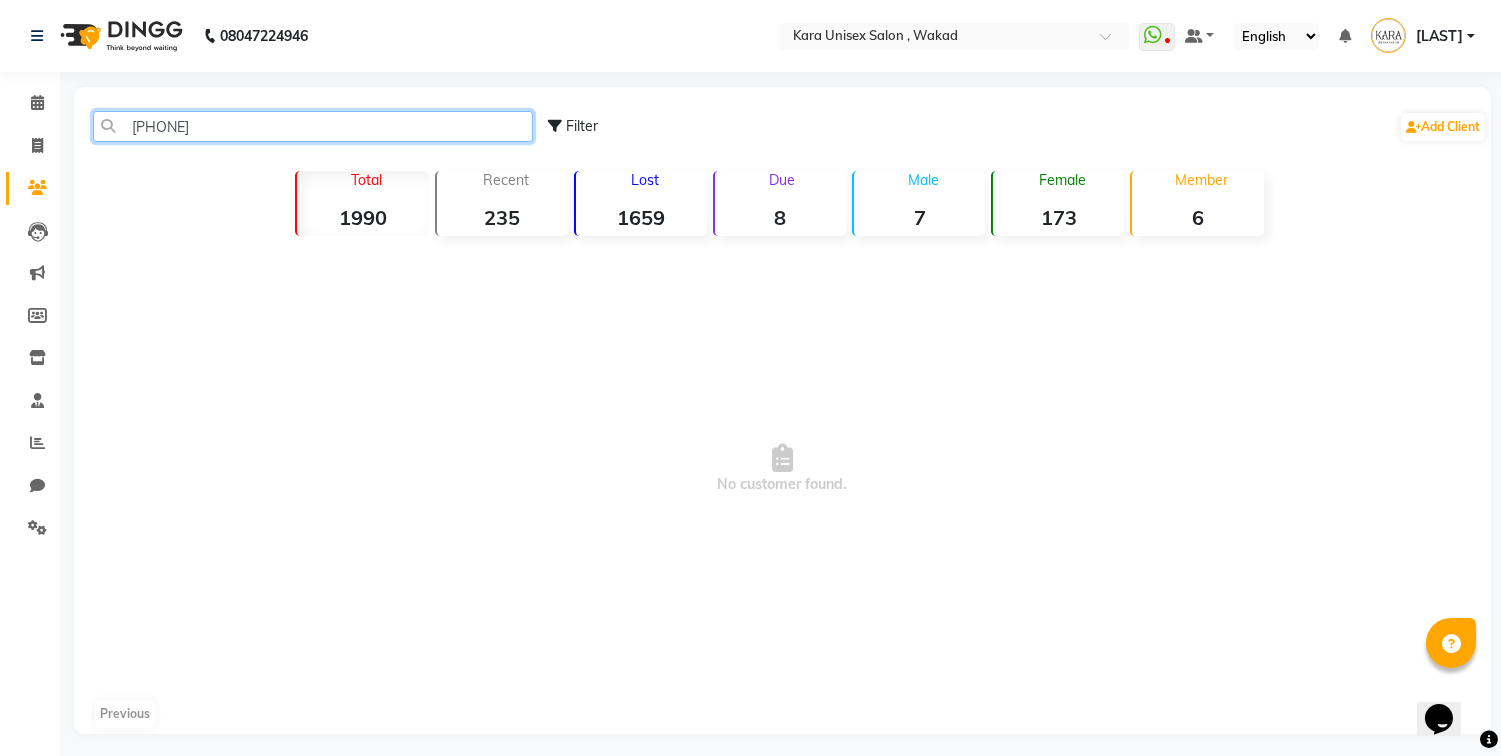 type on "[PHONE]" 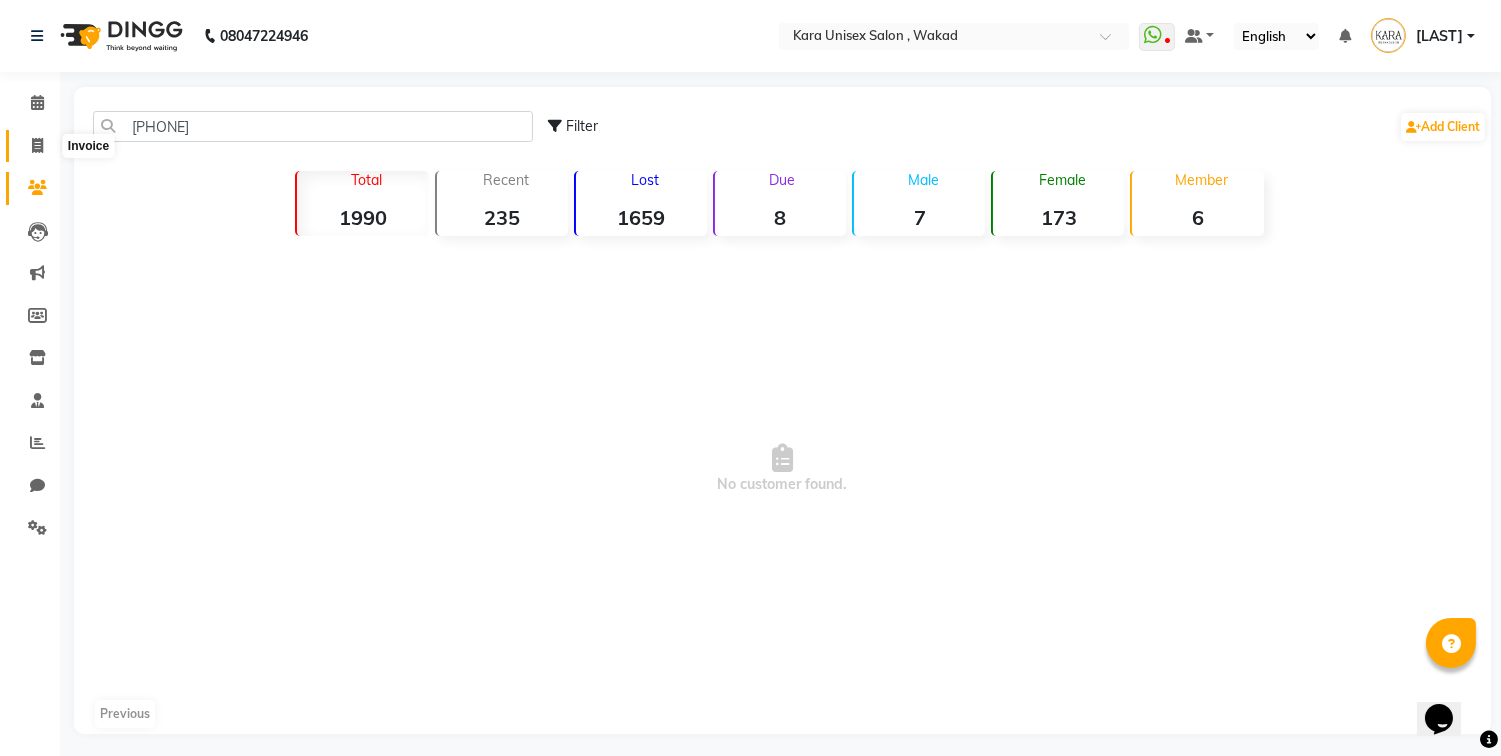 click 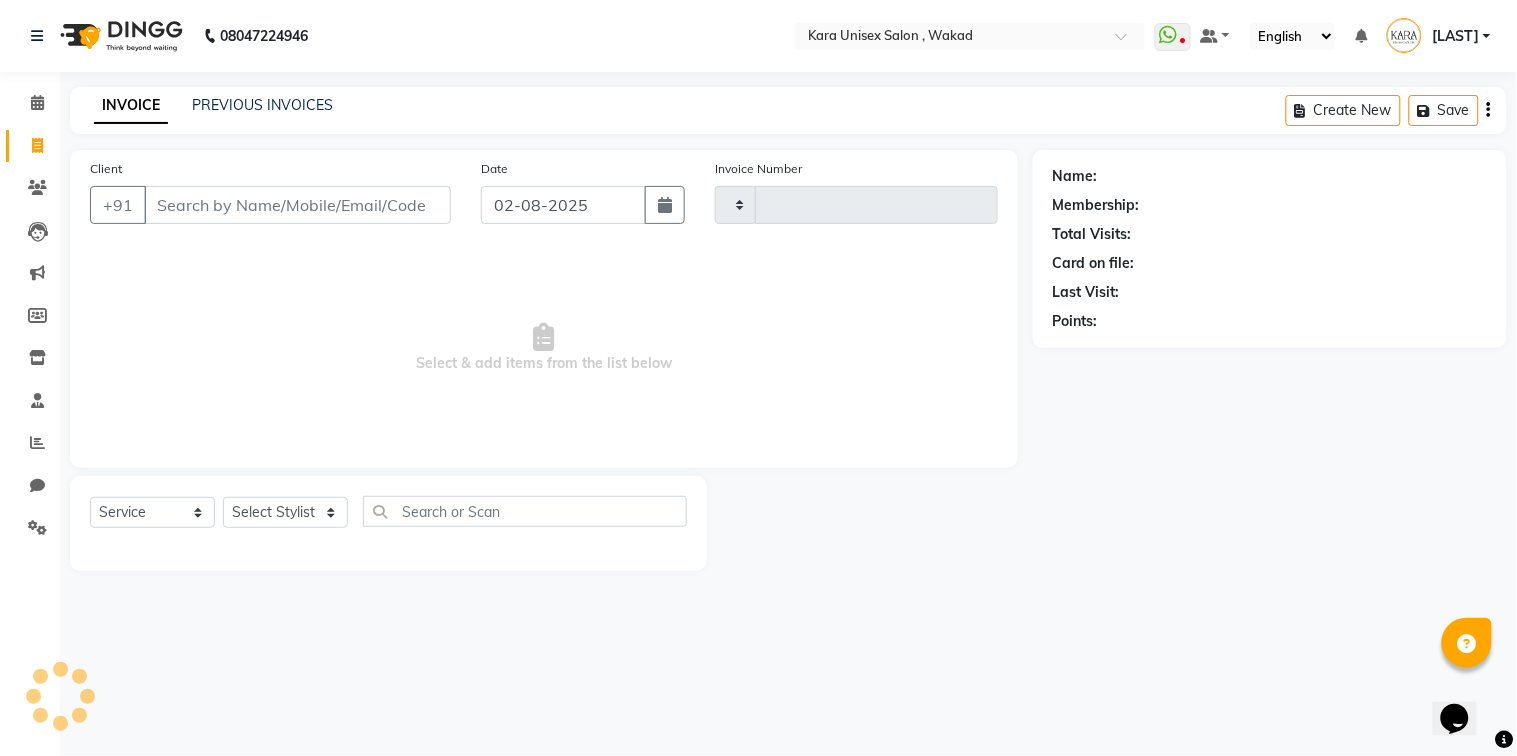 type on "0429" 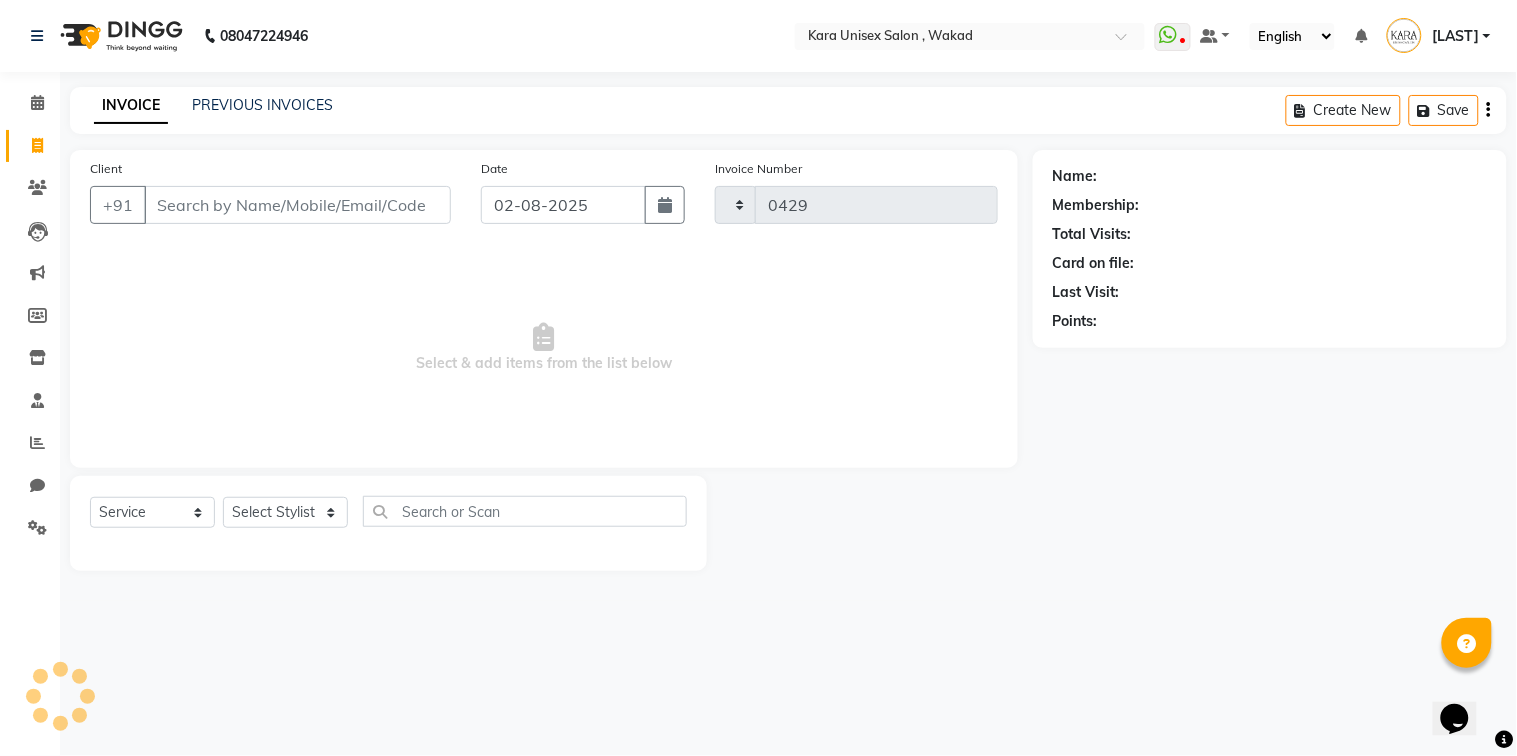 select on "7293" 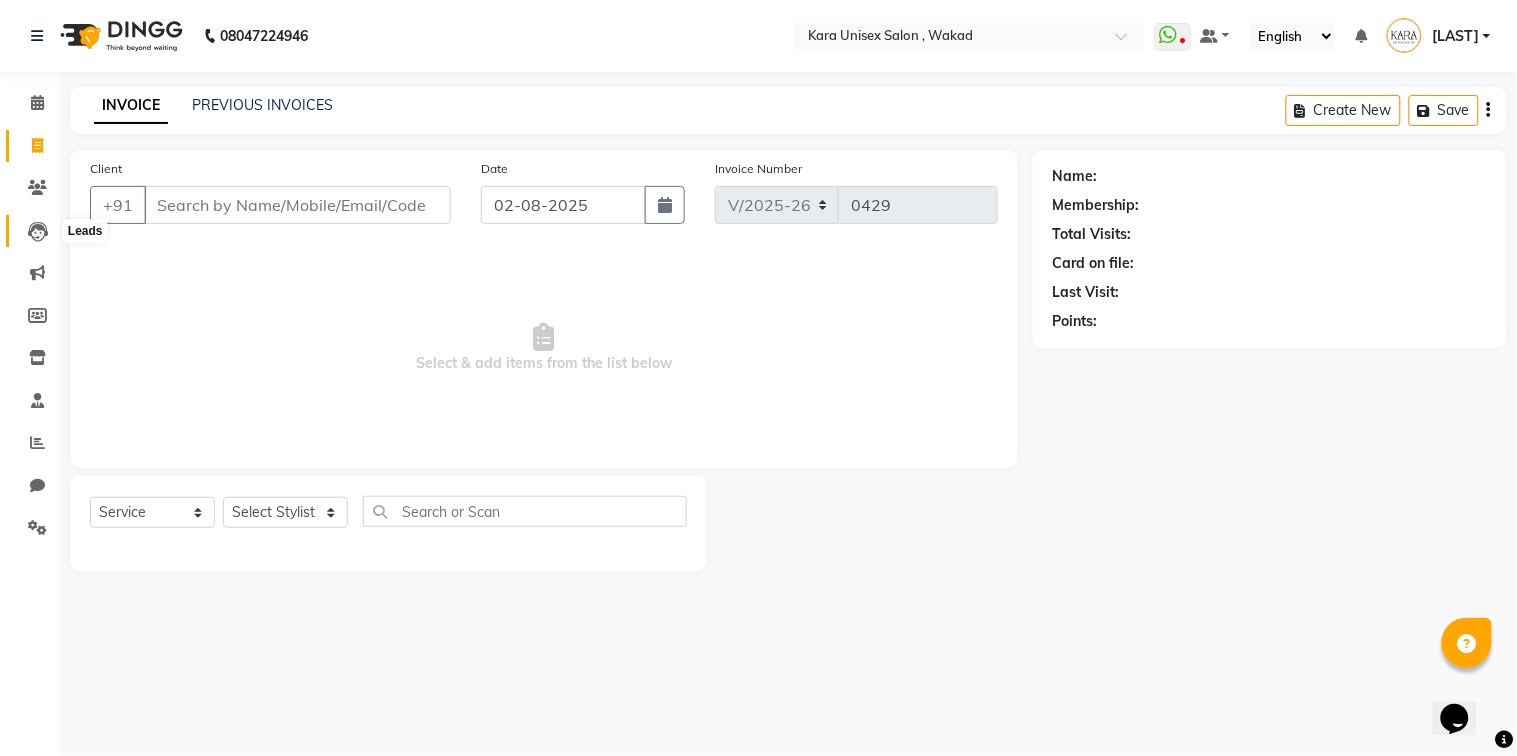 click 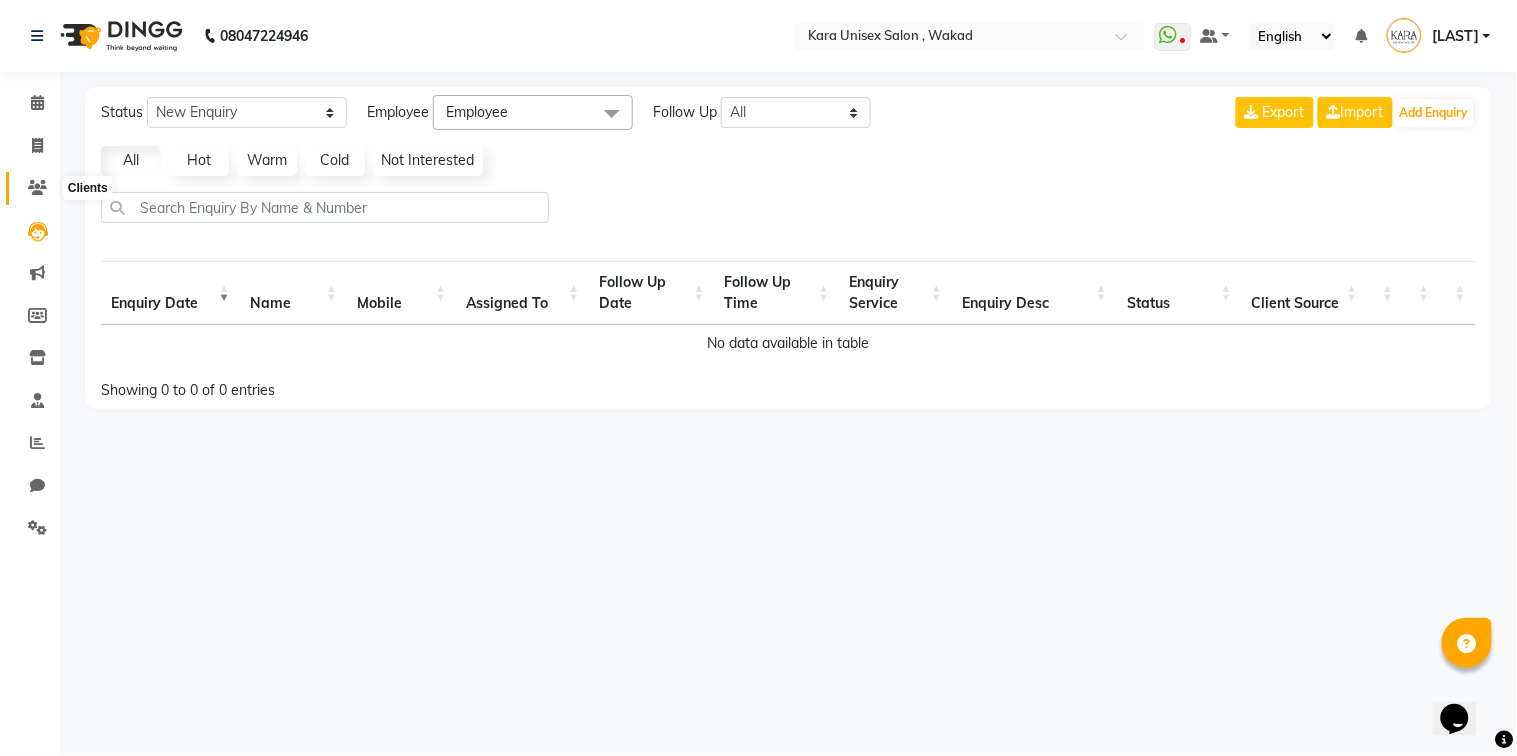 click 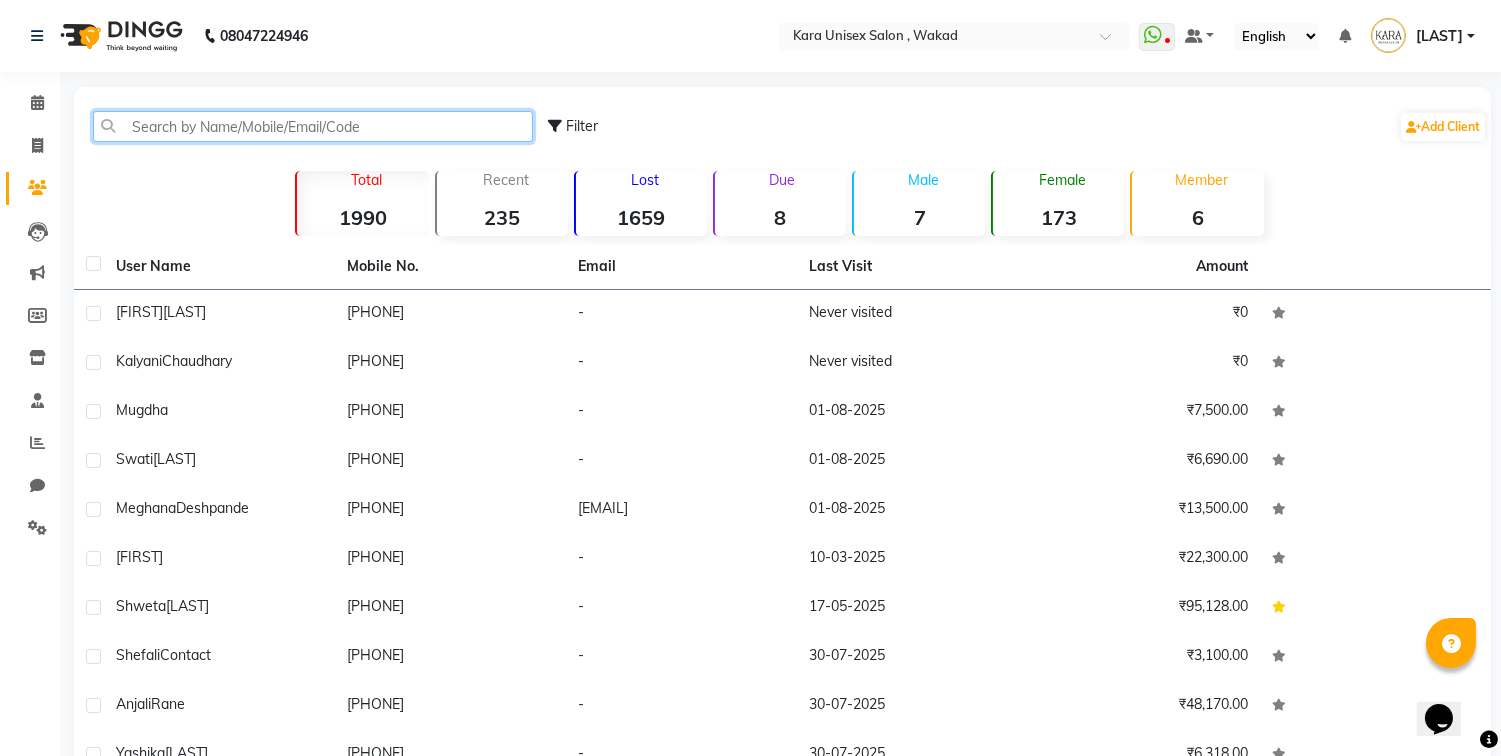 click 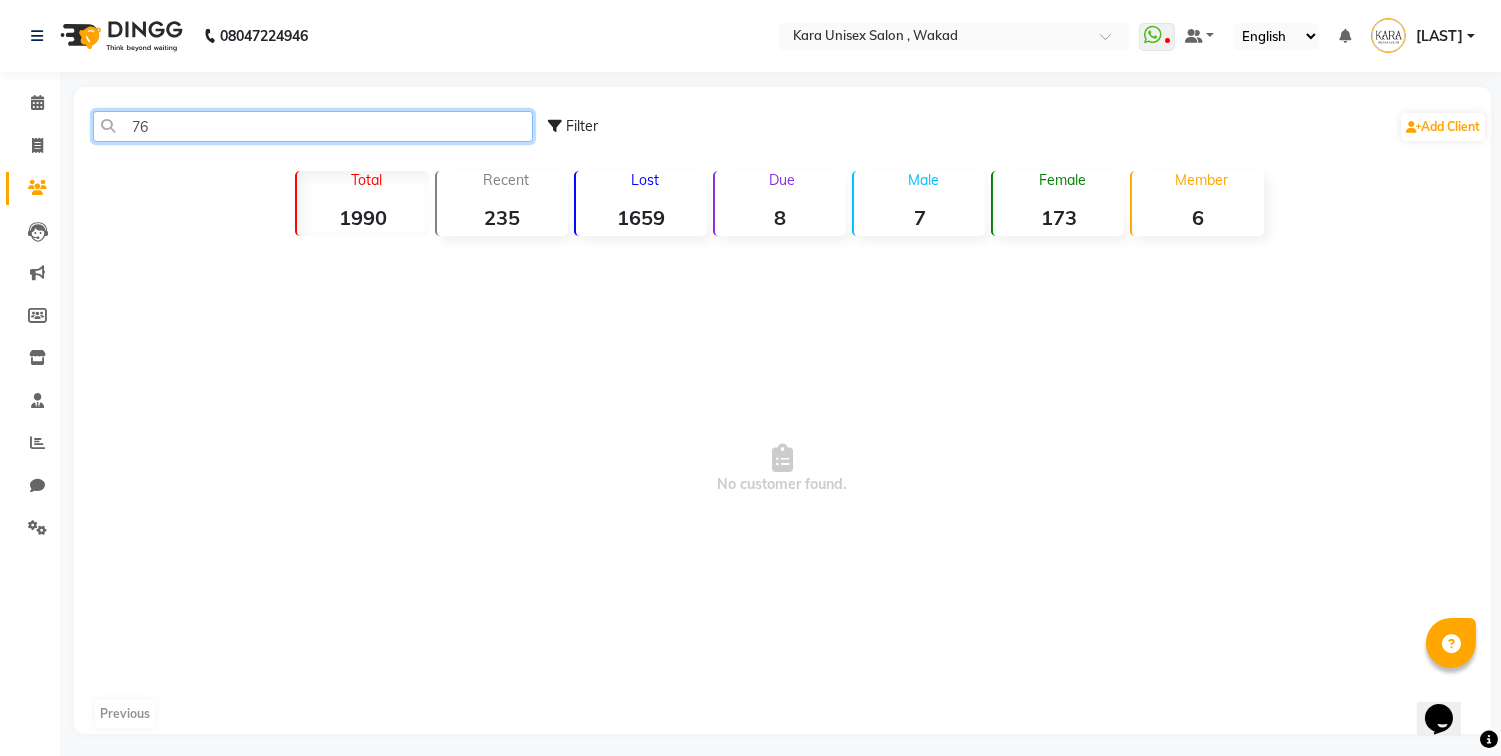 type on "7" 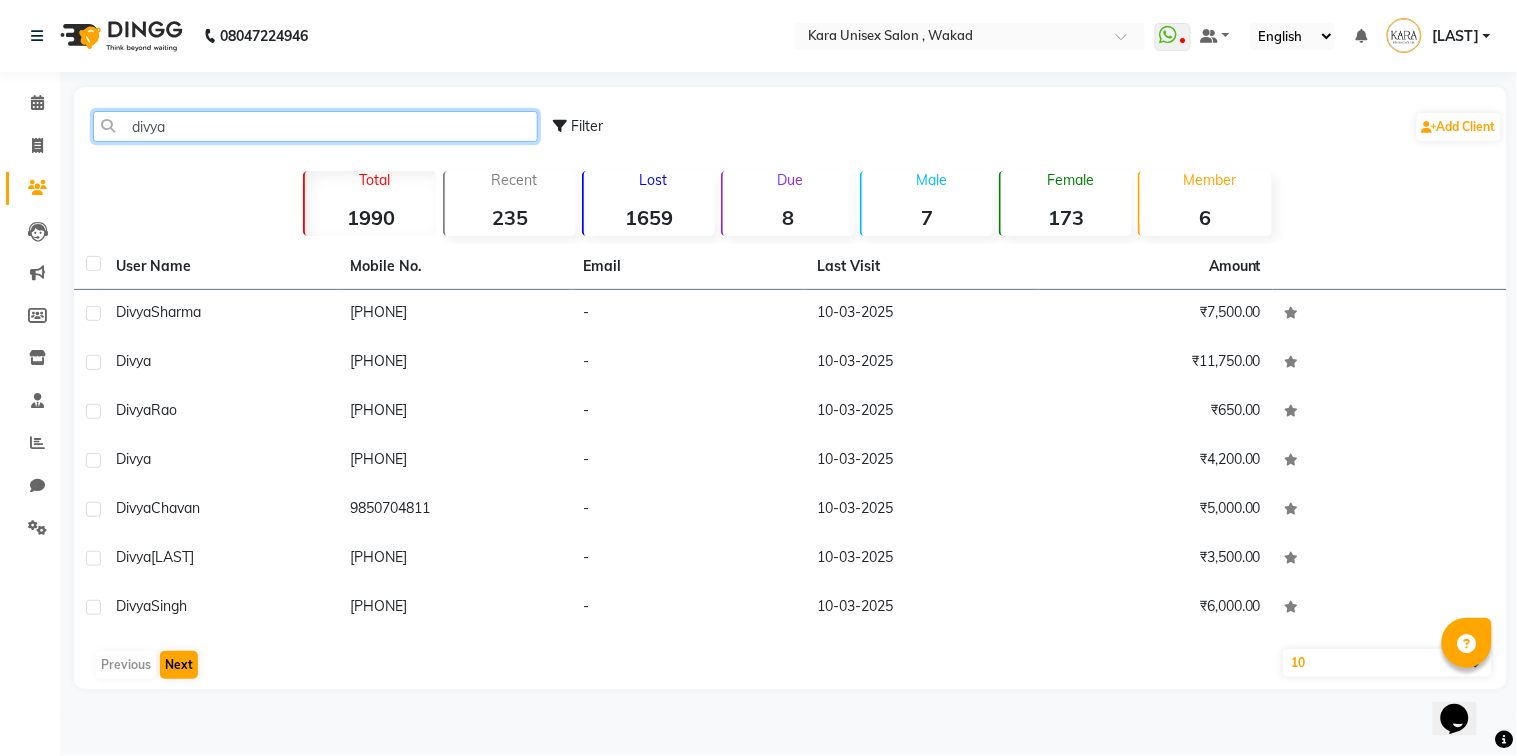 type on "divya" 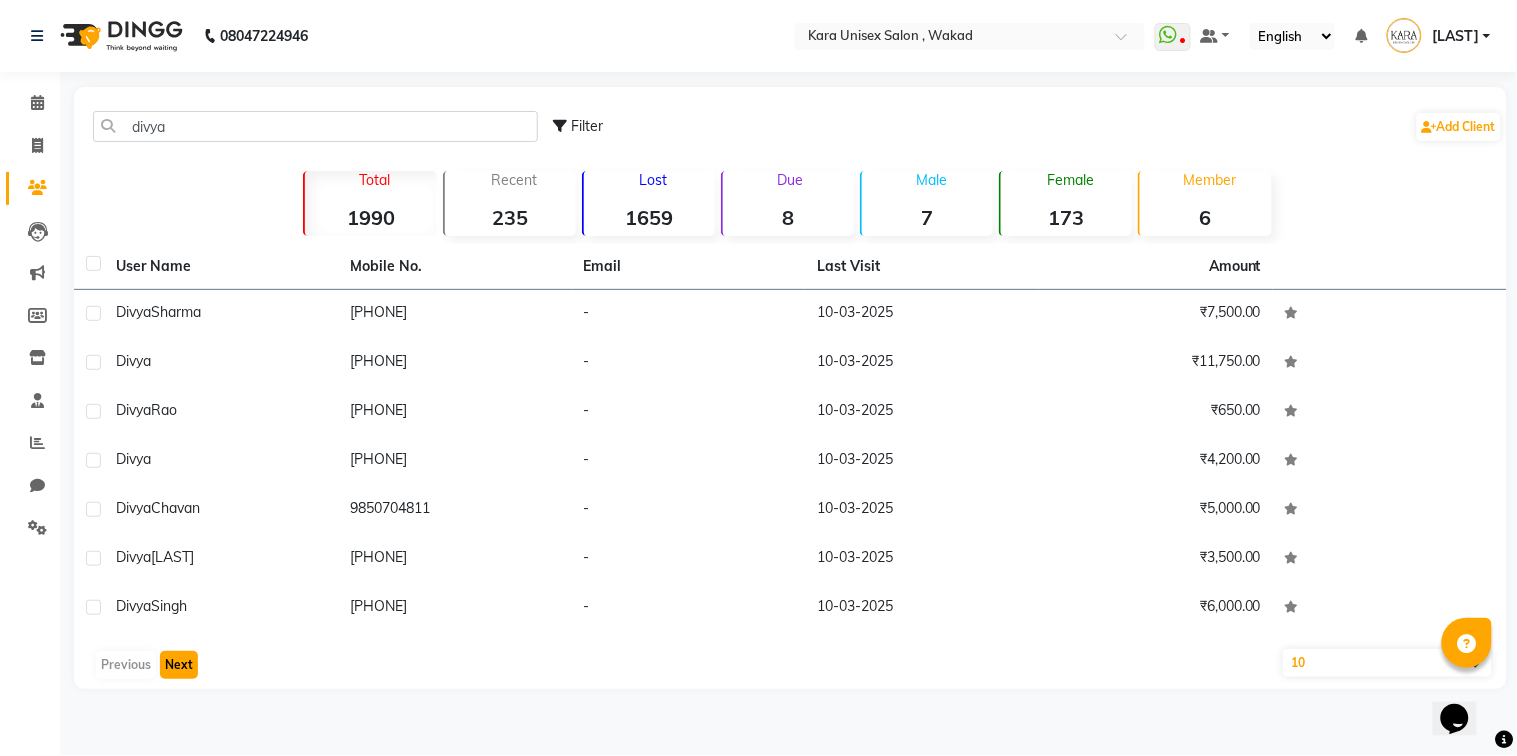 click on "Next" 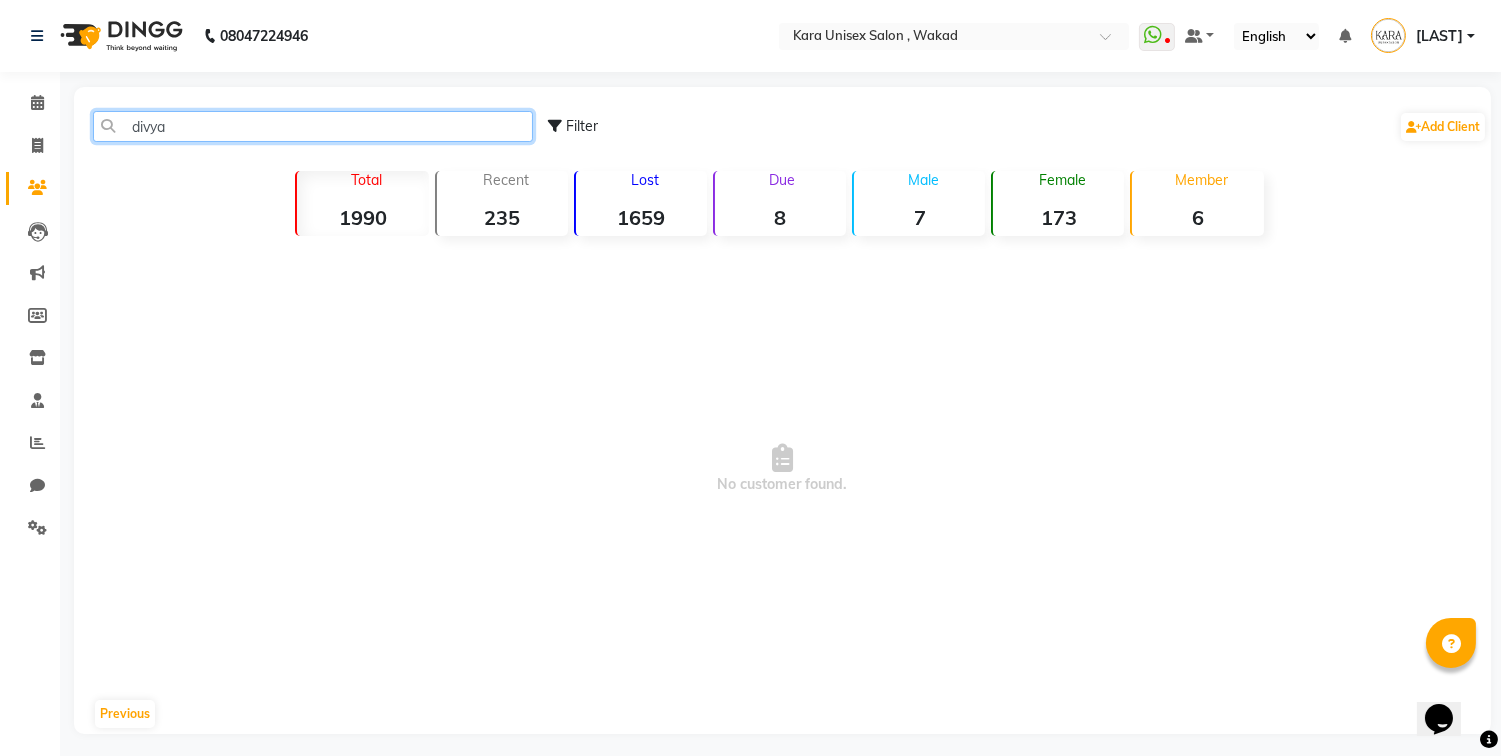 click on "divya" 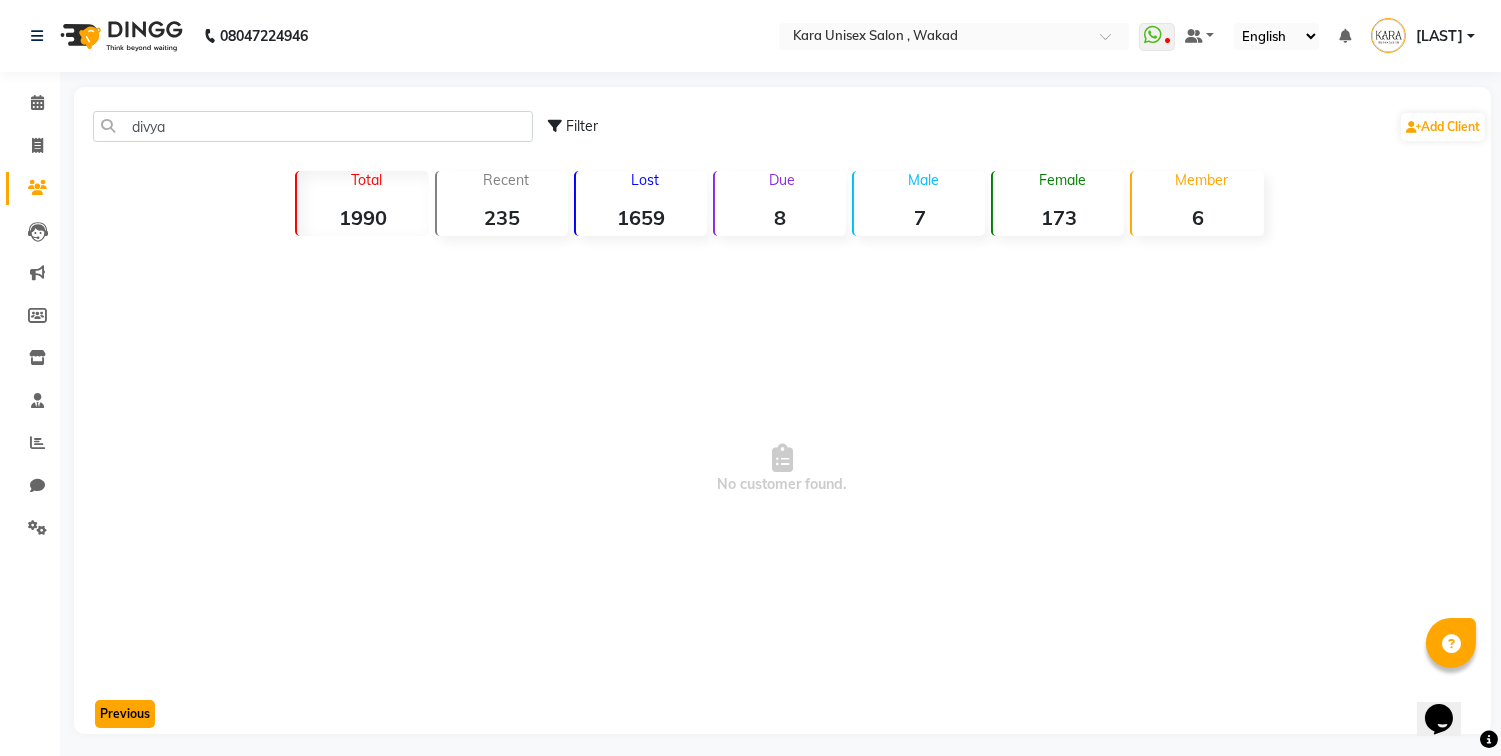 click on "Previous" 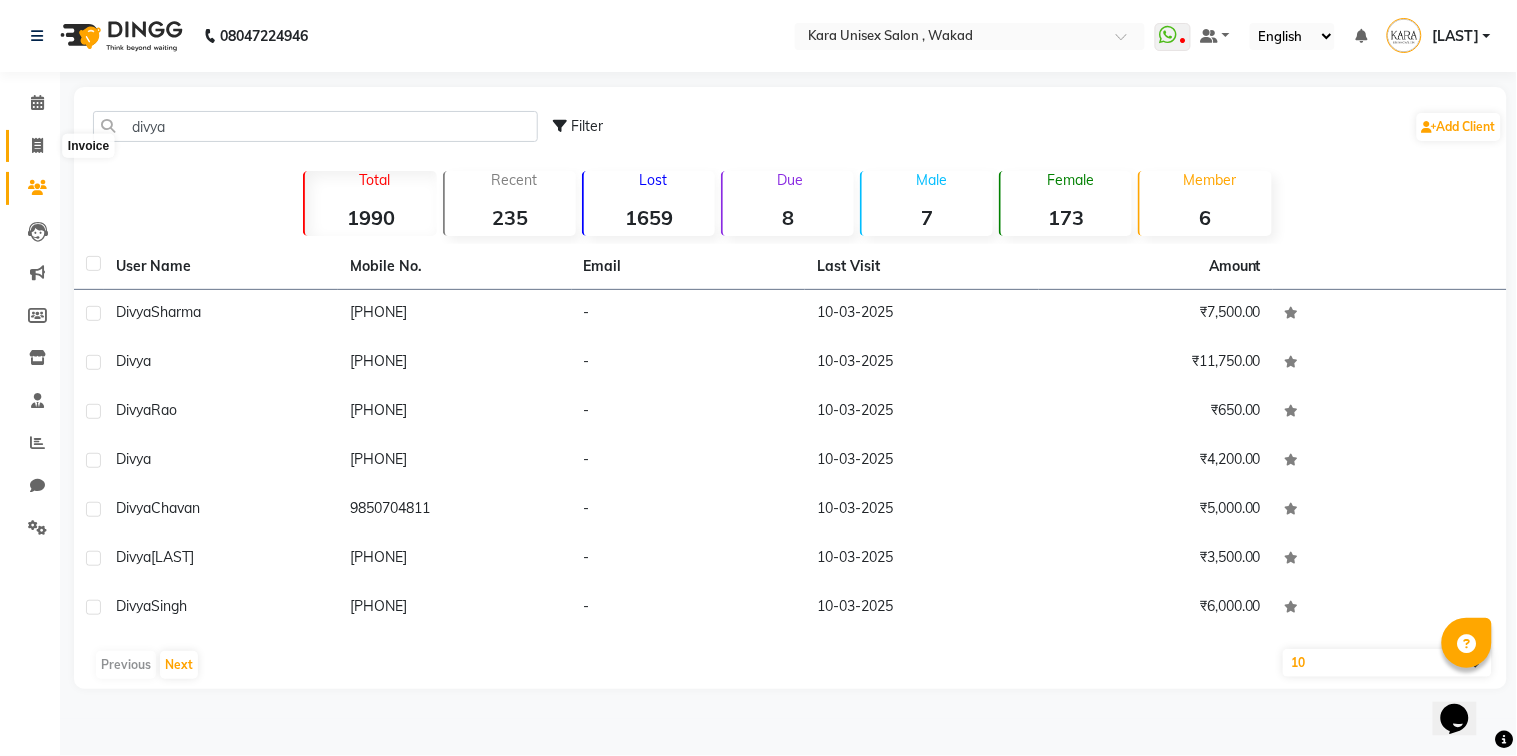 click 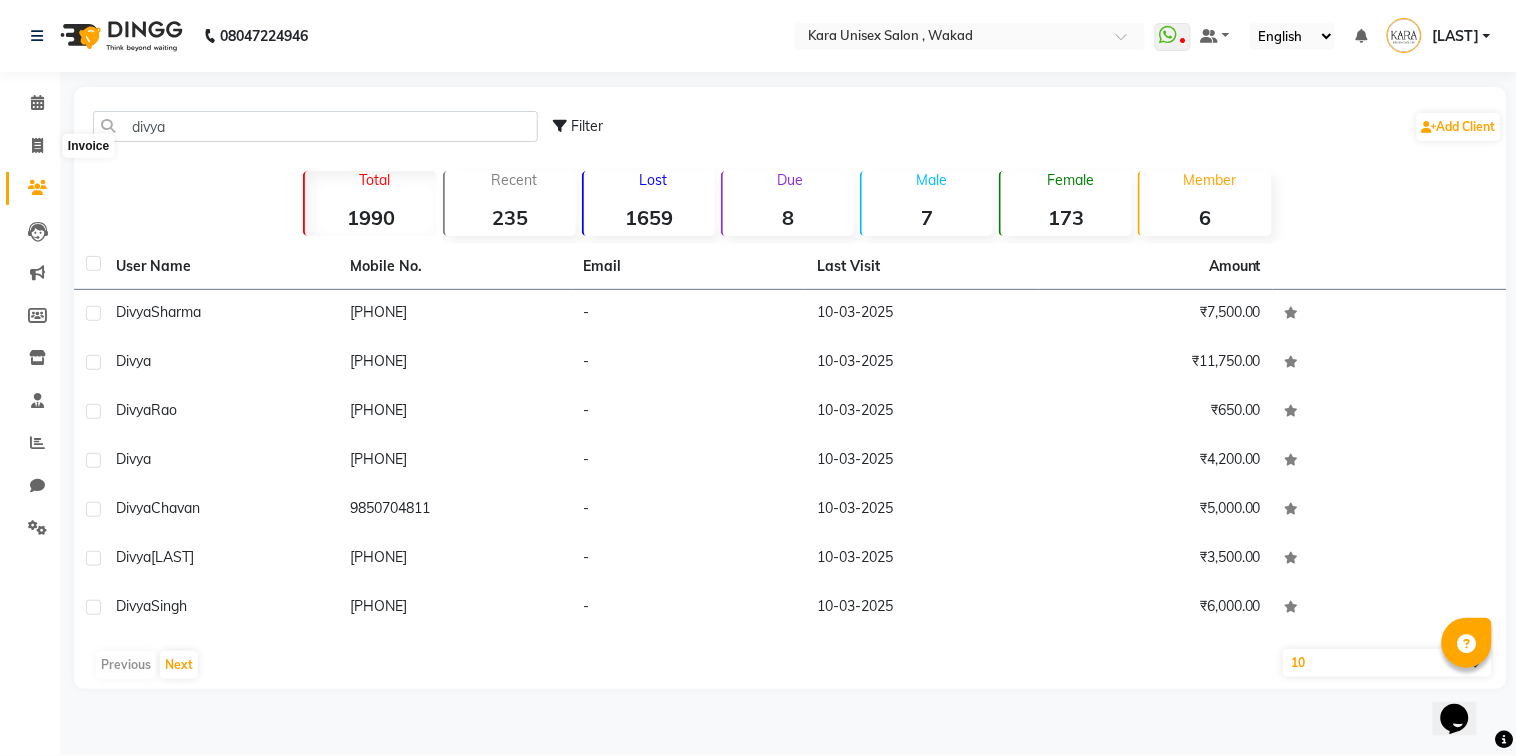select on "service" 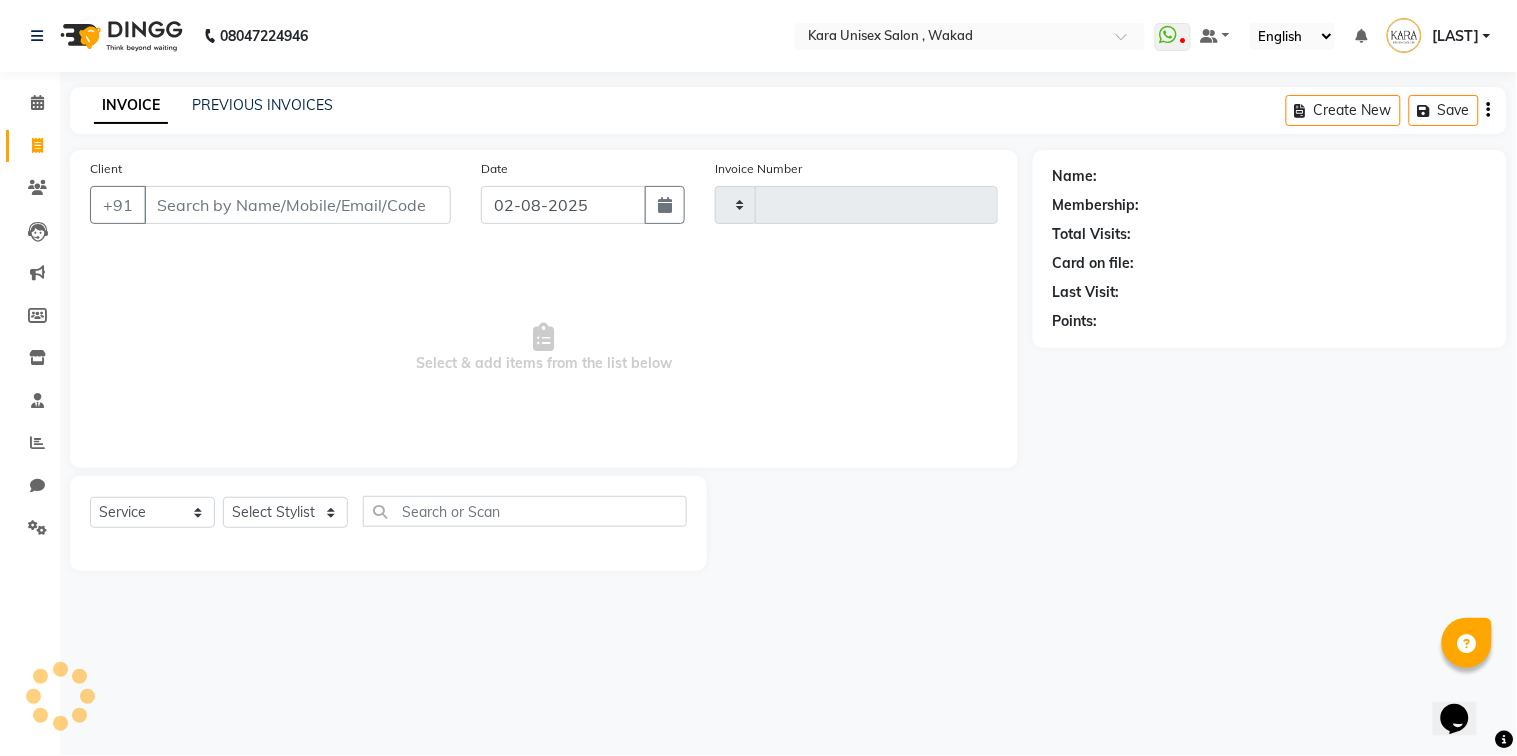 type on "0429" 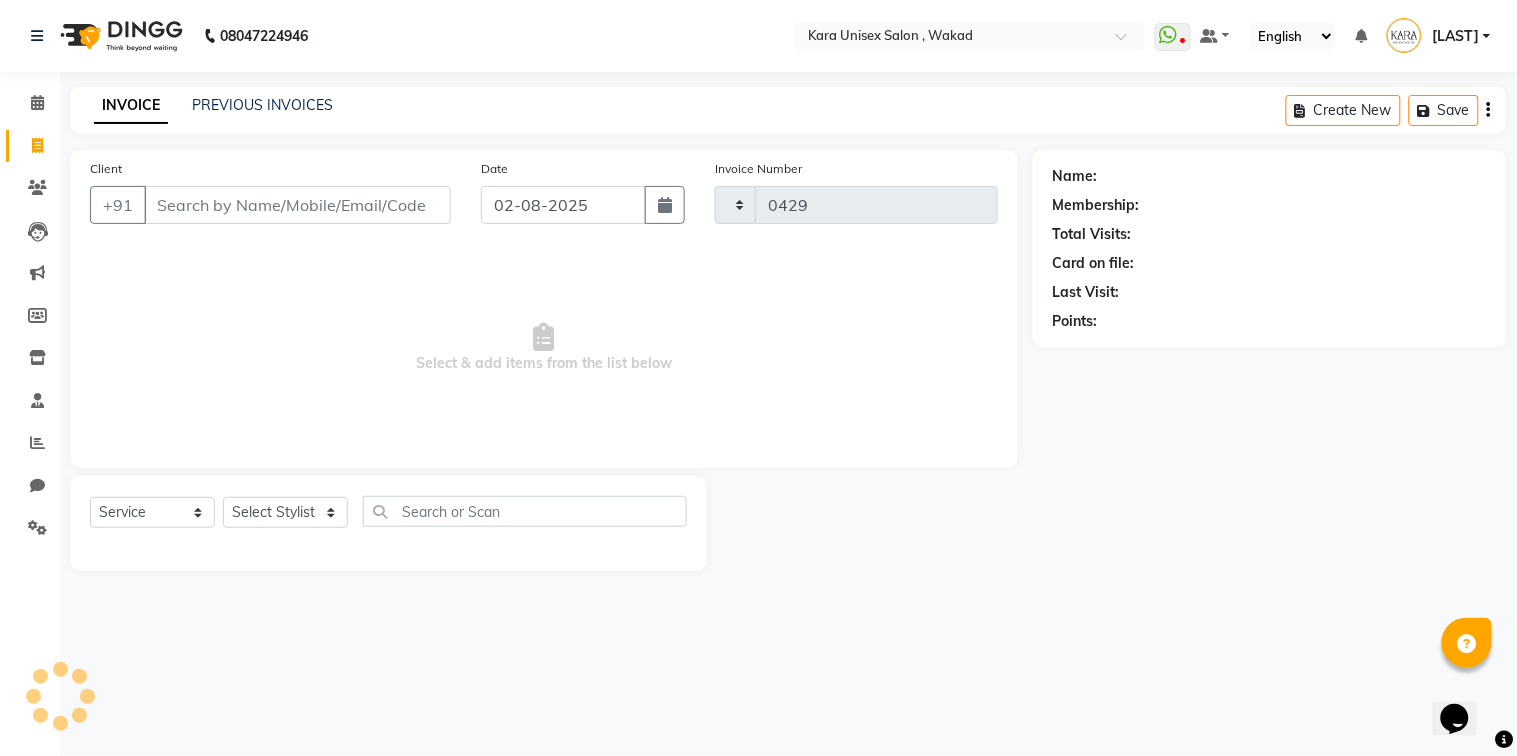 select on "7293" 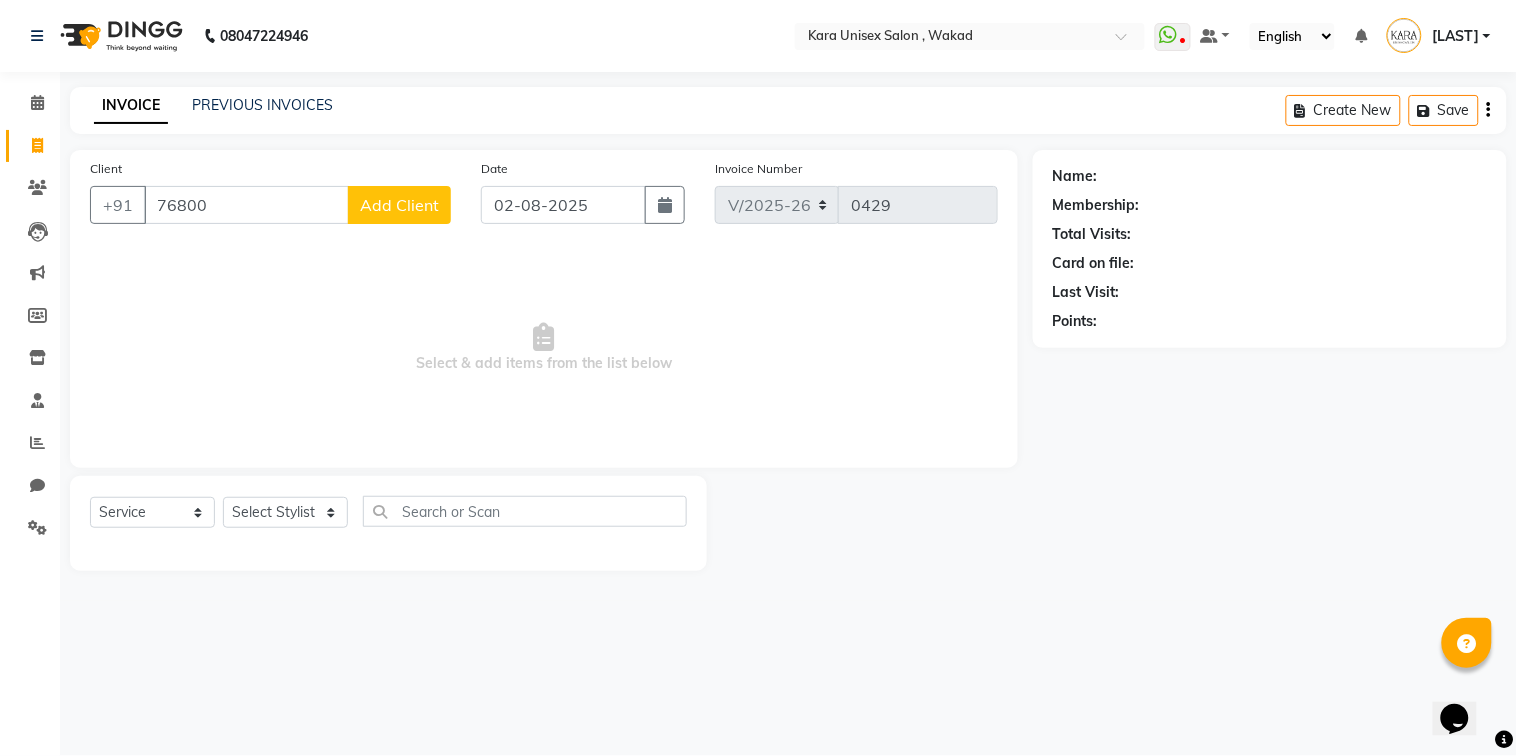 type on "76800" 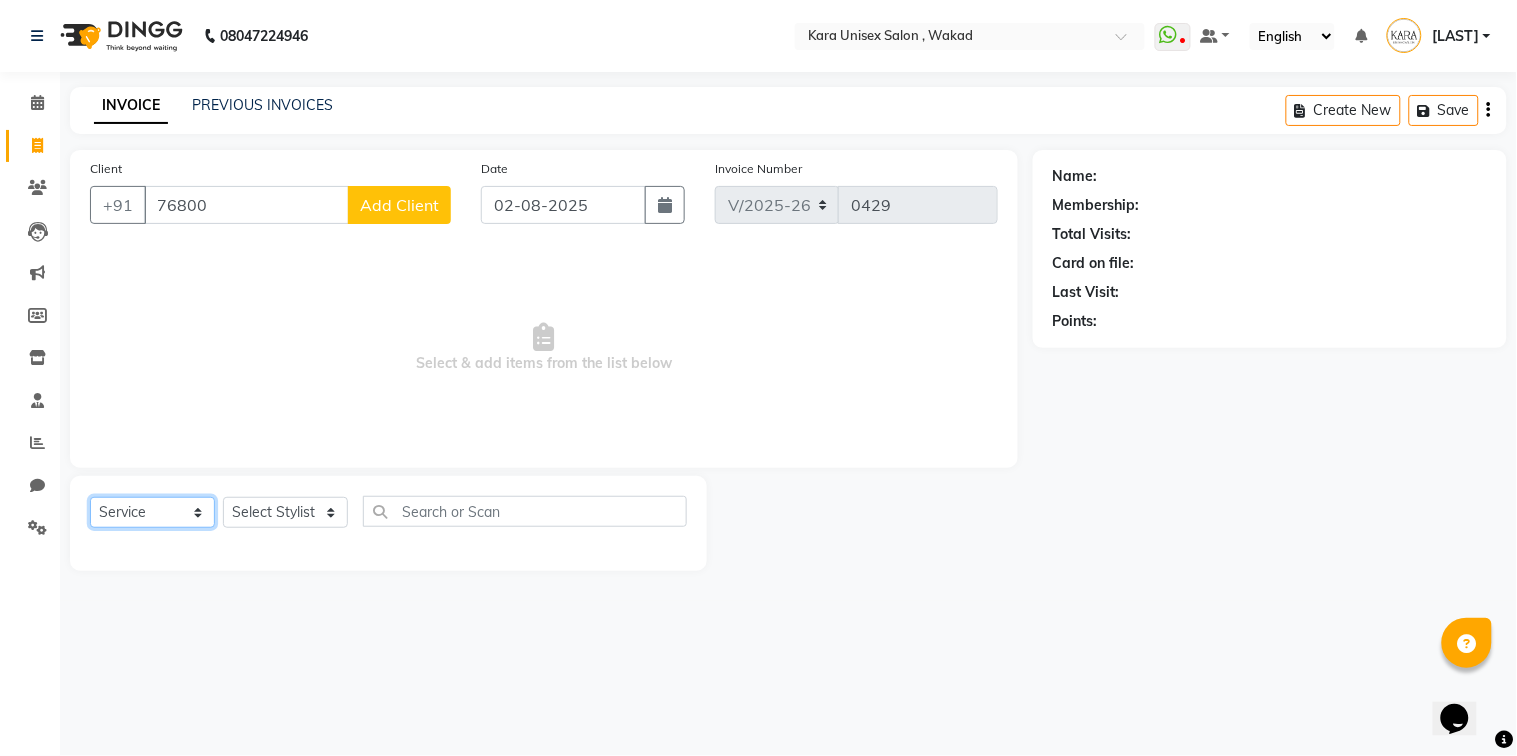click on "Select  Service  Product  Membership  Package Voucher Prepaid Gift Card" 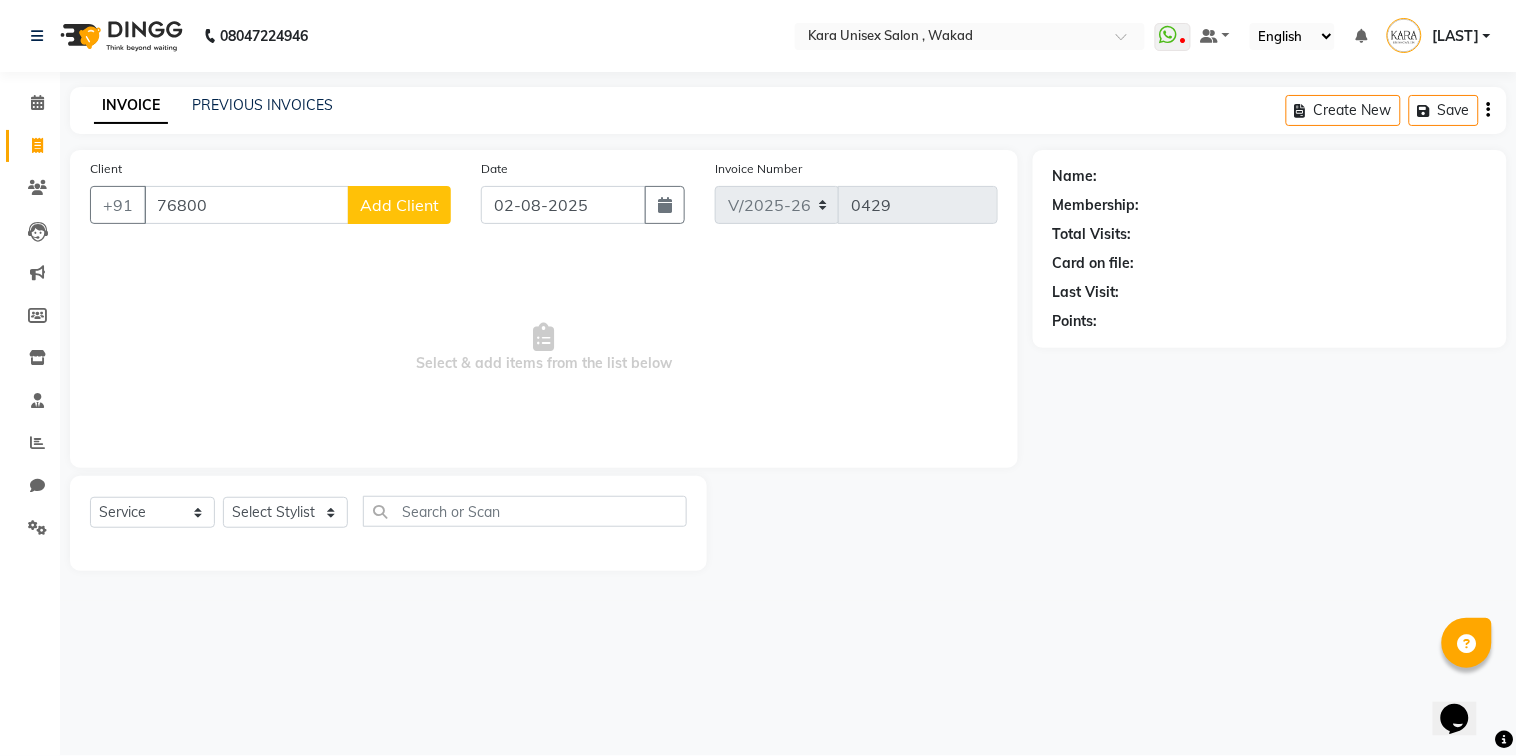 click on "Calendar Invoice Clients Leads Marketing Members Inventory Staff Reports Chat Settings Completed InProgress Upcoming Dropped Tentative Check-In Confirm Bookings Segments Page Builder" 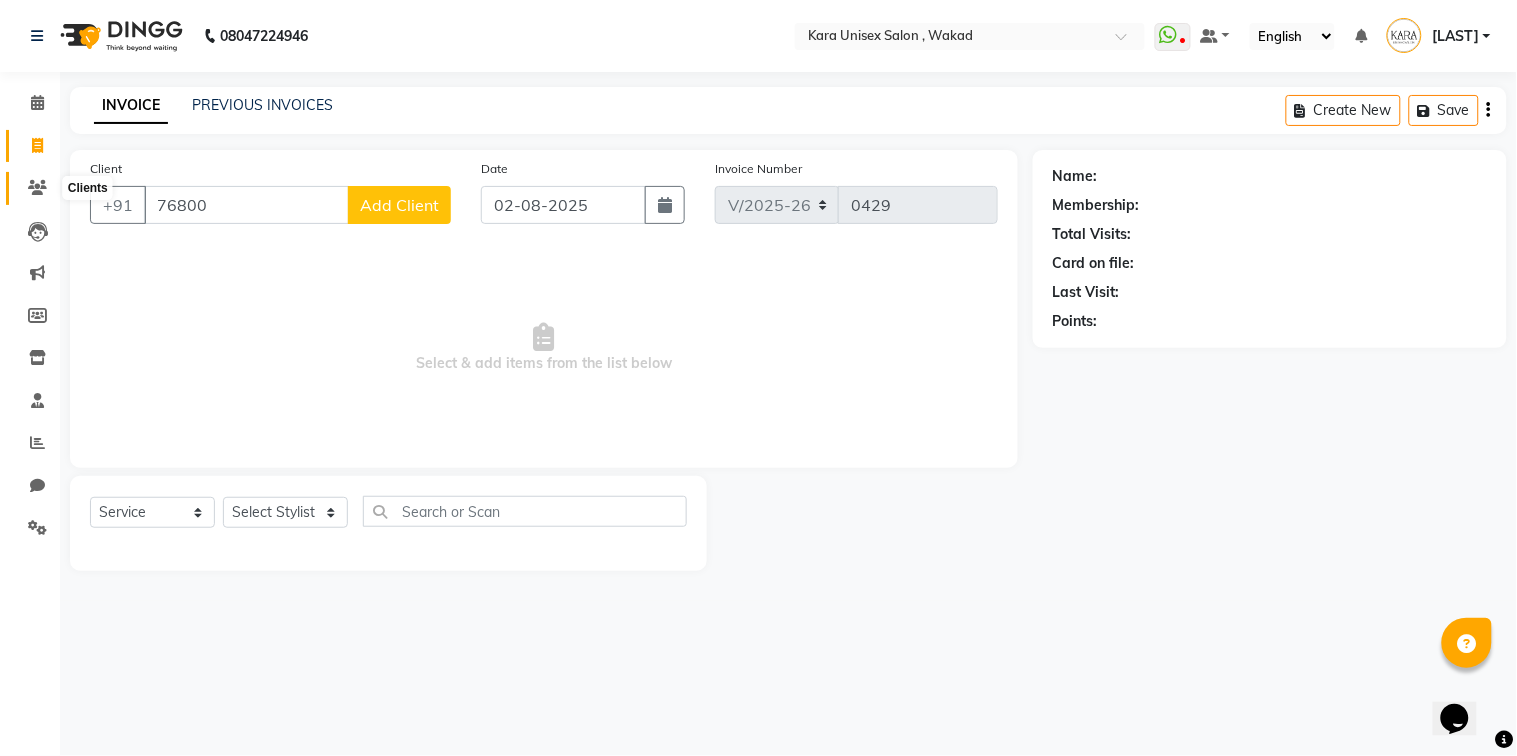 click 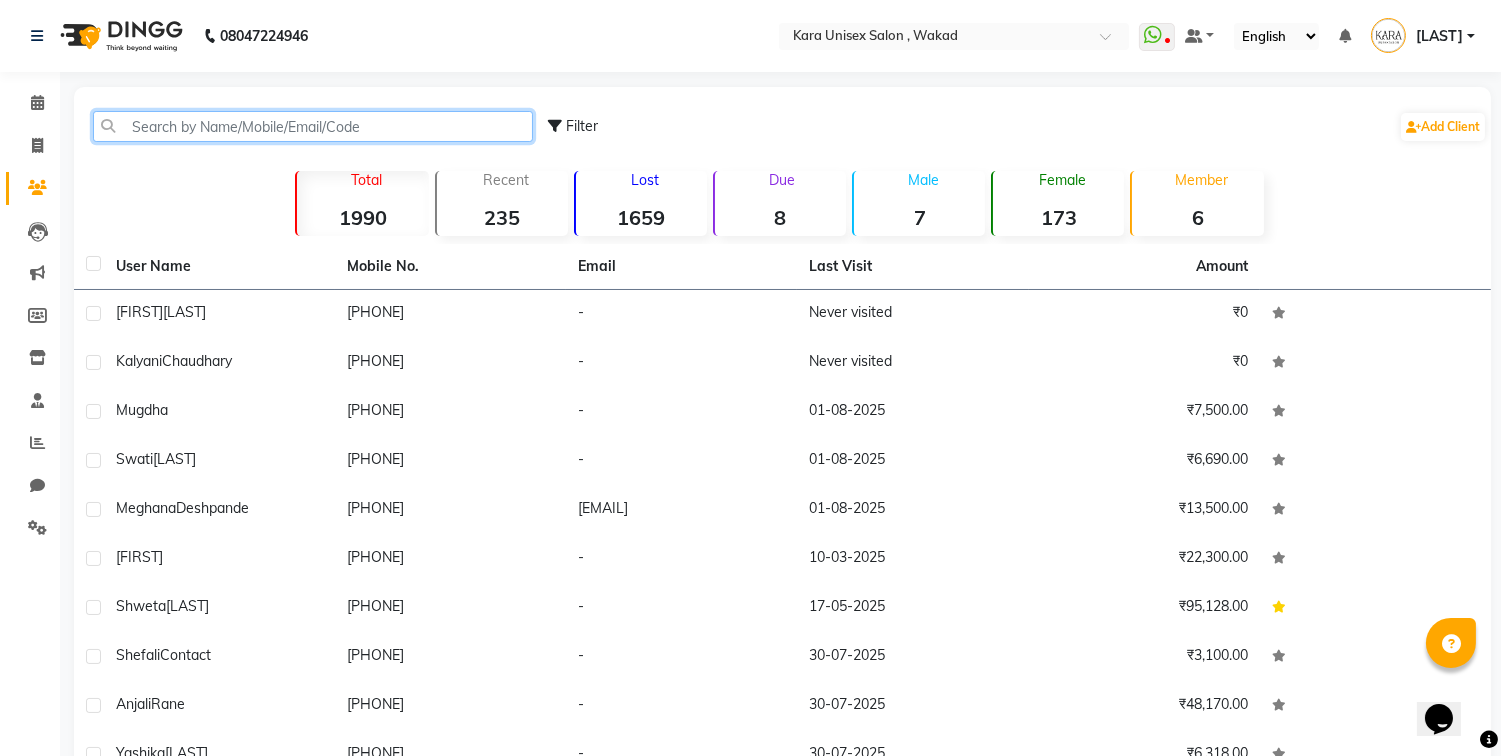 click 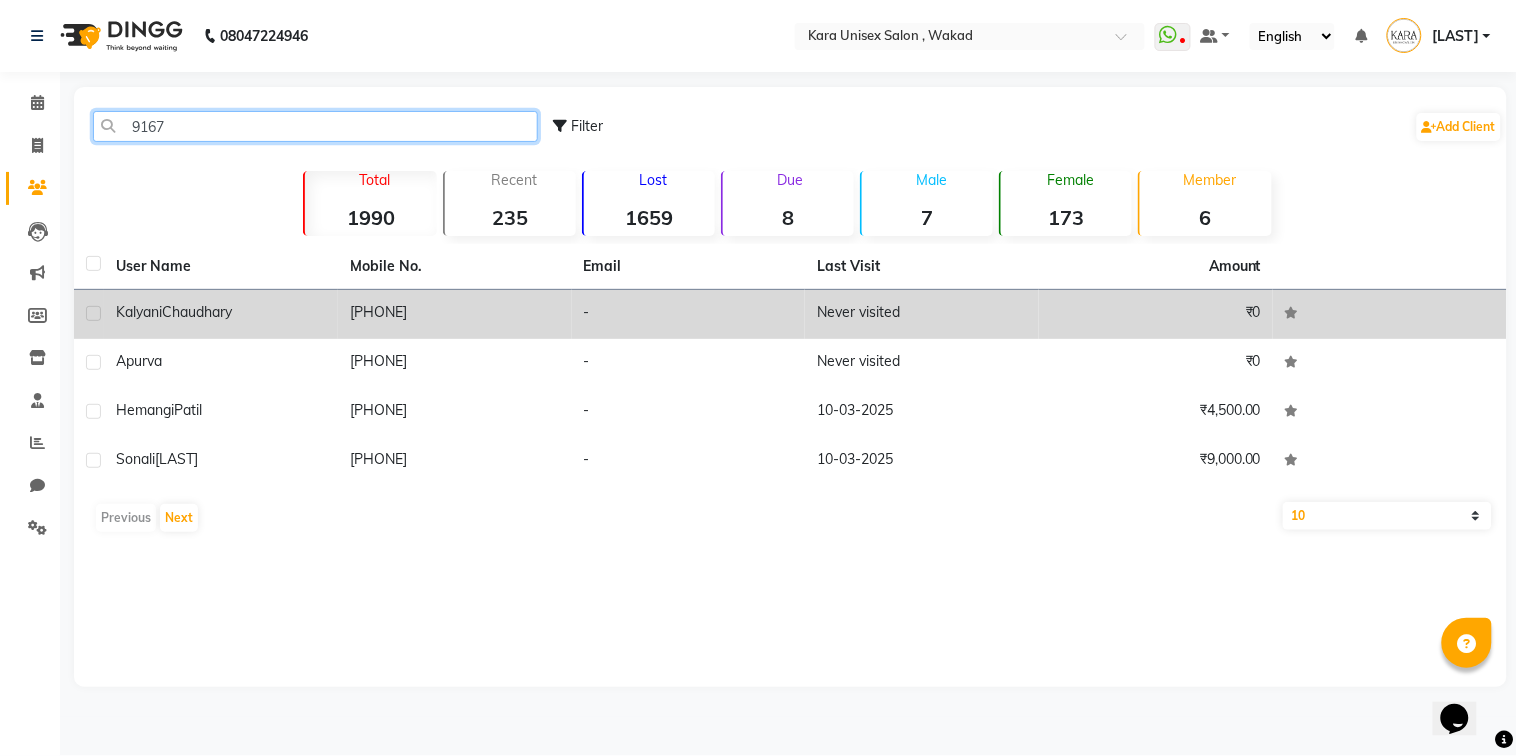 type on "9167" 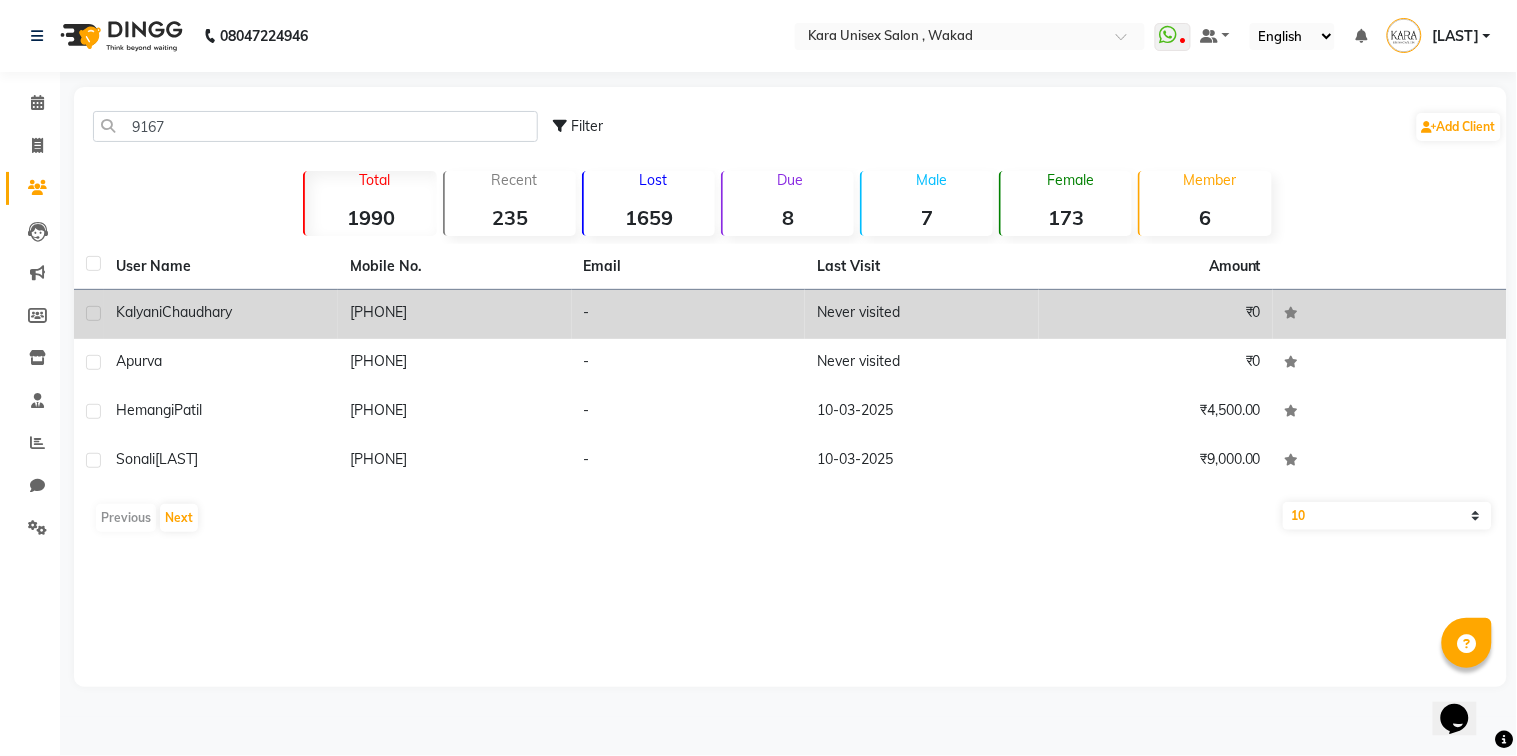 click on "-" 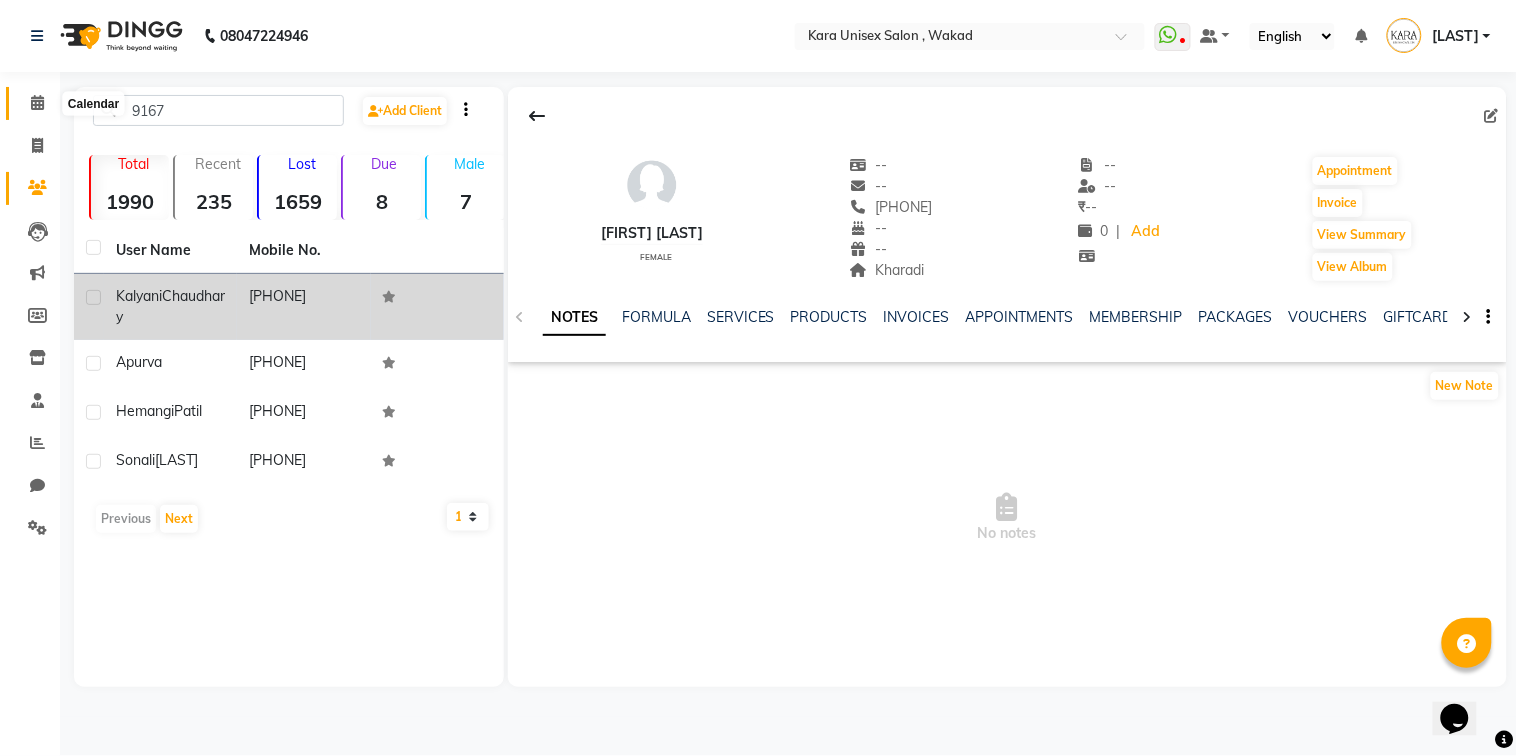 click 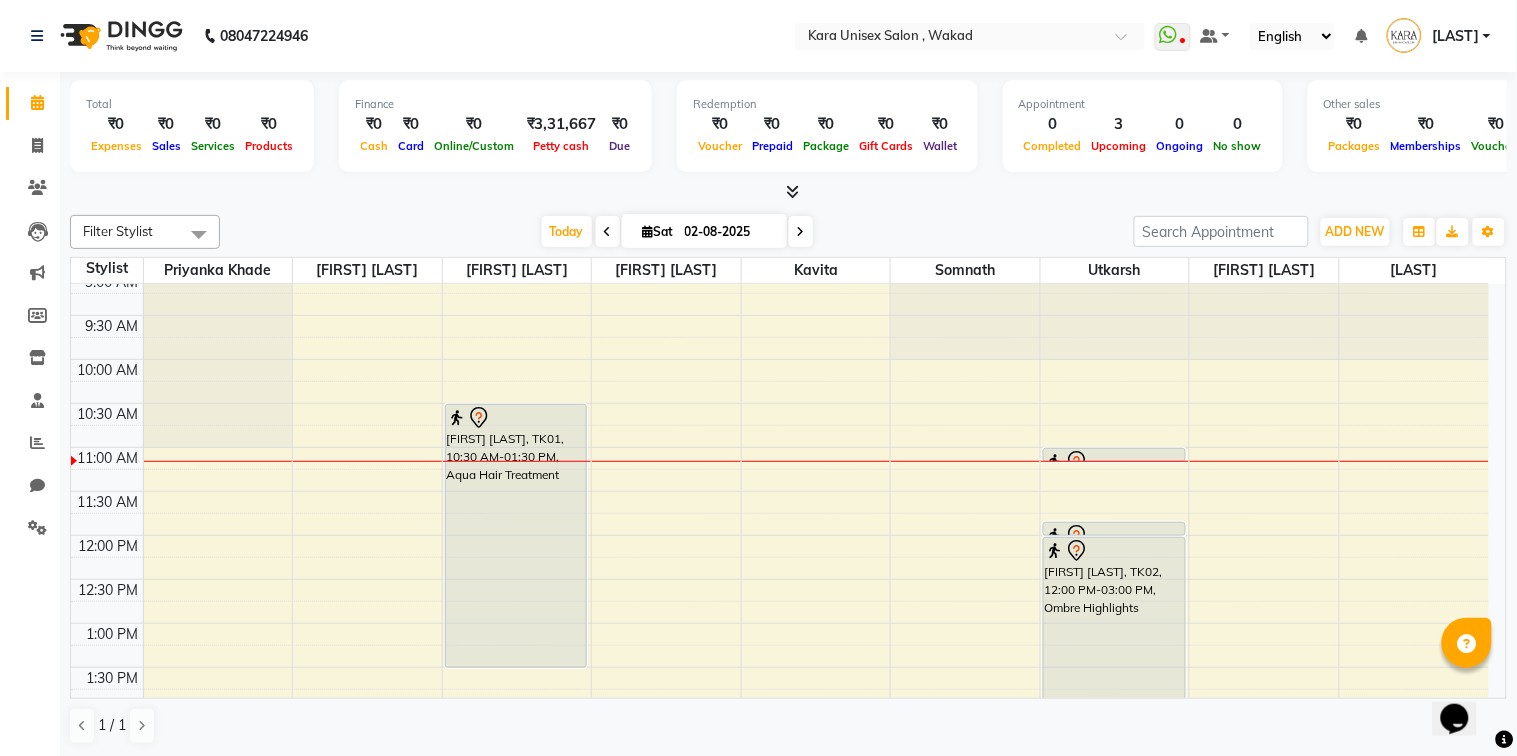 scroll, scrollTop: 0, scrollLeft: 0, axis: both 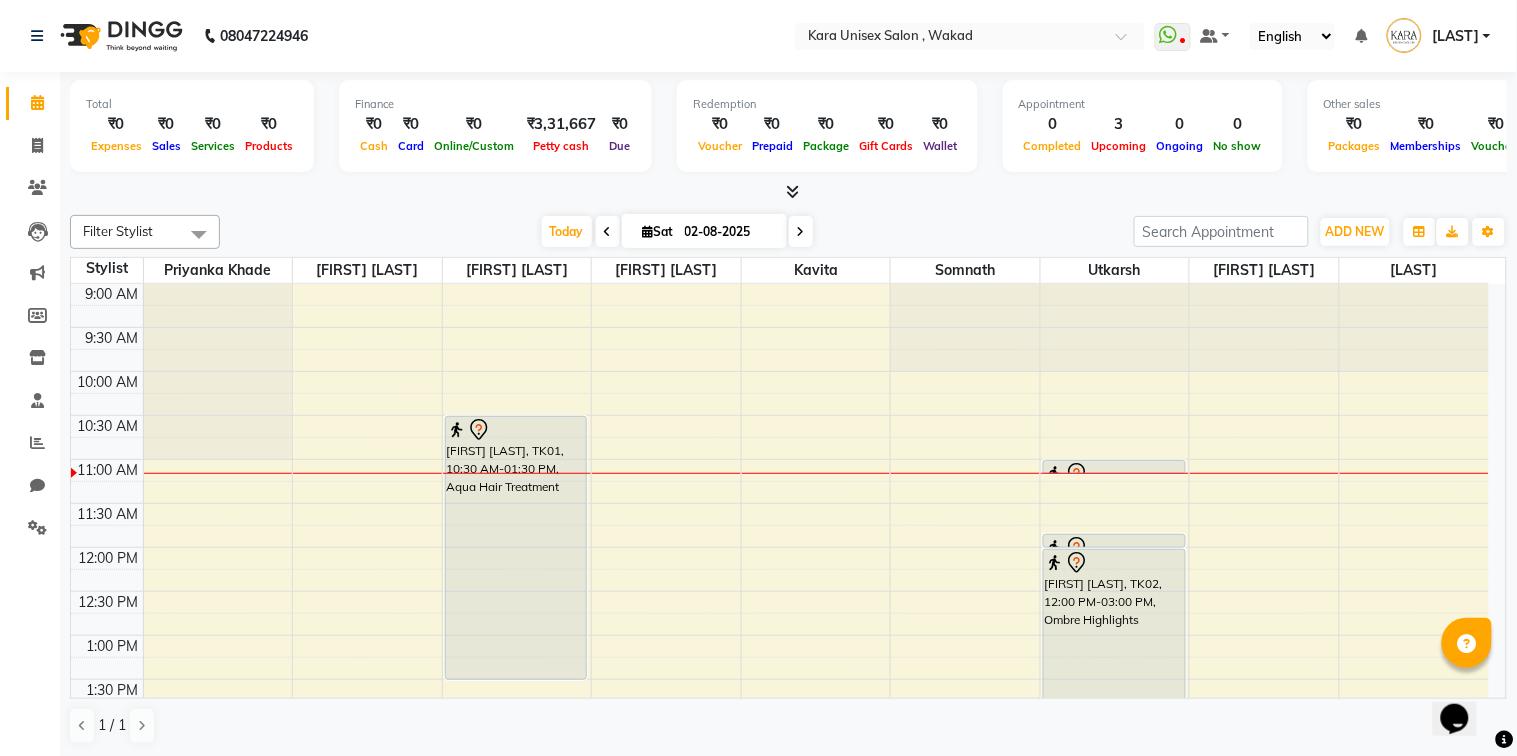 click on "9:00 AM 9:30 AM 10:00 AM 10:30 AM 11:00 AM 11:30 AM 12:00 PM 12:30 PM 1:00 PM 1:30 PM 2:00 PM 2:30 PM 3:00 PM 3:30 PM 4:00 PM 4:30 PM 5:00 PM 5:30 PM 6:00 PM 6:30 PM 7:00 PM 7:30 PM 8:00 PM 8:30 PM [FIRST] [LAST], TK01, 10:30 AM-01:30 PM, Aqua Hair Treatment [FIRST] [LAST], TK02, 11:00 AM-12:00 PM, Advanced Hair Cut [FIRST] [LAST], TK02, 11:00 AM-12:00 PM, Advanced Hair Cut [FIRST] [LAST], TK02, 12:00 PM-03:00 PM, Ombre Highlights" at bounding box center [780, 811] 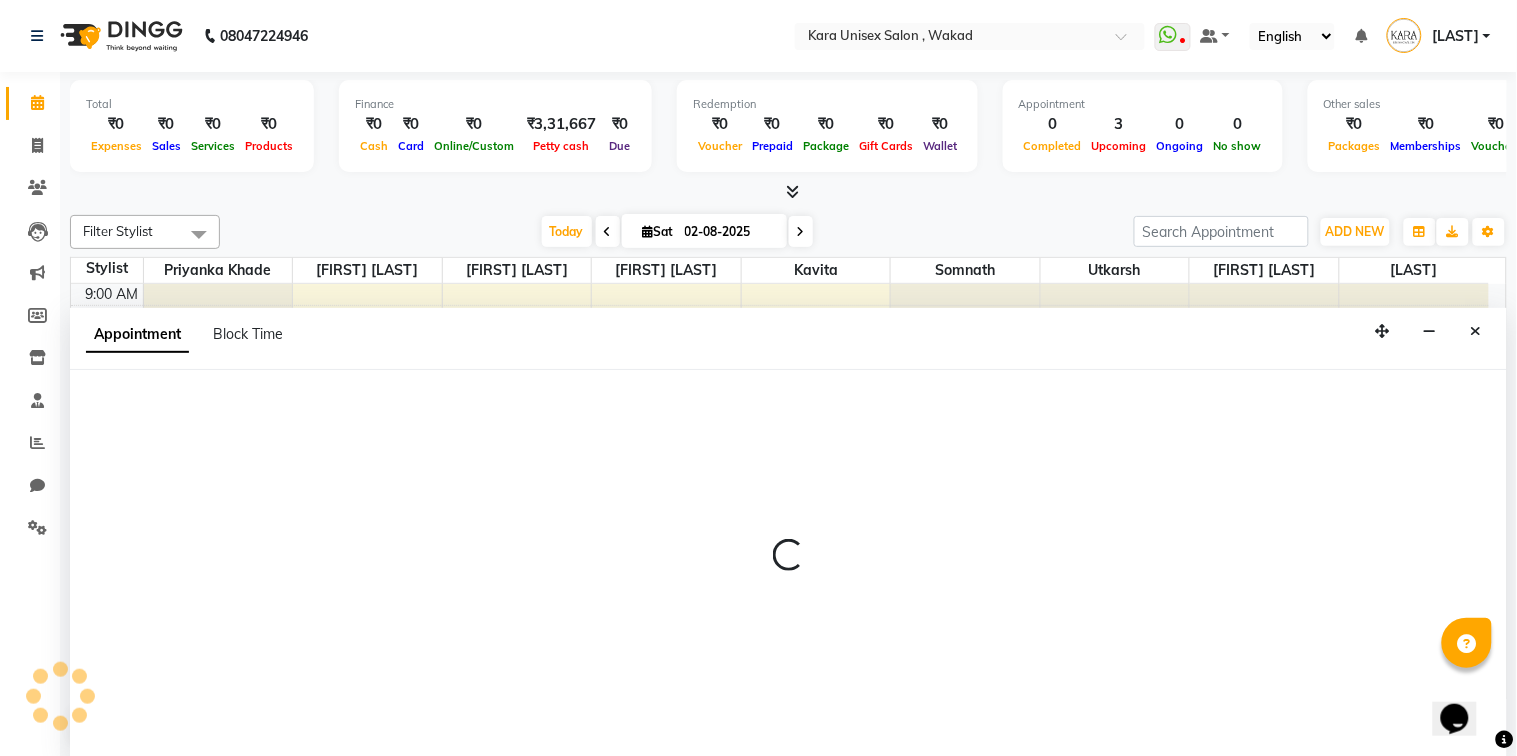 select on "70478" 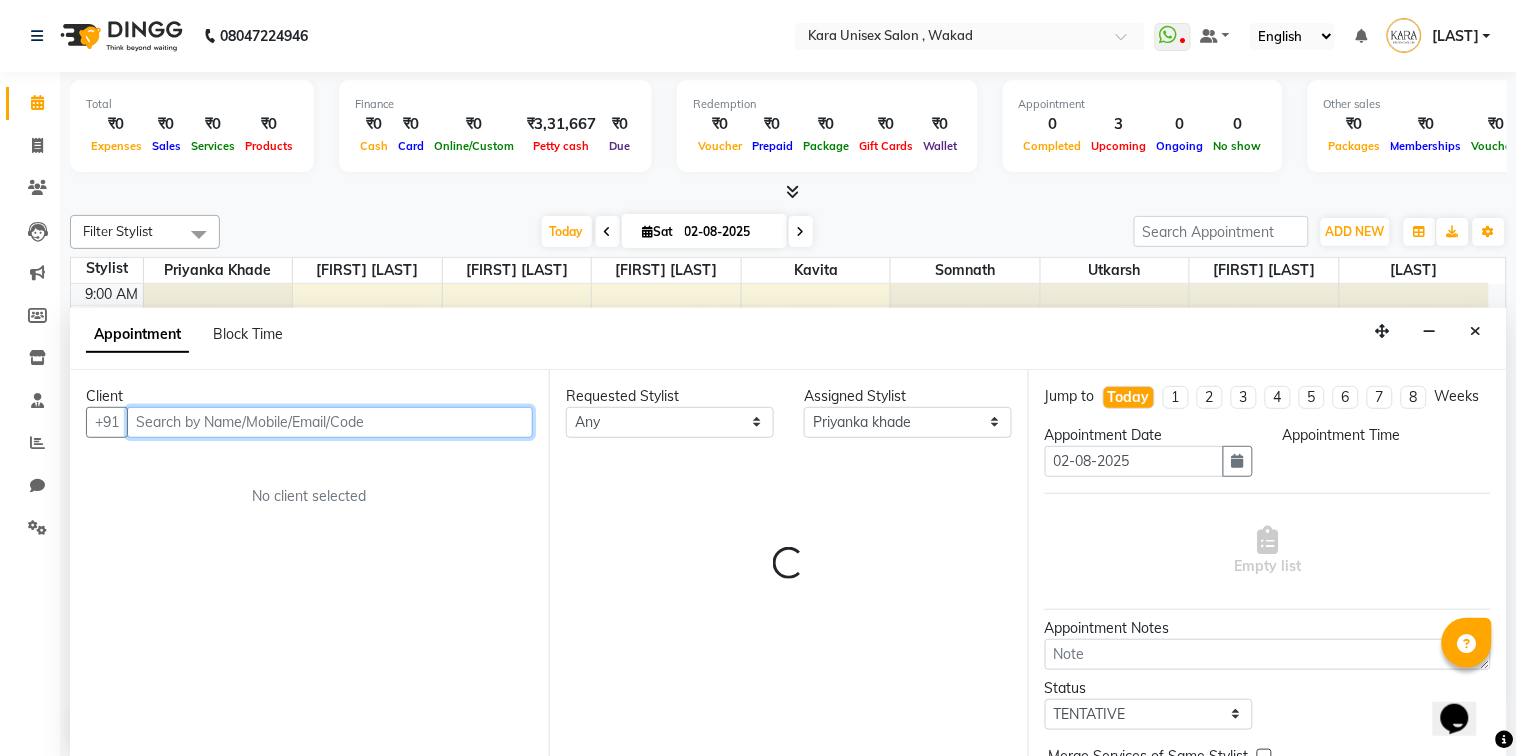 select on "660" 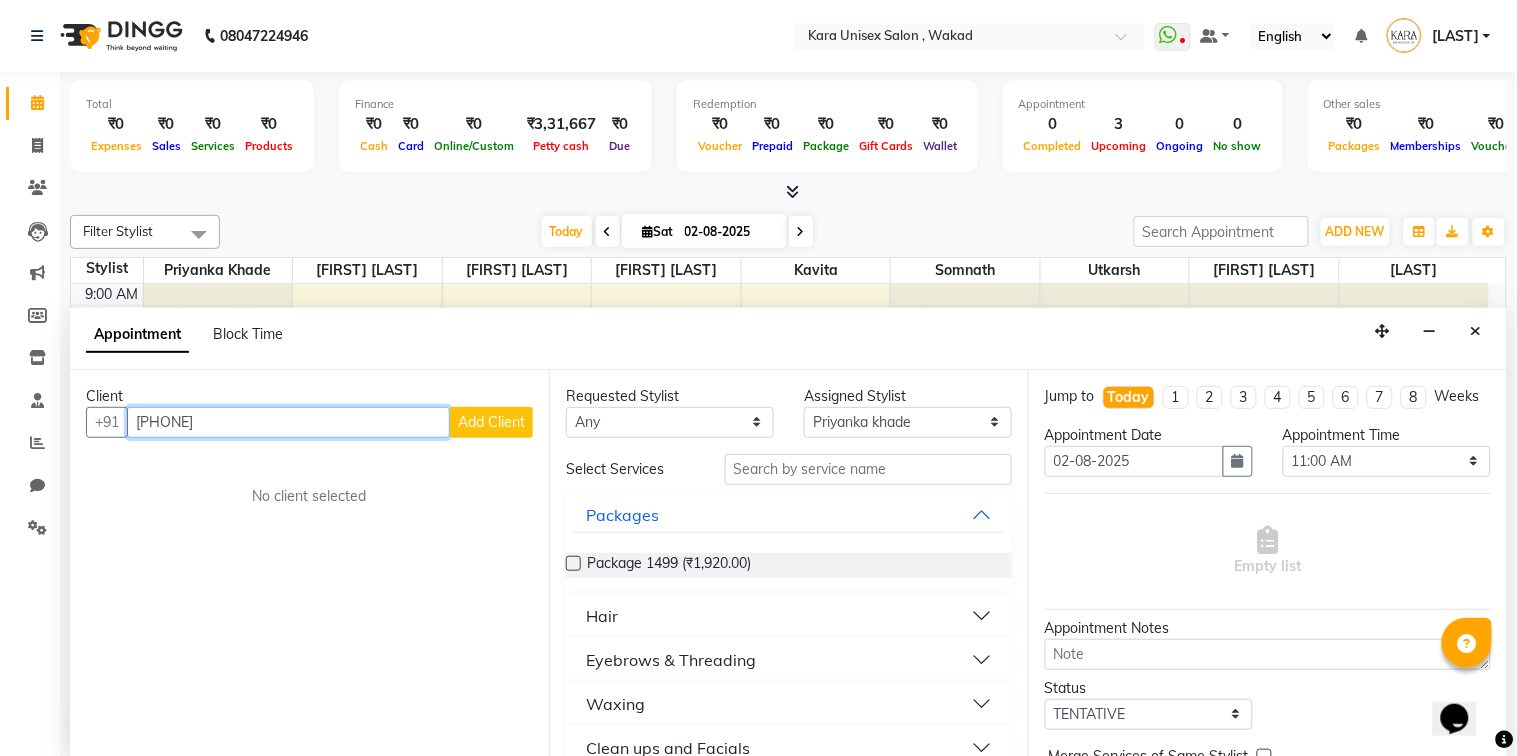 type on "[PHONE]" 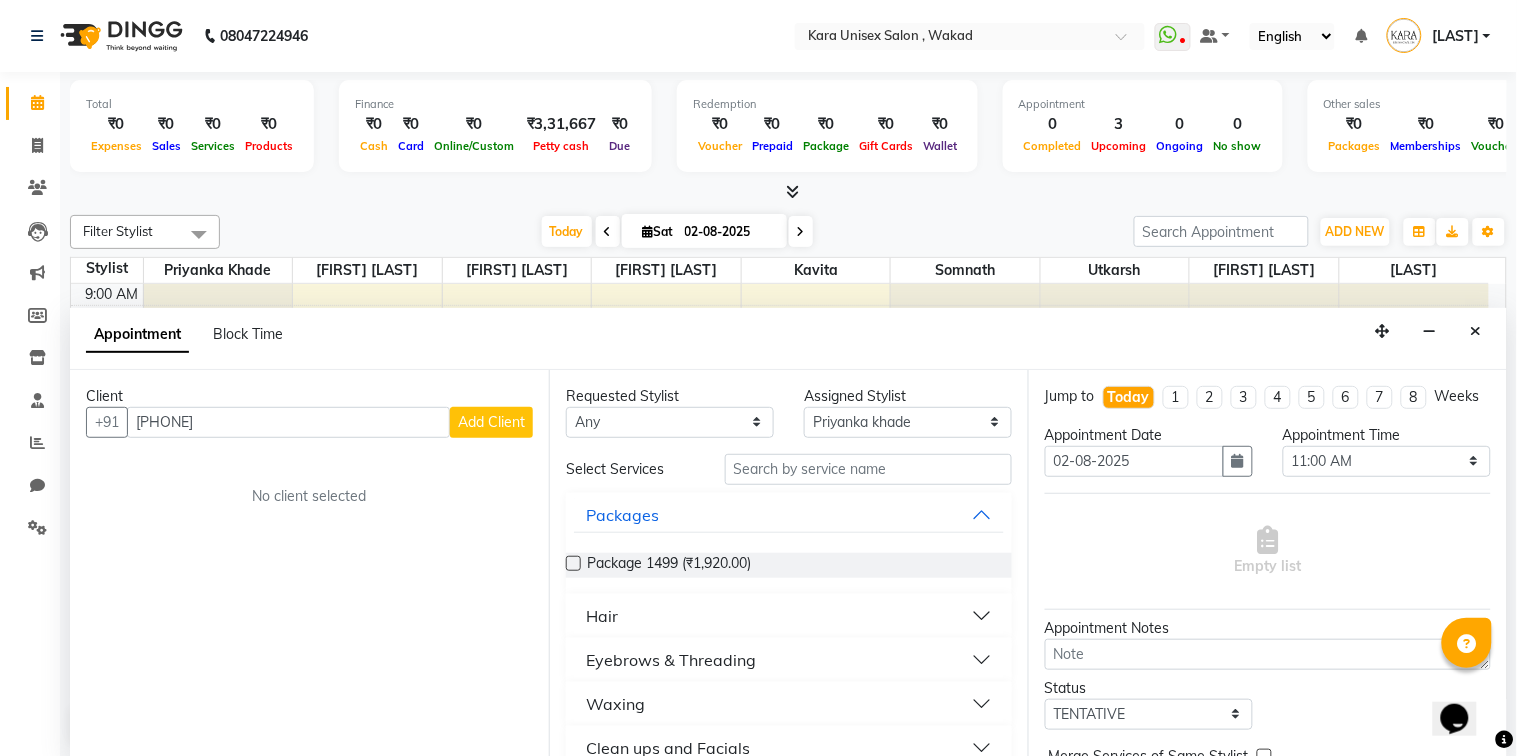 click on "Add Client" at bounding box center (491, 422) 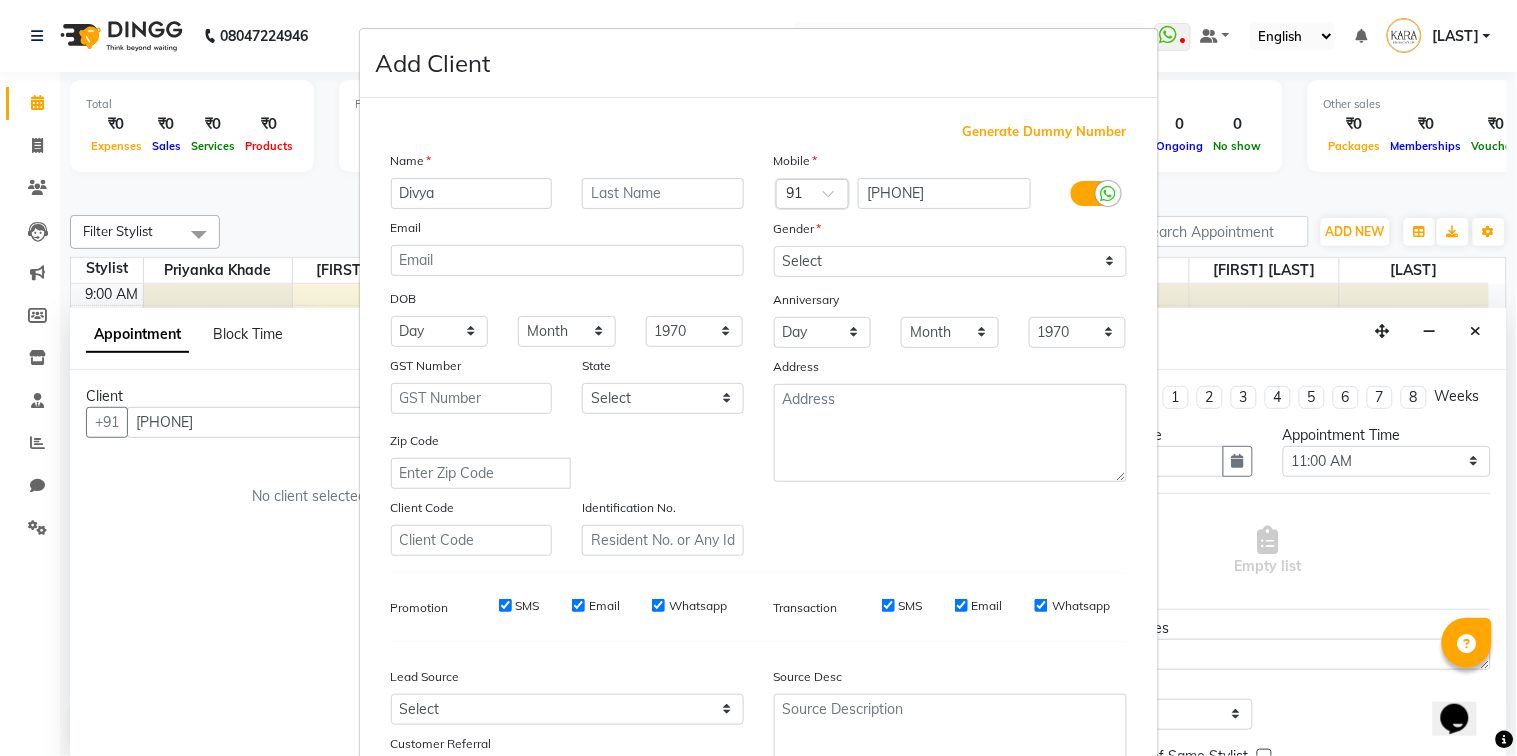 type on "Divya" 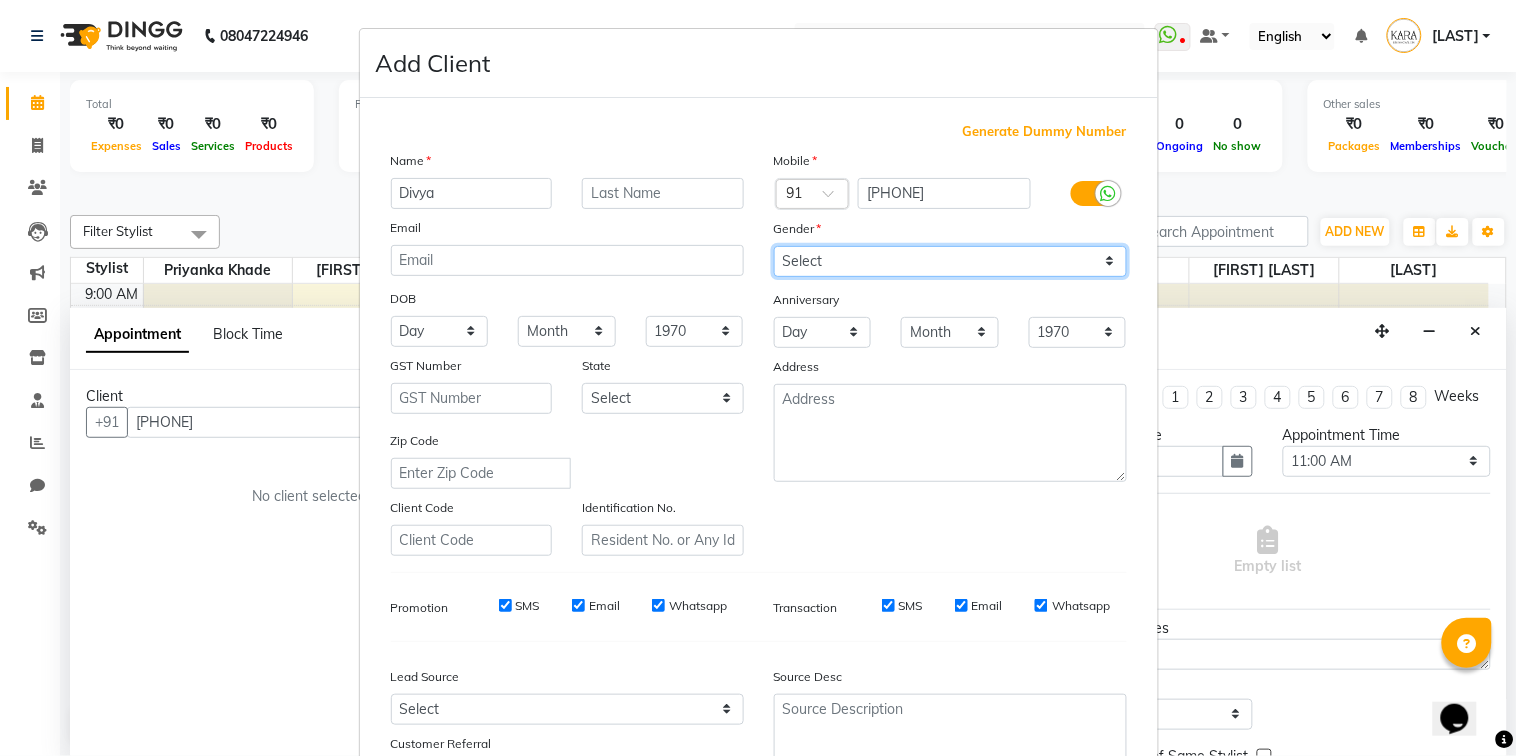 select on "female" 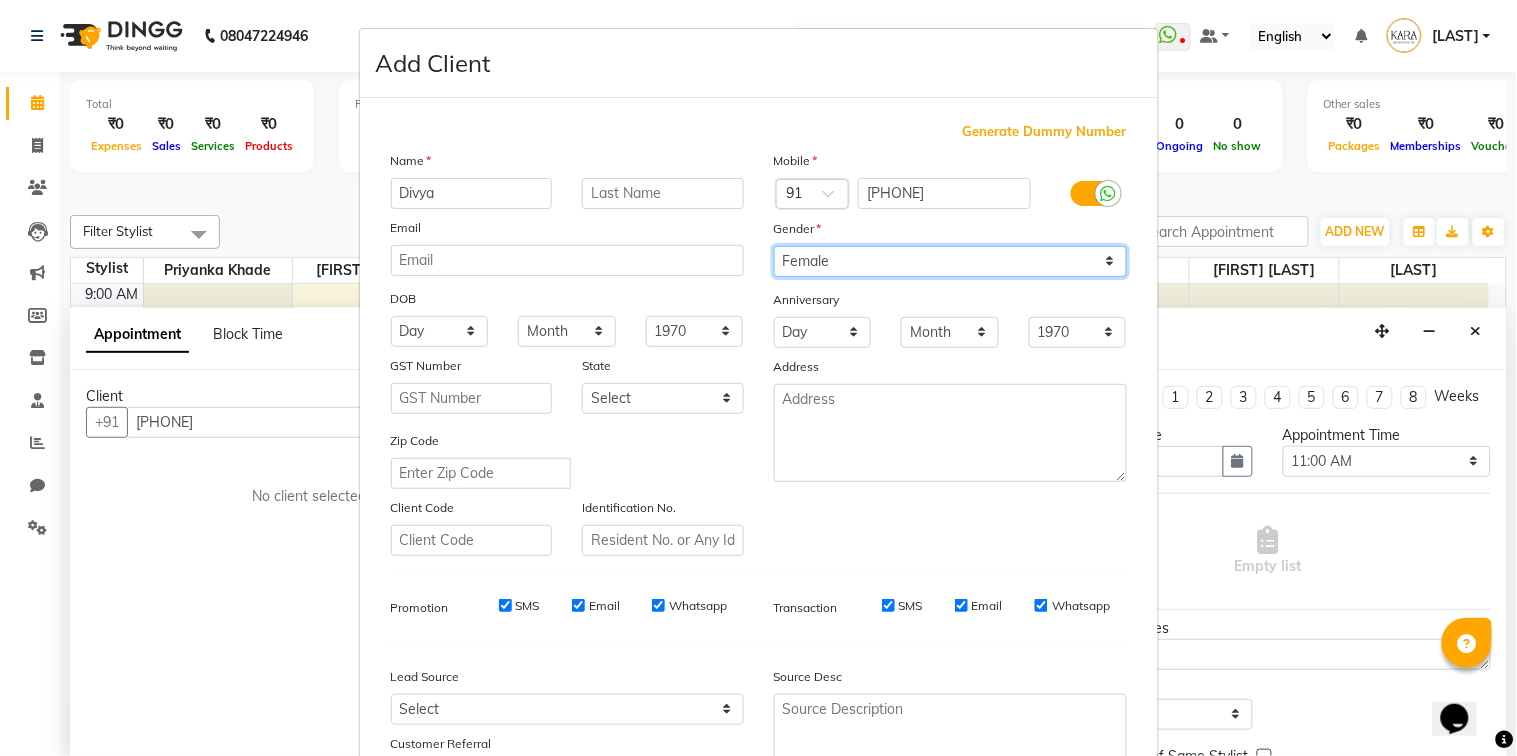 click on "Select Male Female Other Prefer Not To Say" at bounding box center (950, 261) 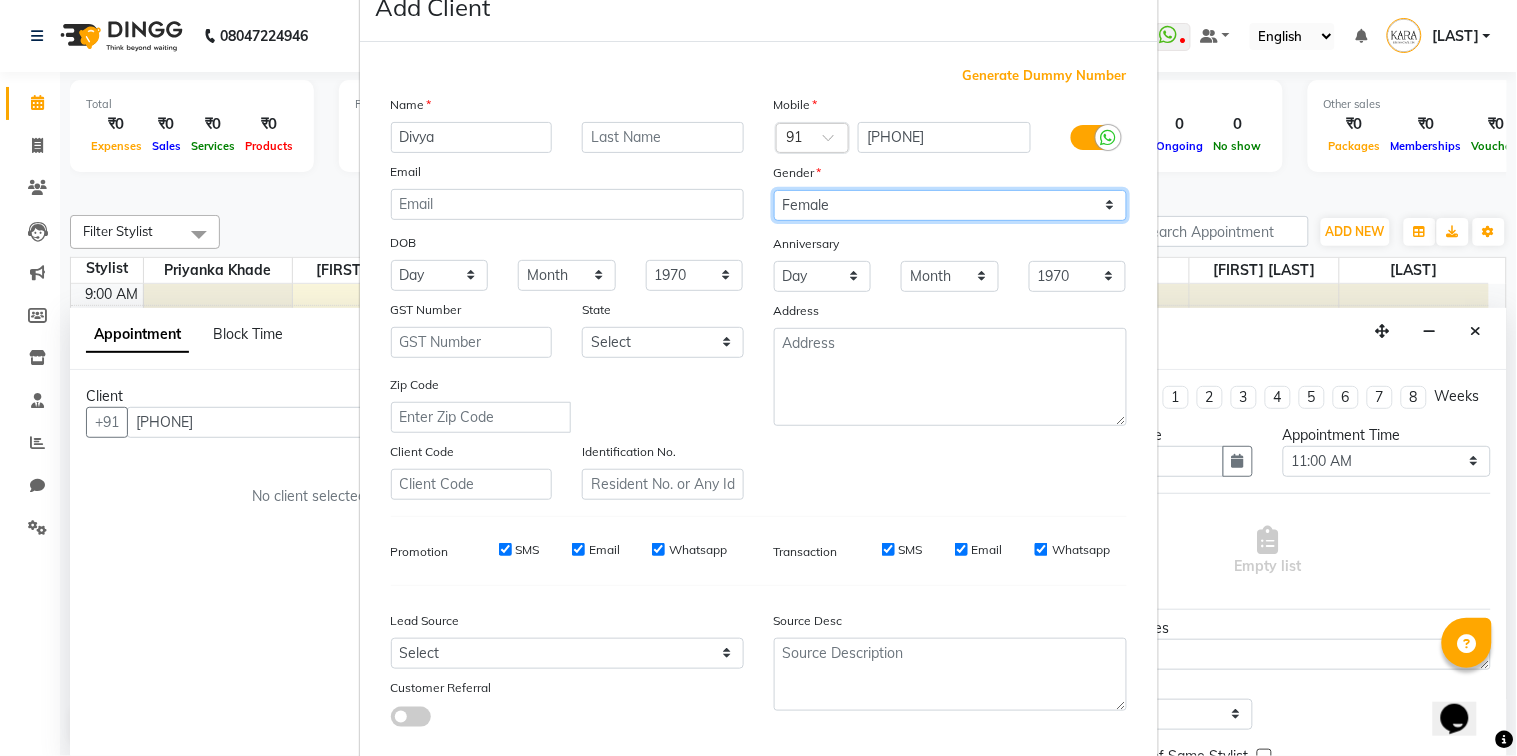 scroll, scrollTop: 167, scrollLeft: 0, axis: vertical 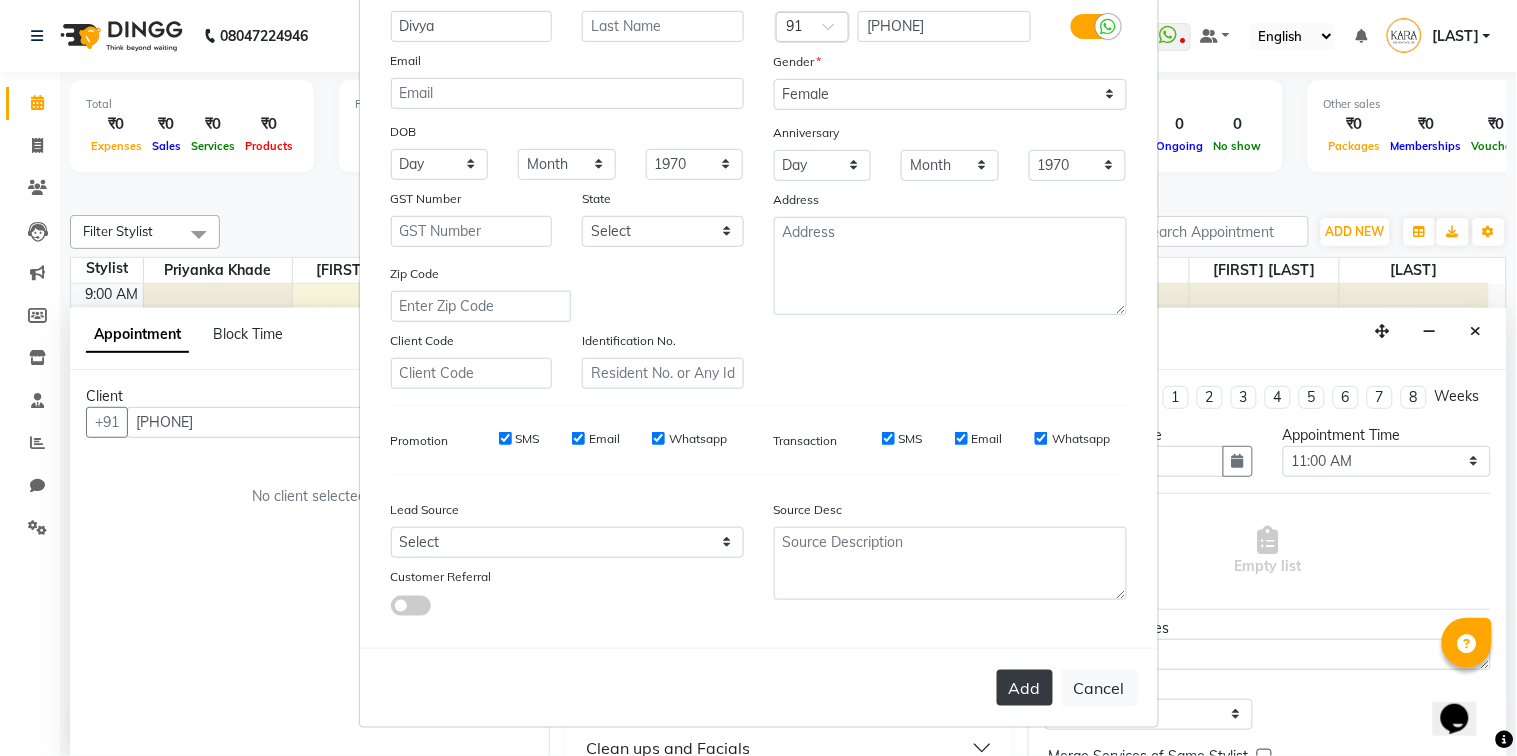 click on "Add" at bounding box center [1025, 688] 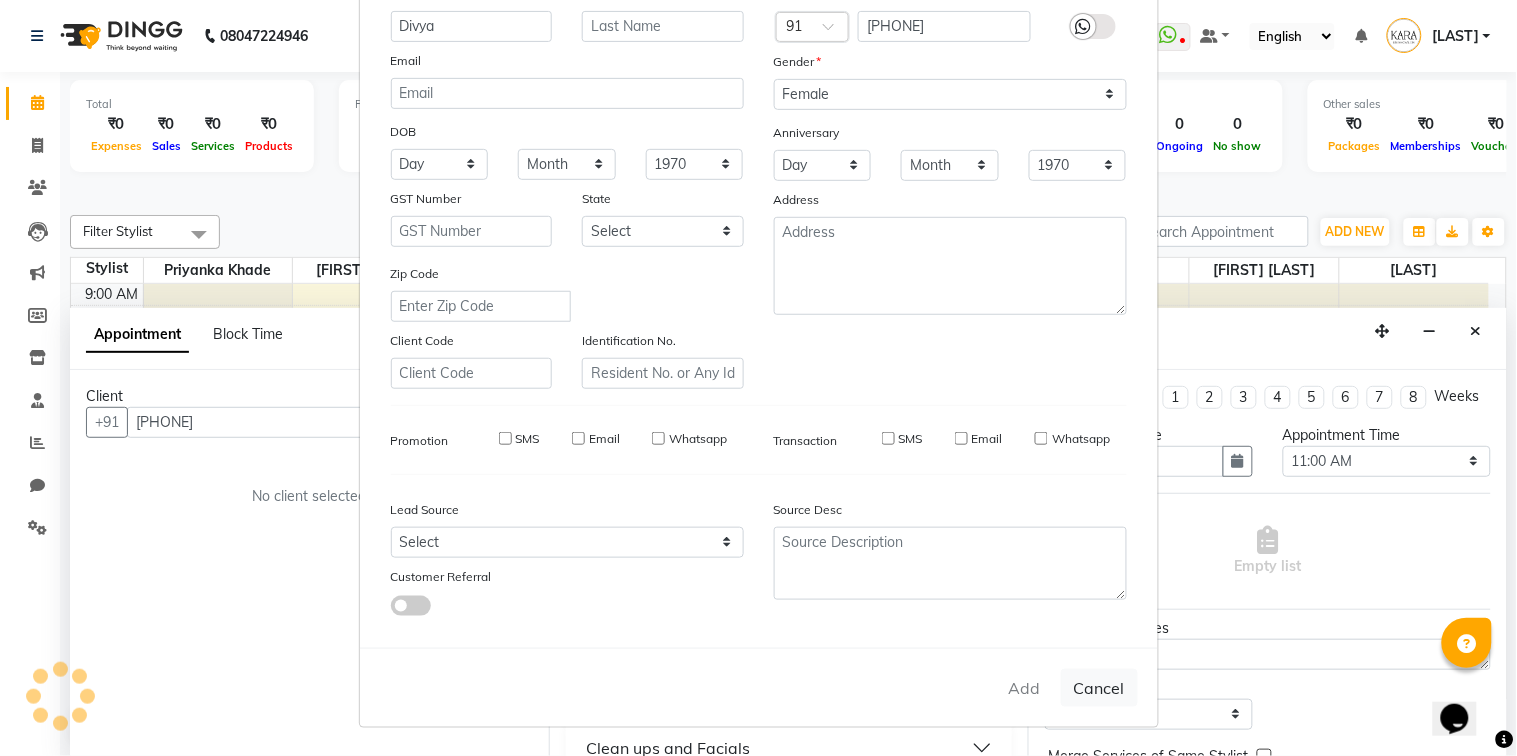 type 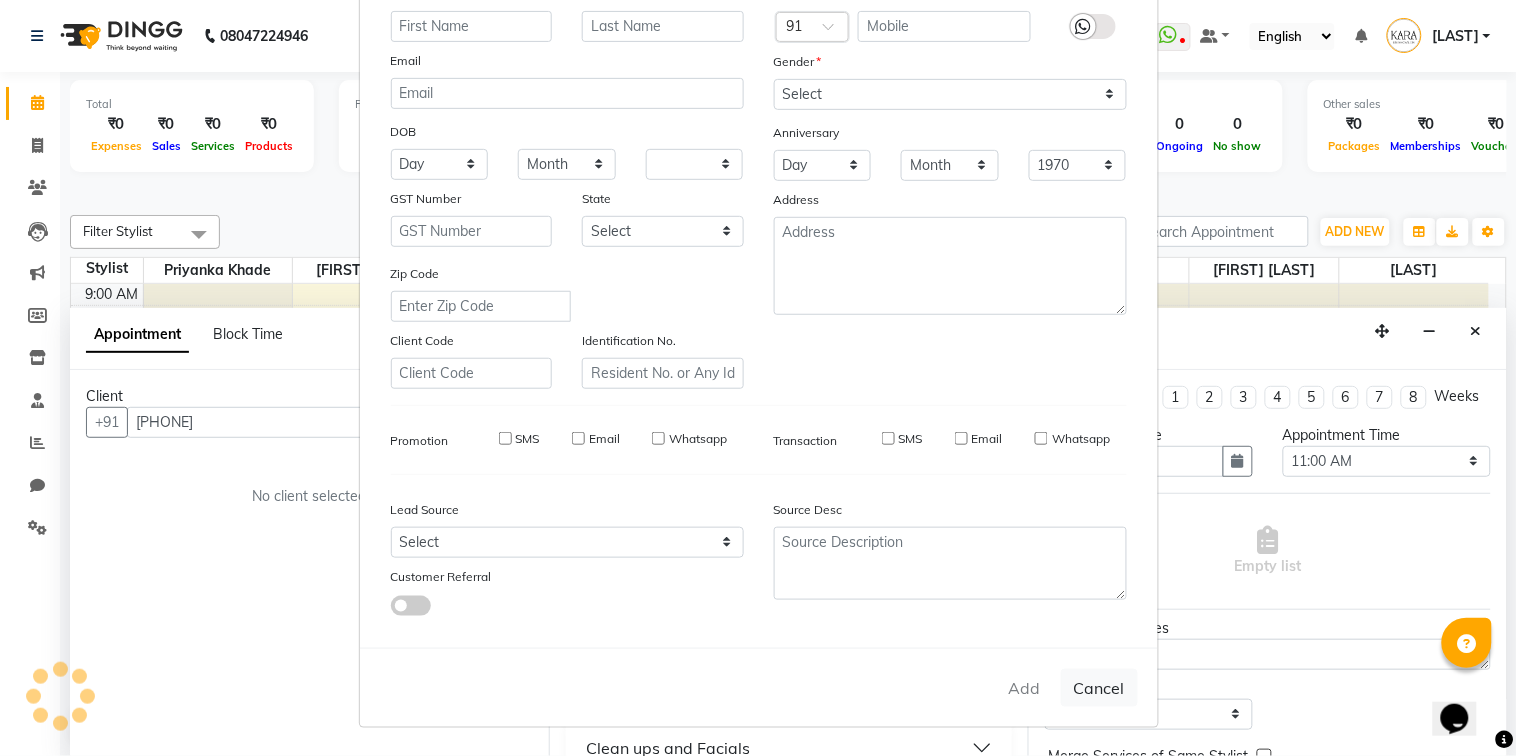 select 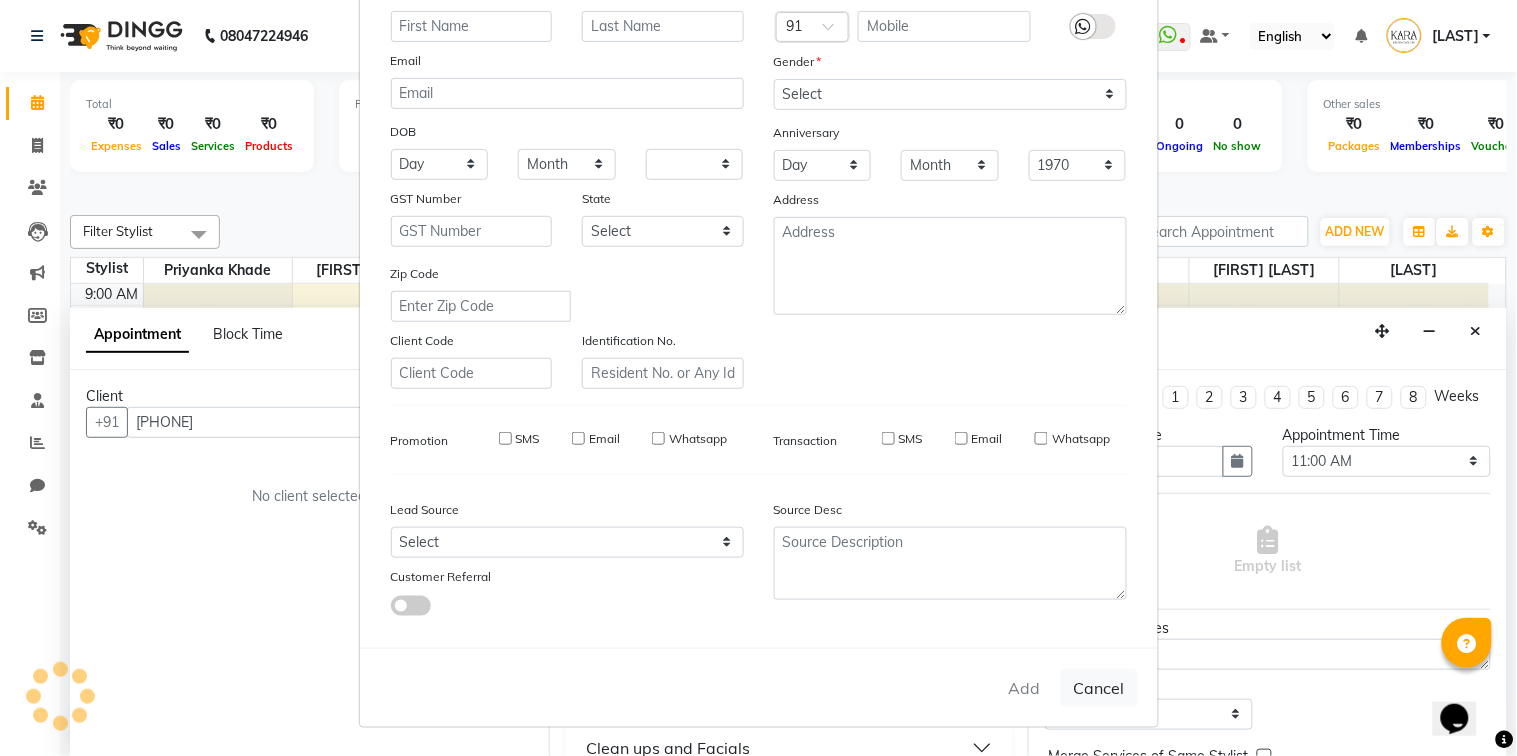 checkbox on "false" 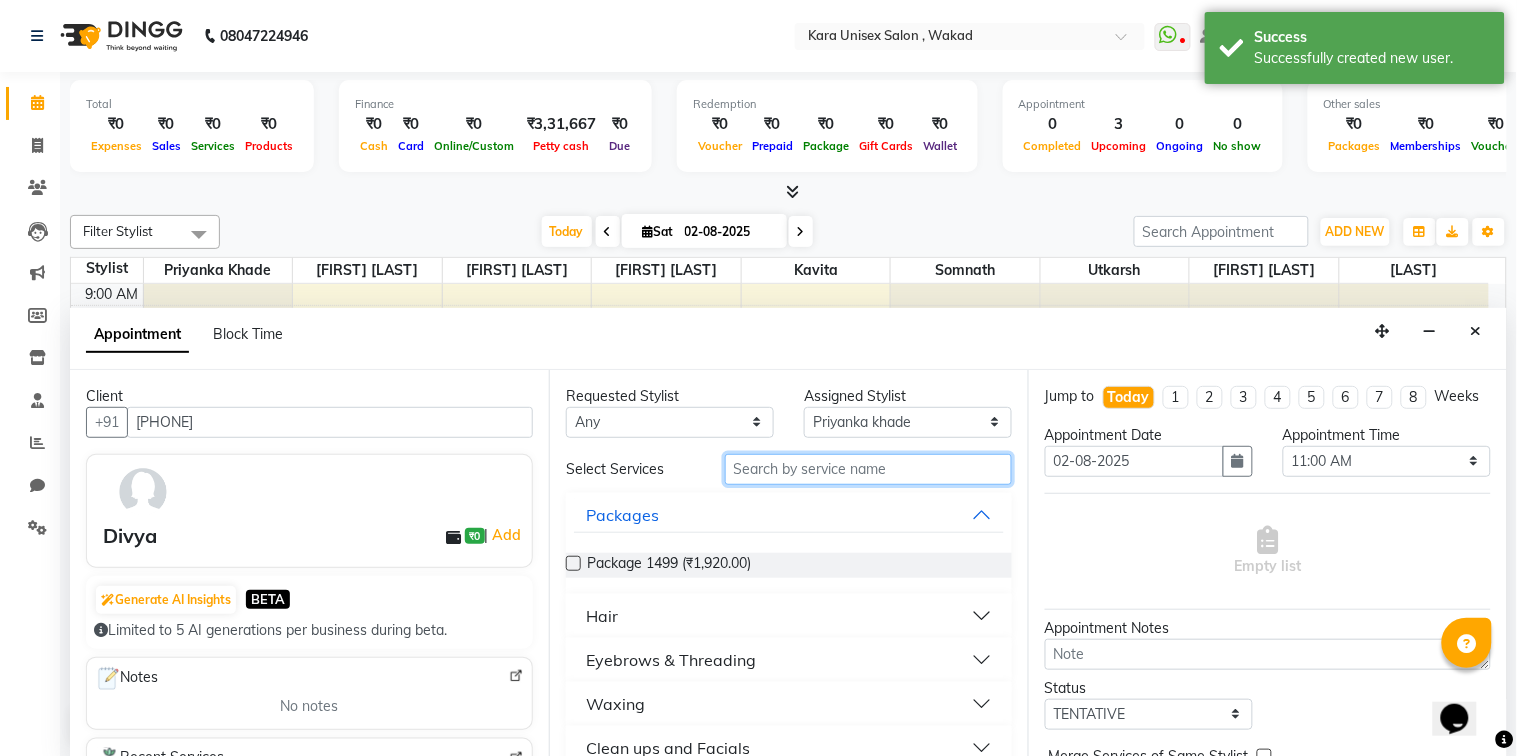 click at bounding box center [868, 469] 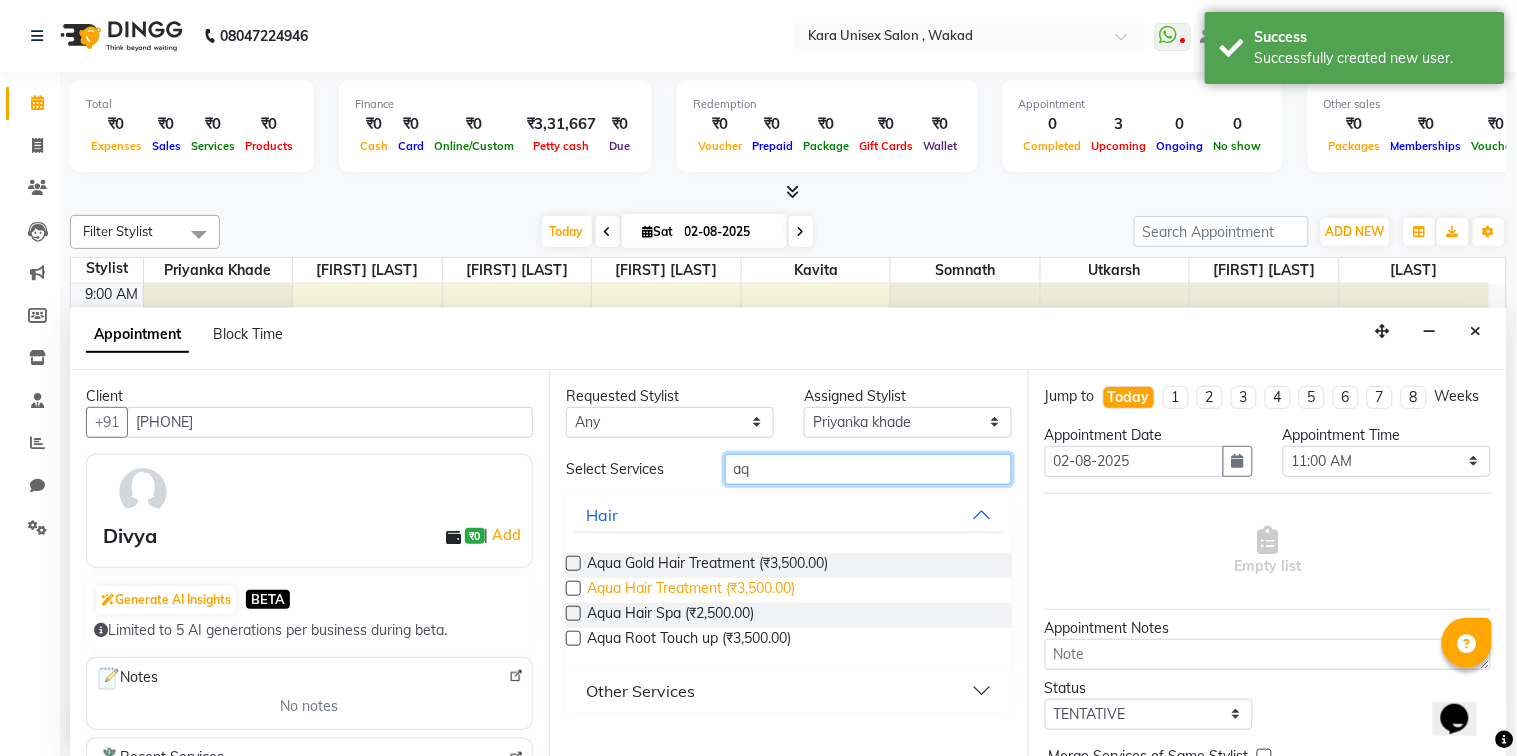 type on "aq" 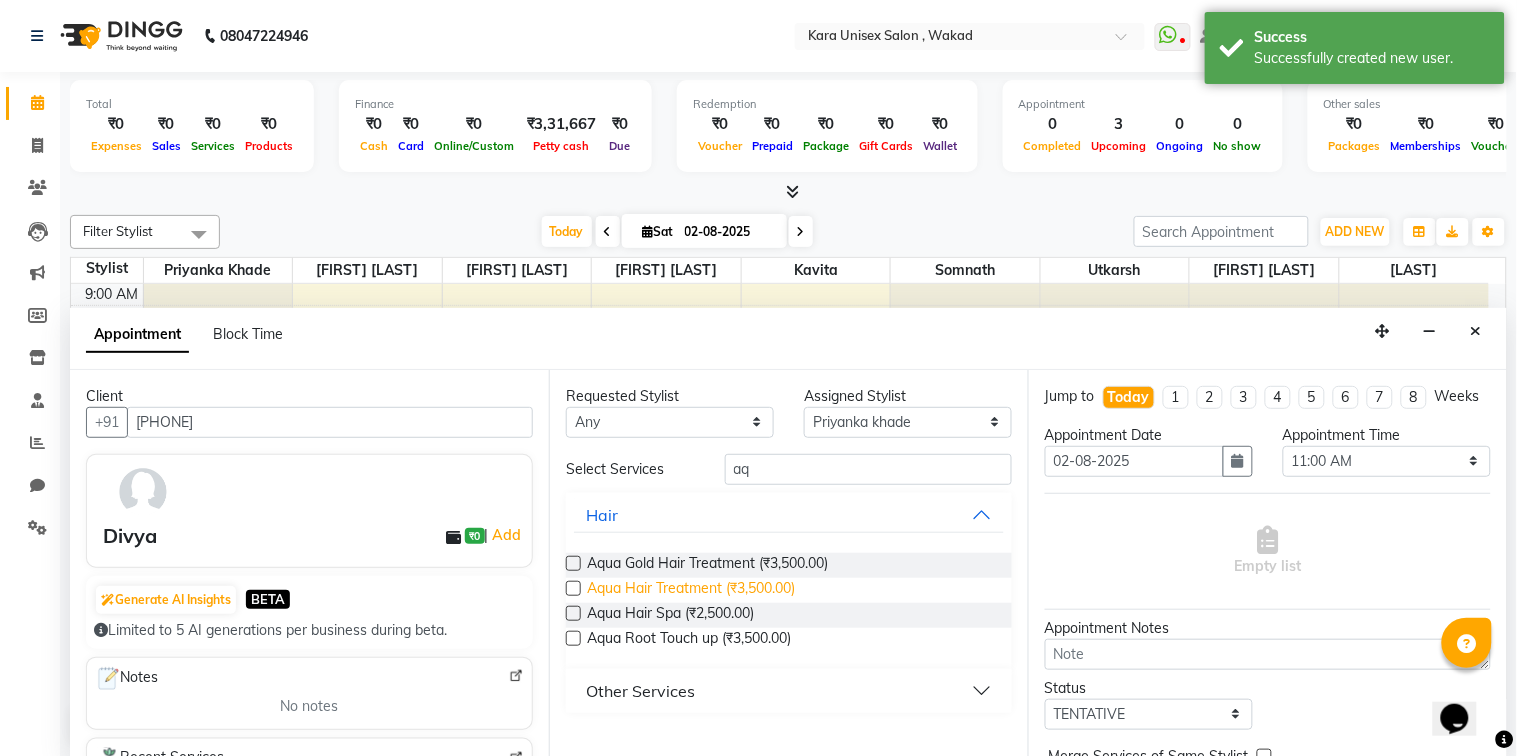 click on "Aqua Hair Treatment (₹3,500.00)" at bounding box center (691, 590) 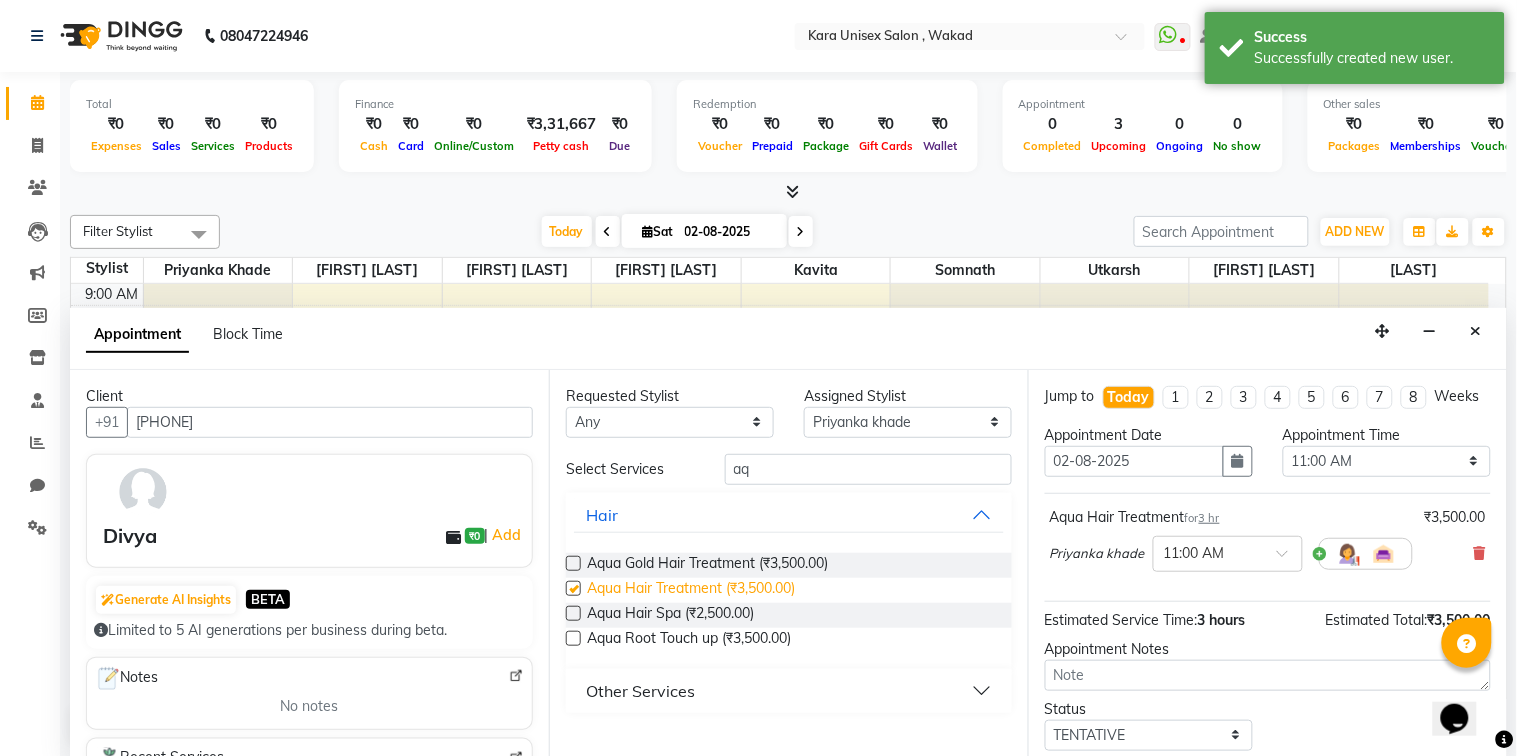 checkbox on "false" 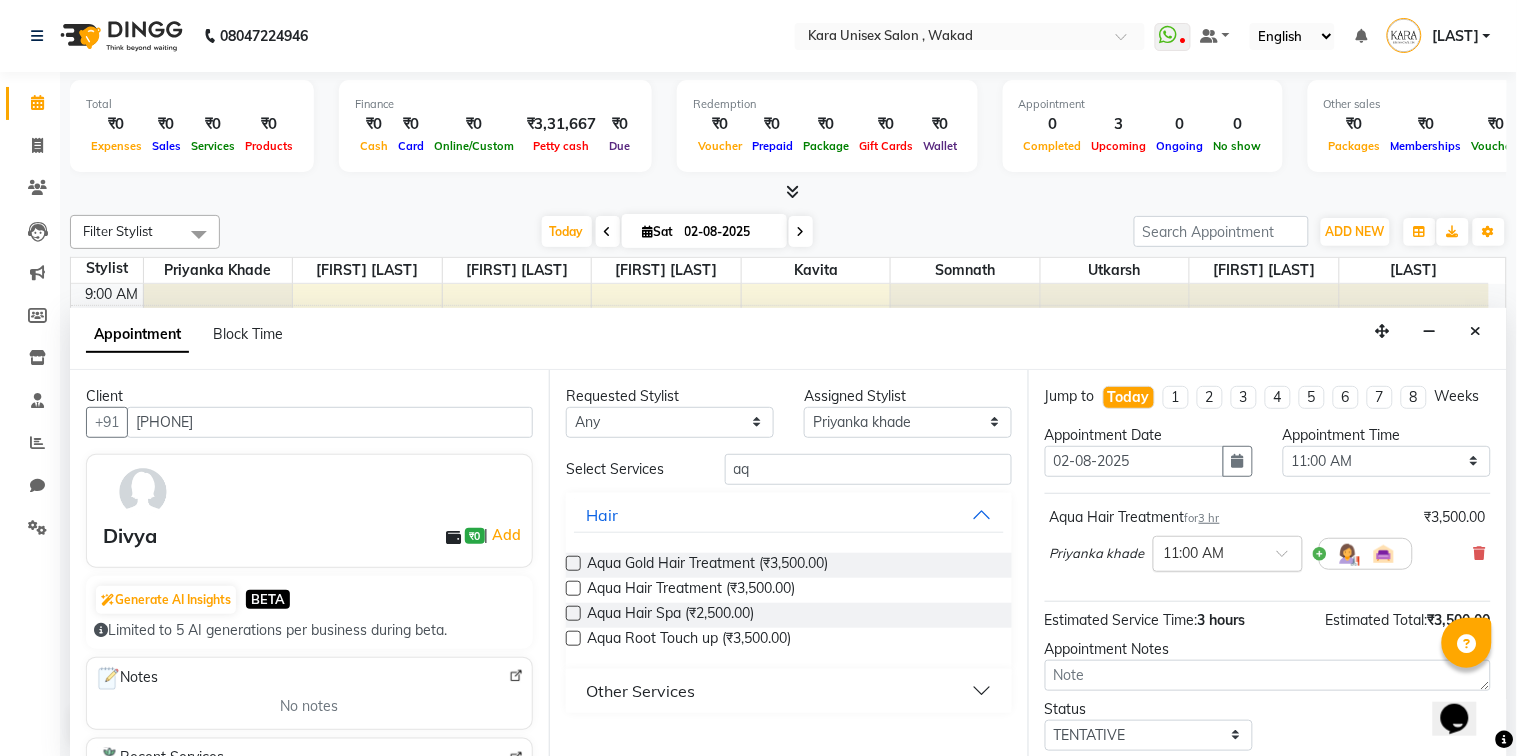 scroll, scrollTop: 138, scrollLeft: 0, axis: vertical 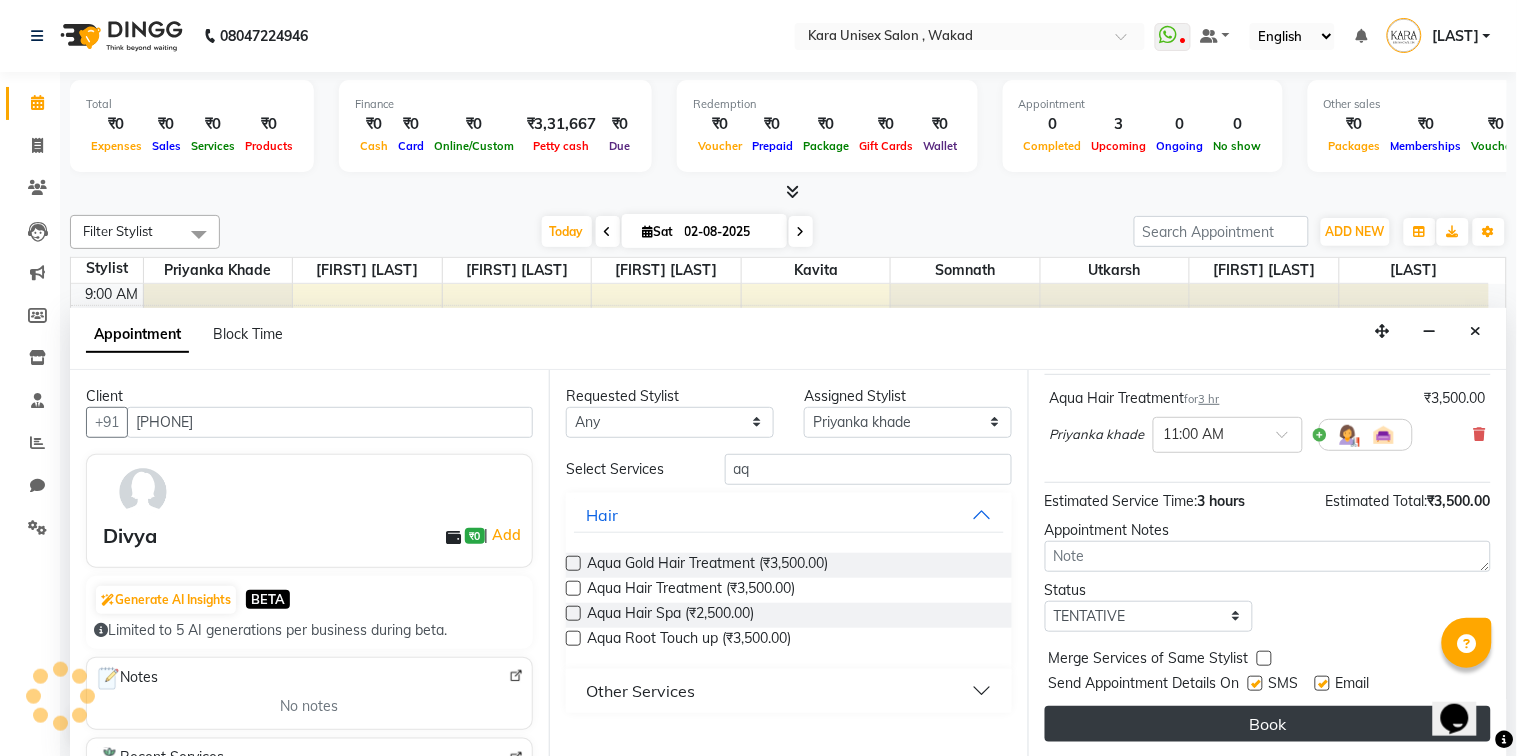 click on "Book" at bounding box center [1268, 724] 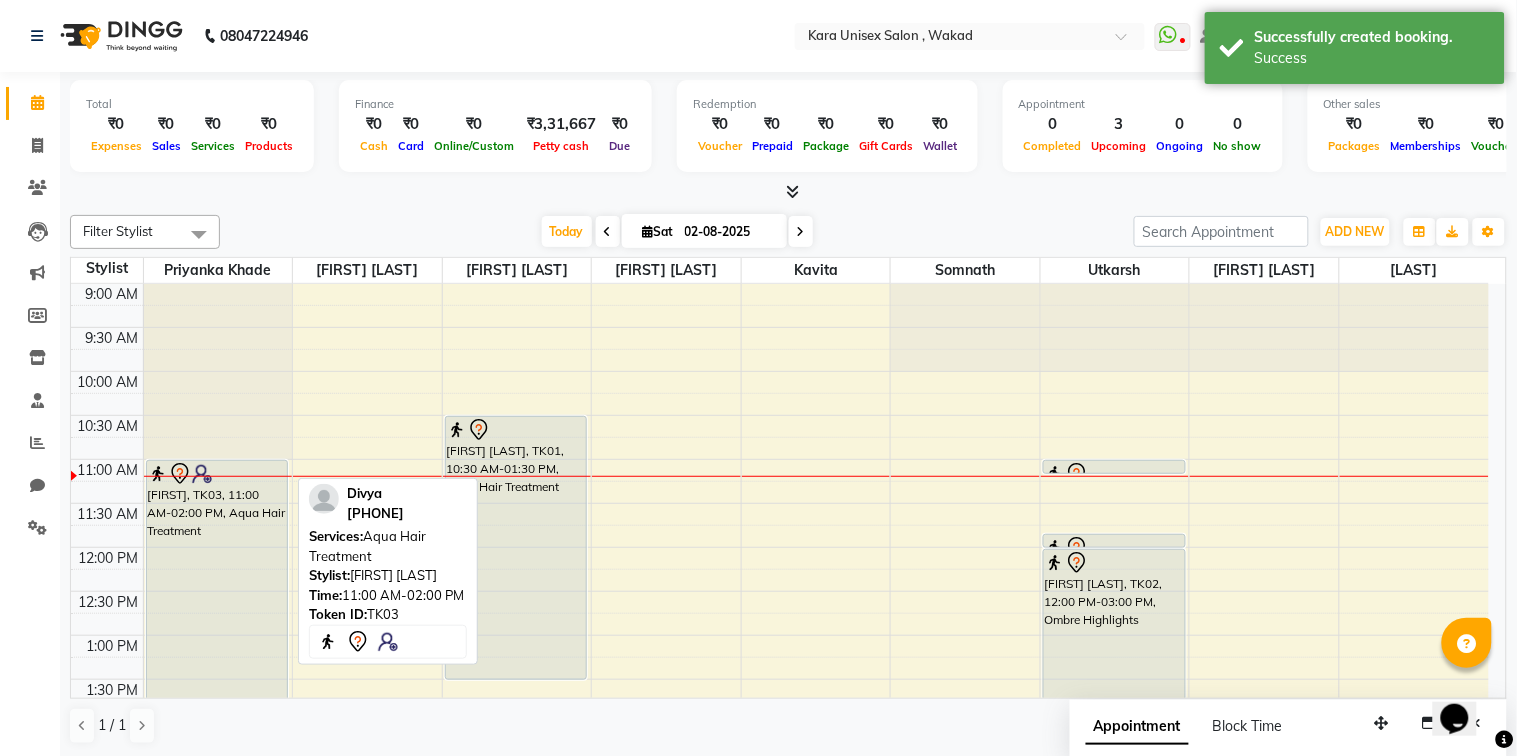 click at bounding box center [217, 474] 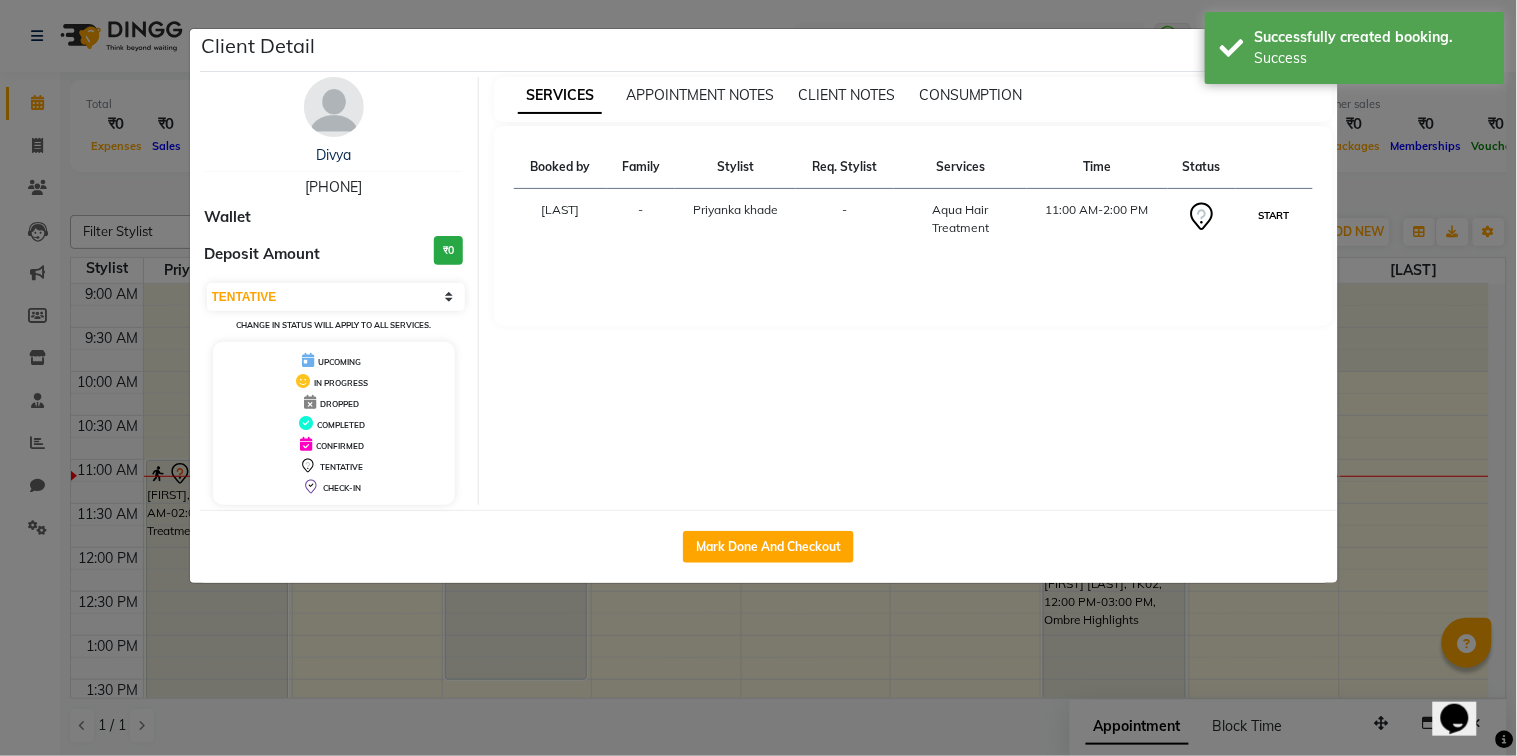 click on "START" at bounding box center [1274, 215] 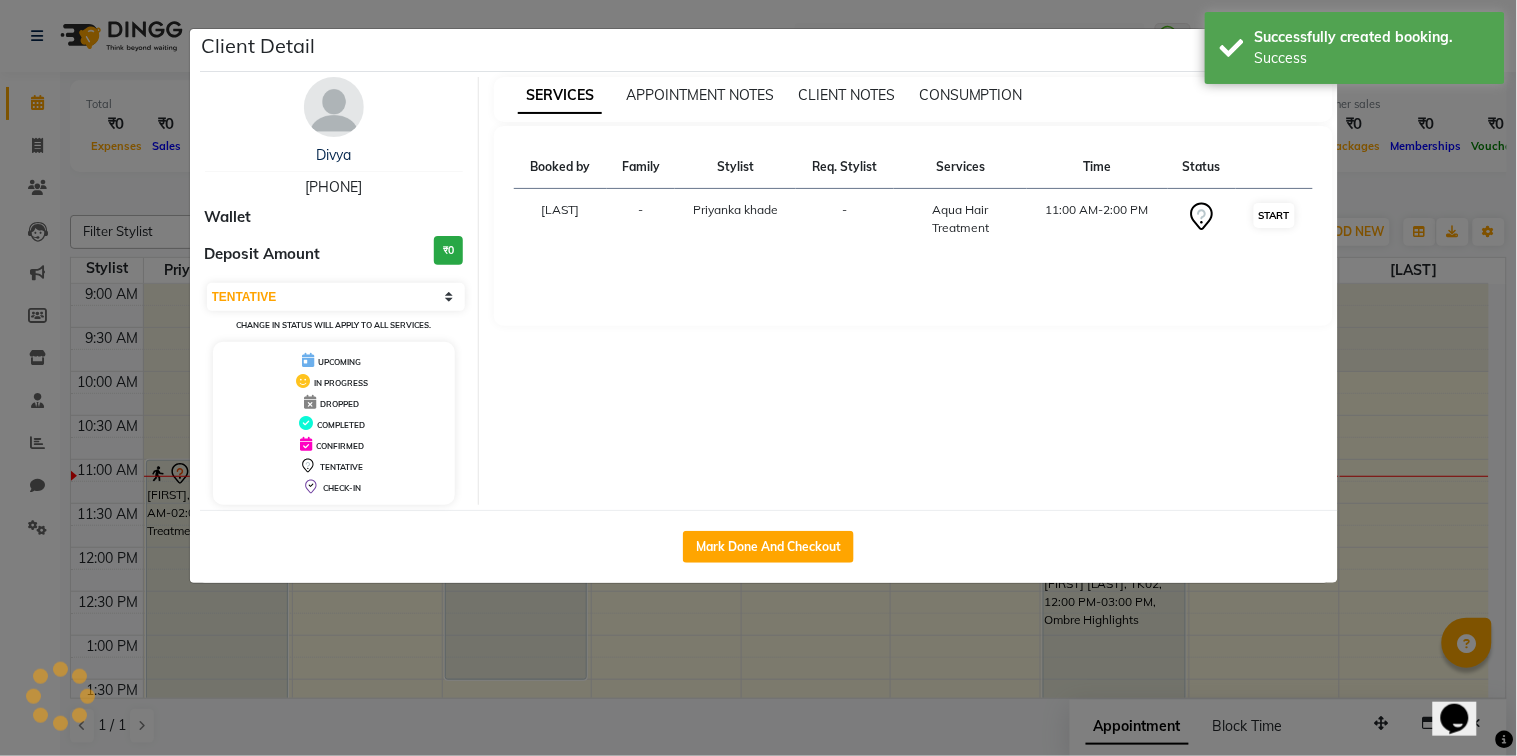 select on "1" 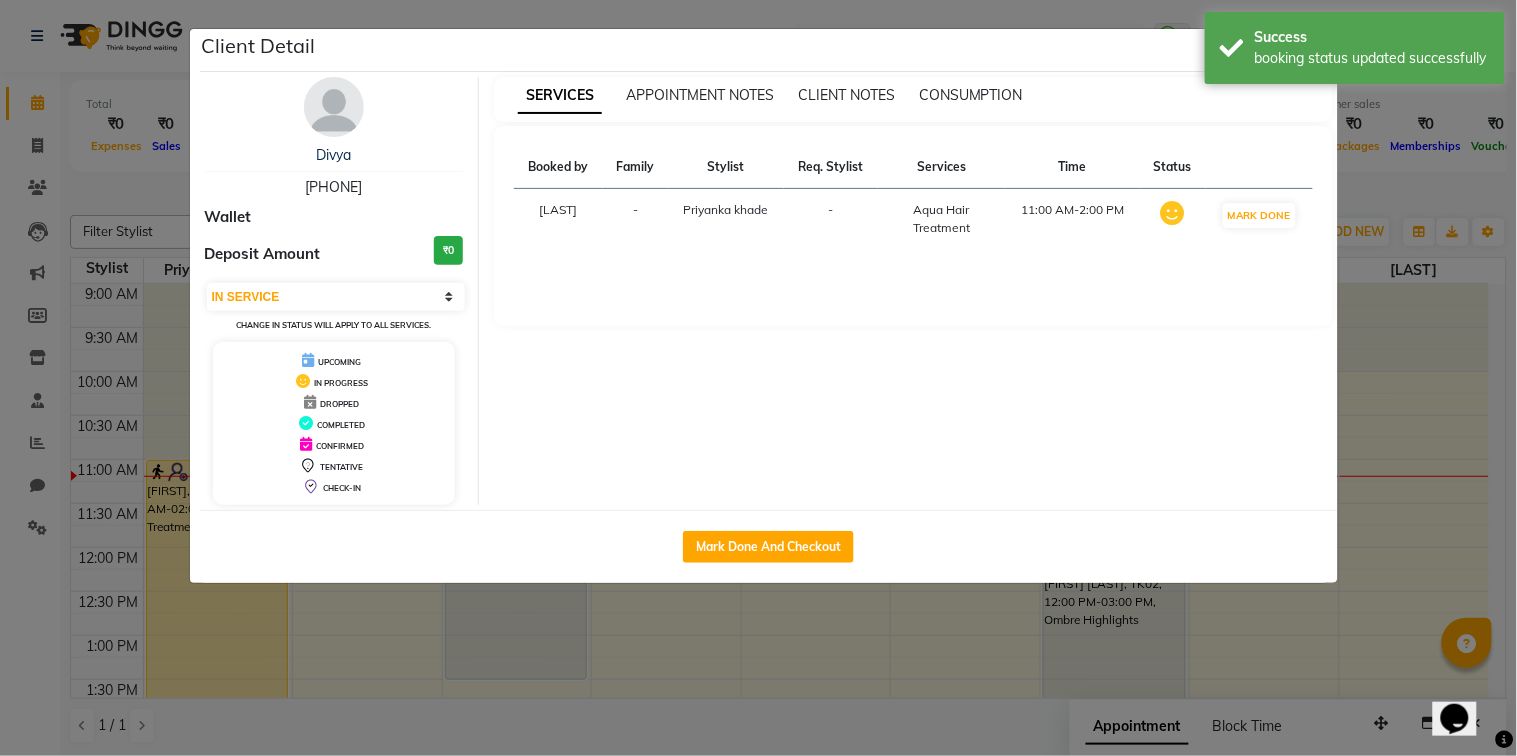 click on "Client Detail [FIRST] [PHONE] Wallet Deposit Amount ₹0 Select IN SERVICE CONFIRMED TENTATIVE CHECK IN MARK DONE DROPPED UPCOMING Change in status will apply to all services. UPCOMING IN PROGRESS DROPPED COMPLETED CONFIRMED TENTATIVE CHECK-IN SERVICES APPOINTMENT NOTES CLIENT NOTES CONSUMPTION Booked by Family Stylist Req. Stylist Services Time Status [FIRST] - [FIRST] [LAST] - Aqua Hair Treatment 11:00 AM-2:00 PM MARK DONE Mark Done And Checkout" 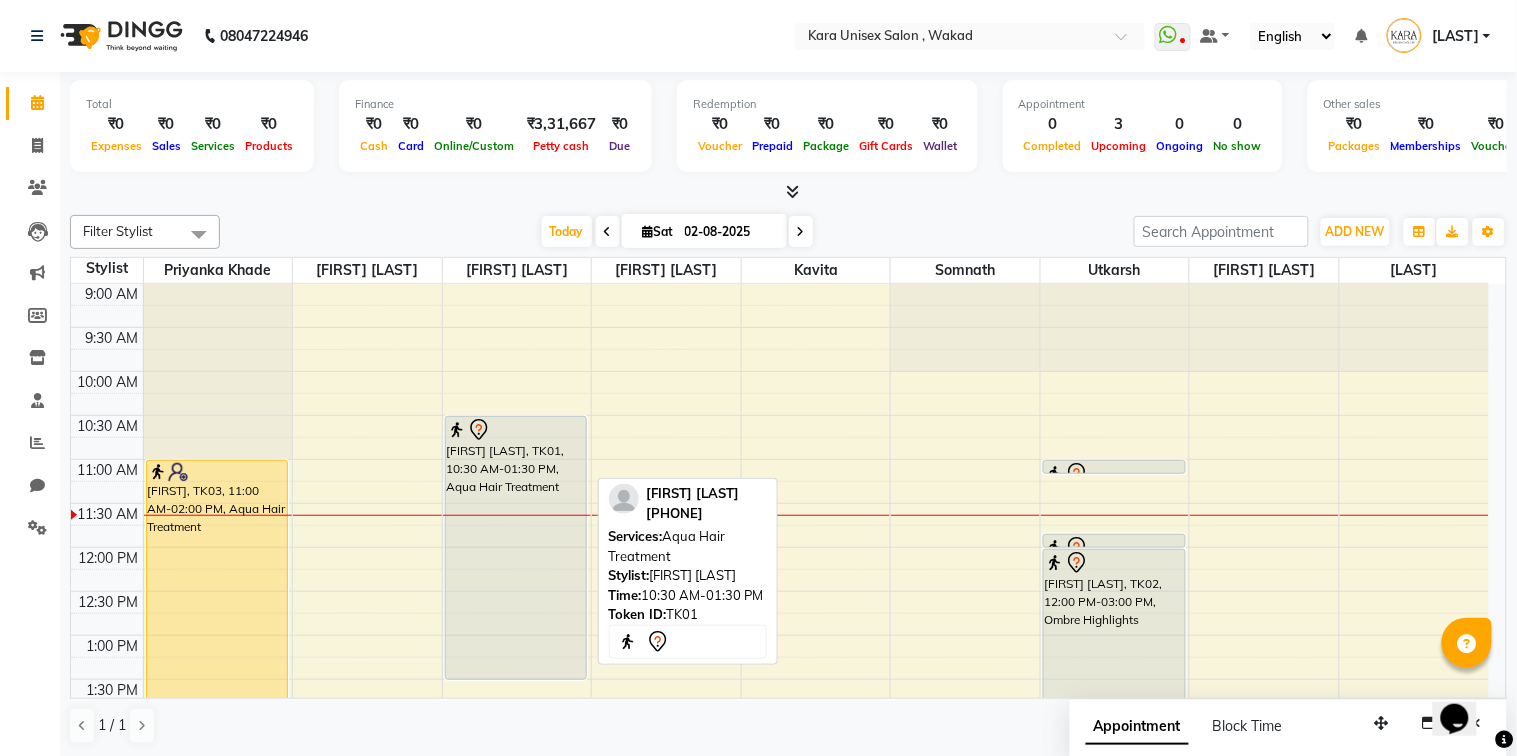 click on "[FIRST] [LAST], TK01, 10:30 AM-01:30 PM, Aqua Hair Treatment" at bounding box center [516, 548] 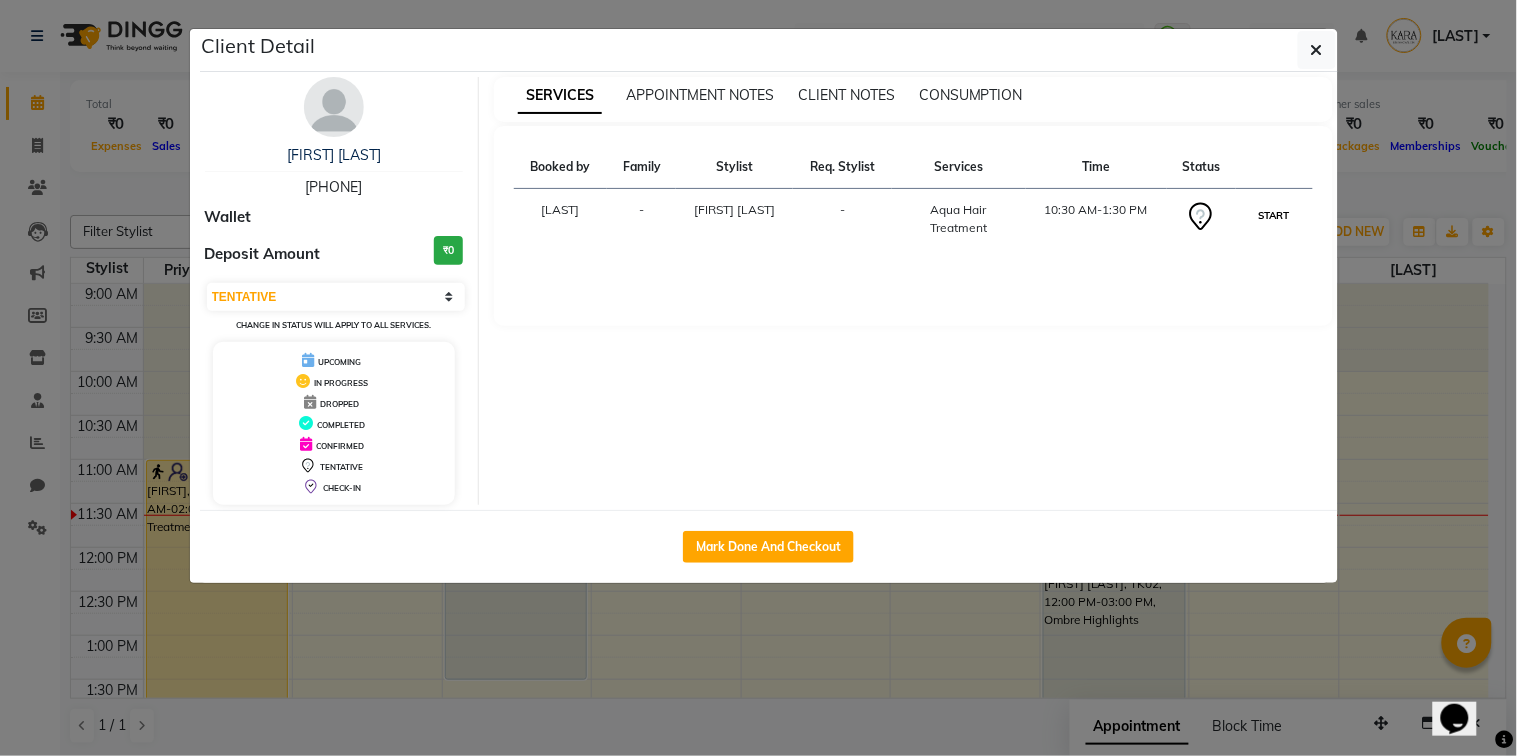 click on "START" at bounding box center (1274, 215) 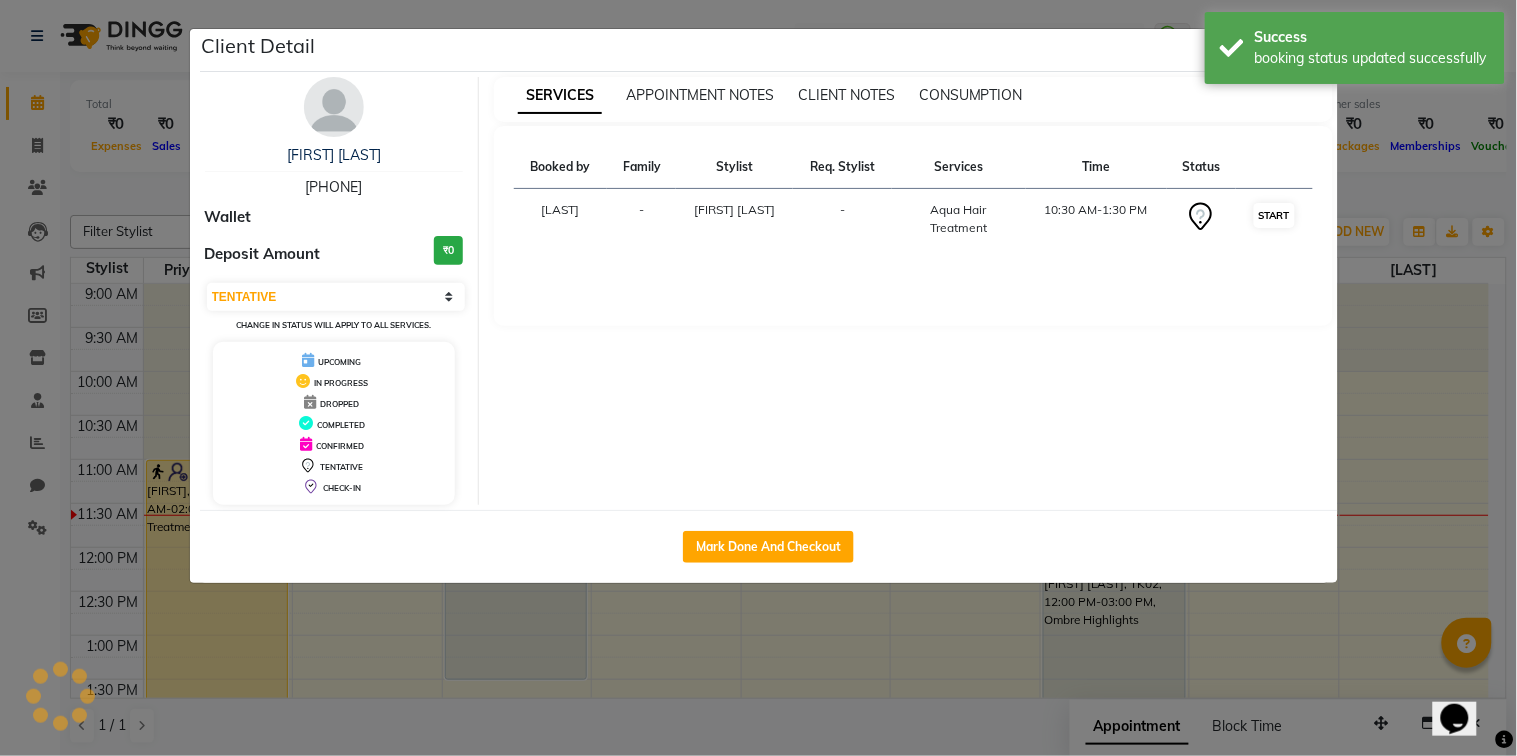 select on "1" 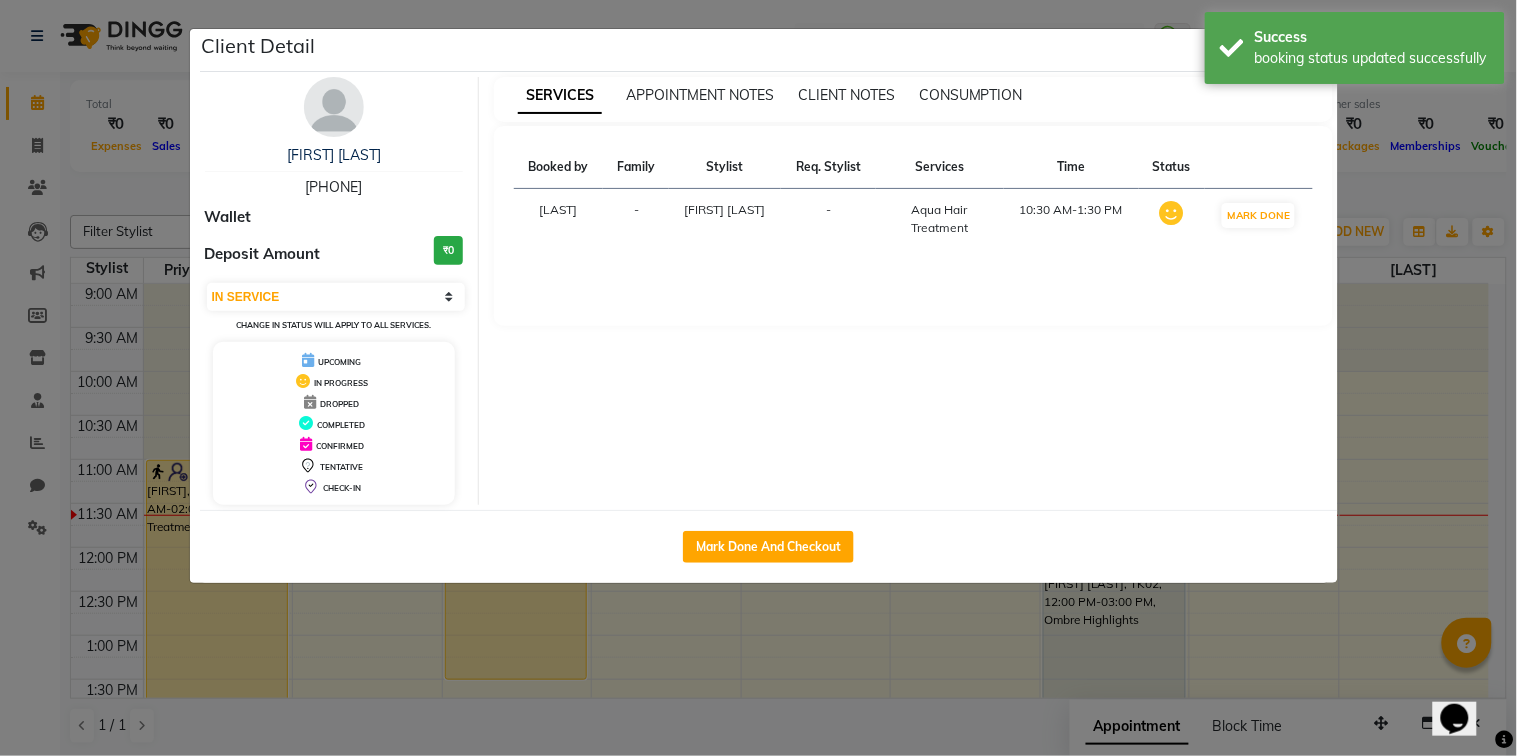click on "Client Detail [FIRST] [LAST] [PHONE] Wallet Deposit Amount ₹0 Select IN SERVICE CONFIRMED TENTATIVE CHECK IN MARK DONE DROPPED UPCOMING Change in status will apply to all services. UPCOMING IN PROGRESS DROPPED COMPLETED CONFIRMED TENTATIVE CHECK-IN SERVICES APPOINTMENT NOTES CLIENT NOTES CONSUMPTION Booked by Family Stylist Req. Stylist Services Time Status [FIRST] - [FIRST] [LAST] - Aqua Hair Treatment 10:30 AM-1:30 PM MARK DONE Mark Done And Checkout" 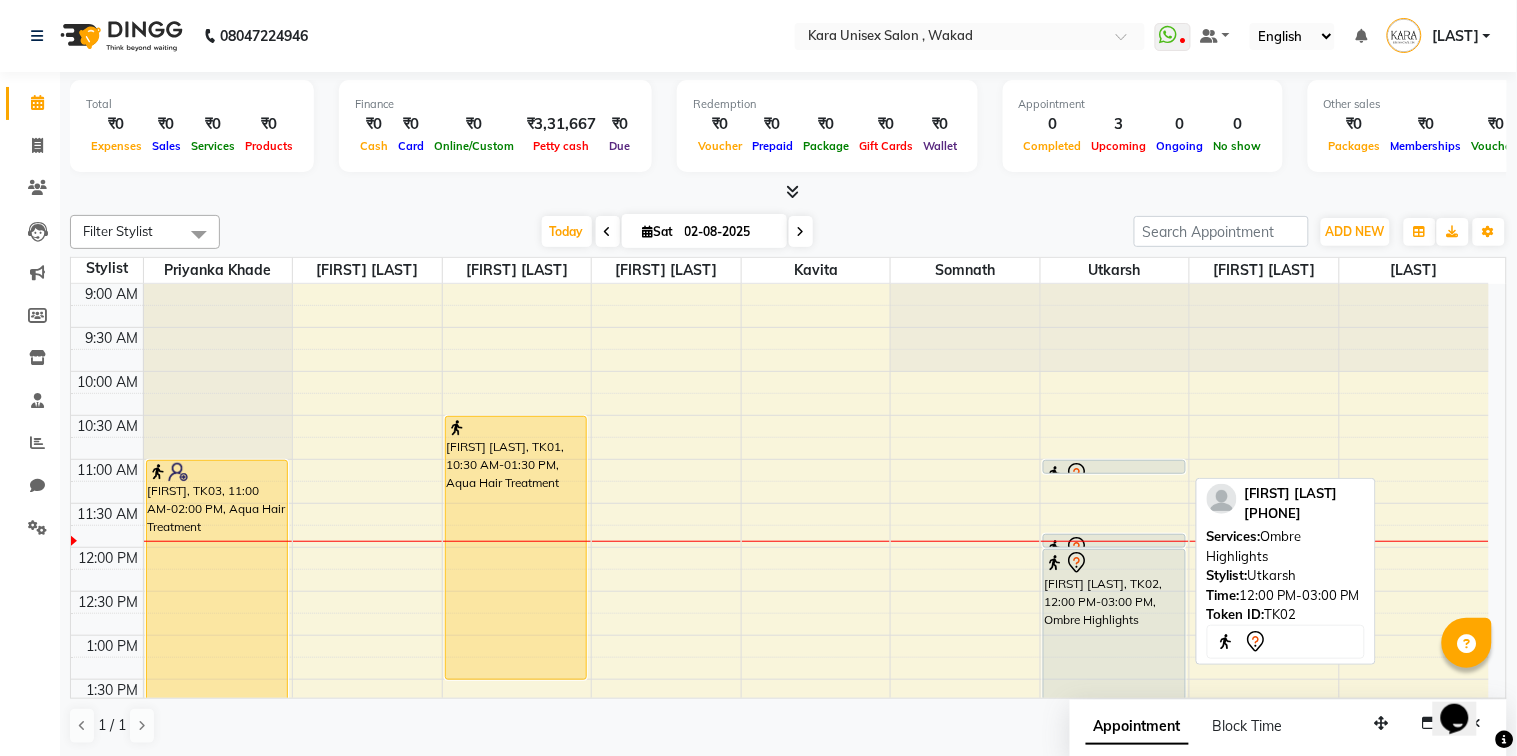 click on "[FIRST] [LAST], TK02, 12:00 PM-03:00 PM, Ombre Highlights" at bounding box center (1114, 681) 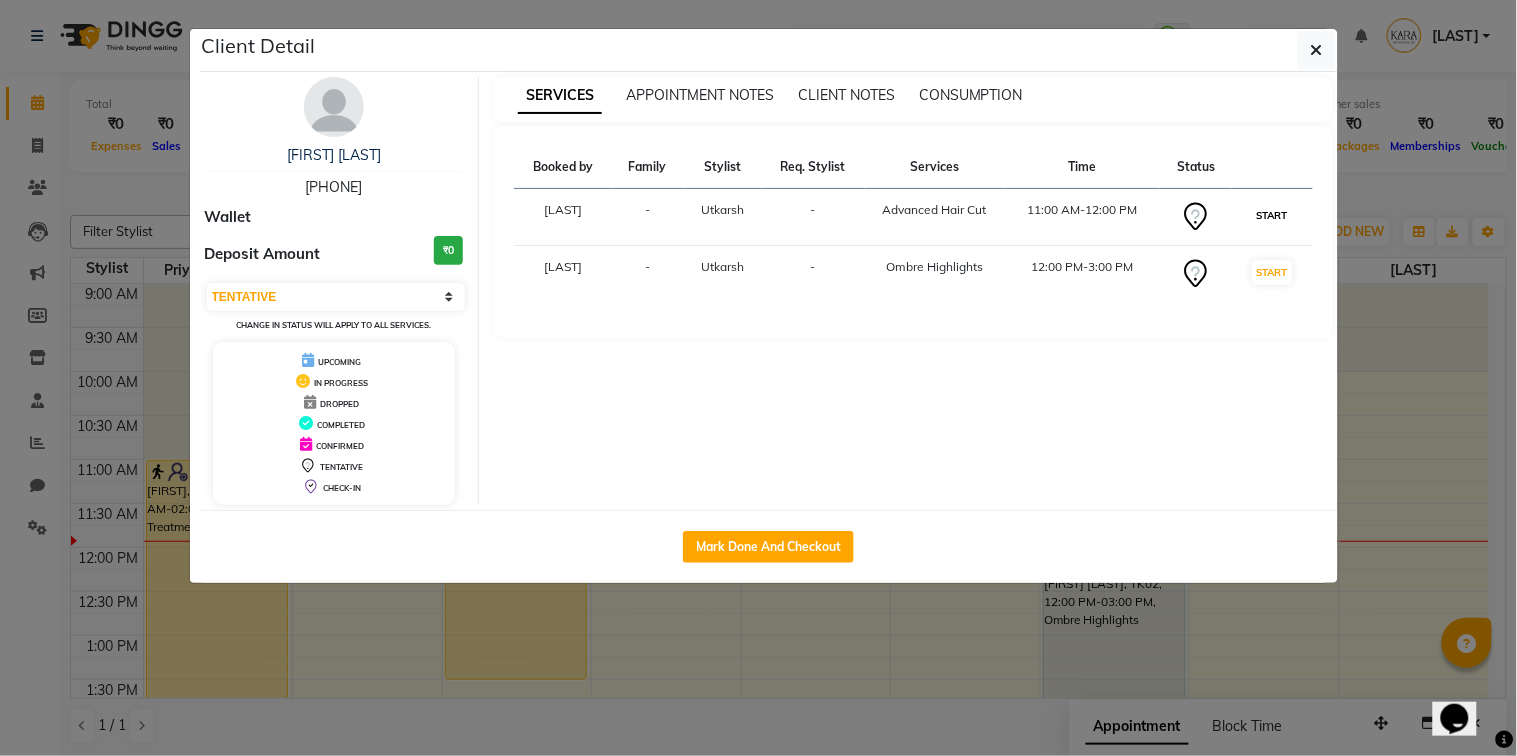 click on "START" at bounding box center (1272, 215) 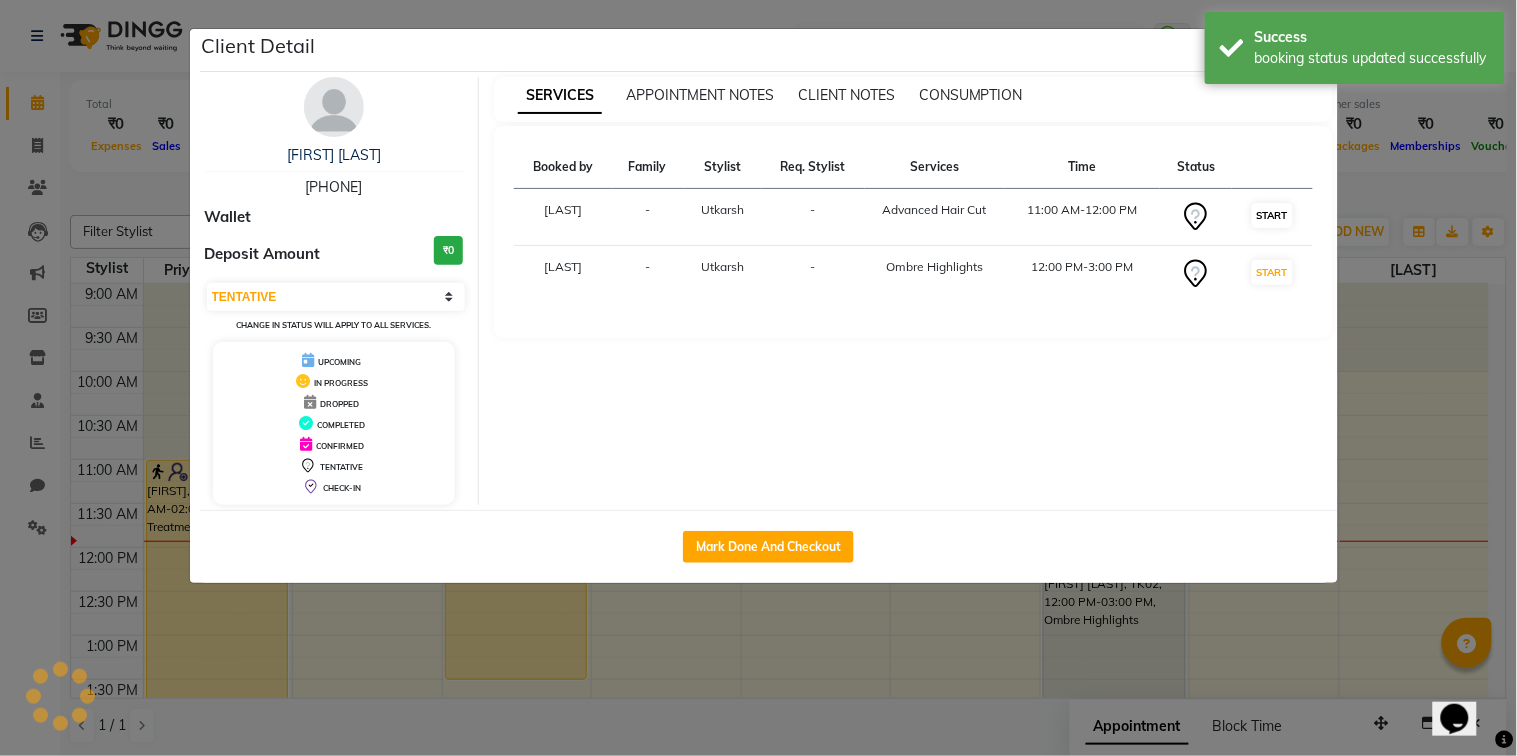 select on "select" 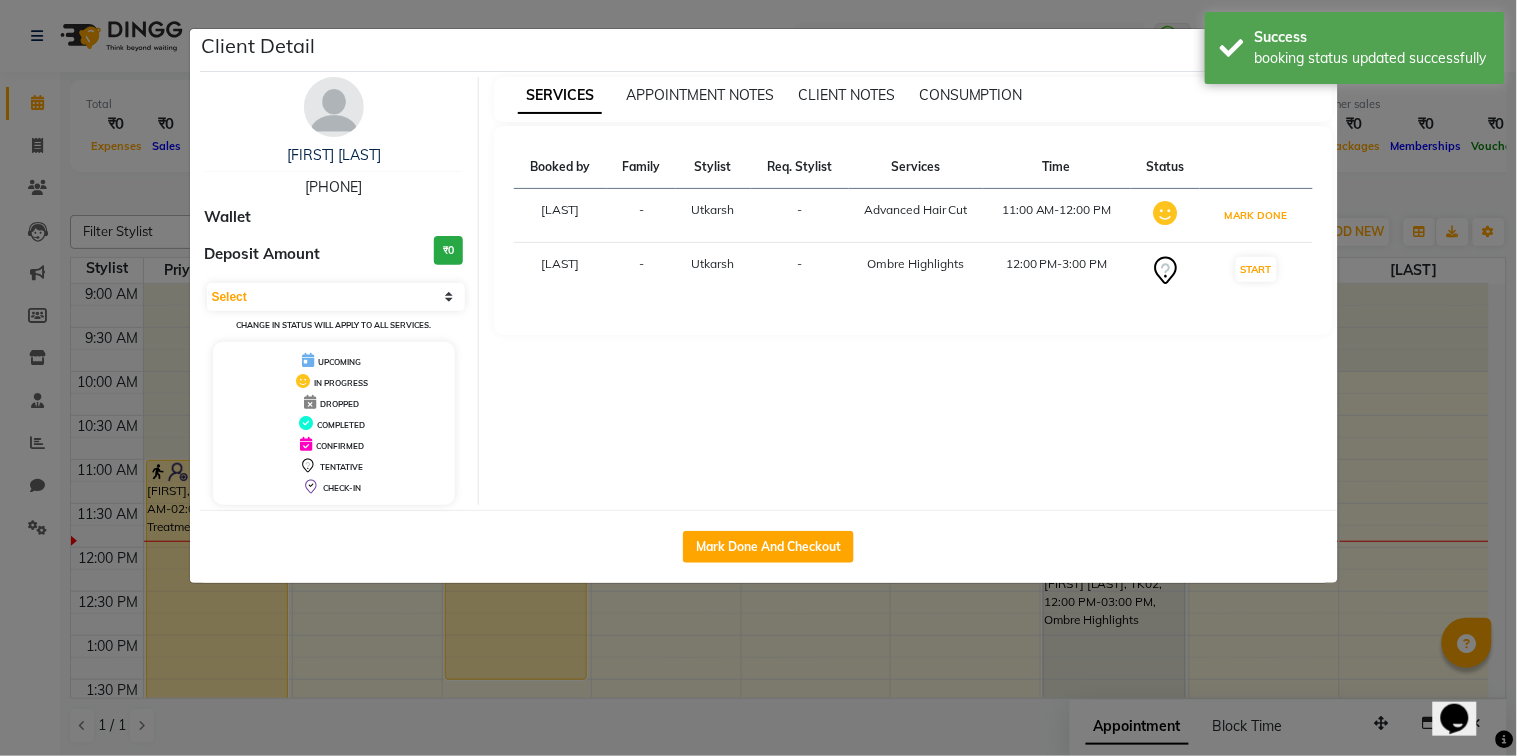 drag, startPoint x: 1276, startPoint y: 222, endPoint x: 1283, endPoint y: 234, distance: 13.892444 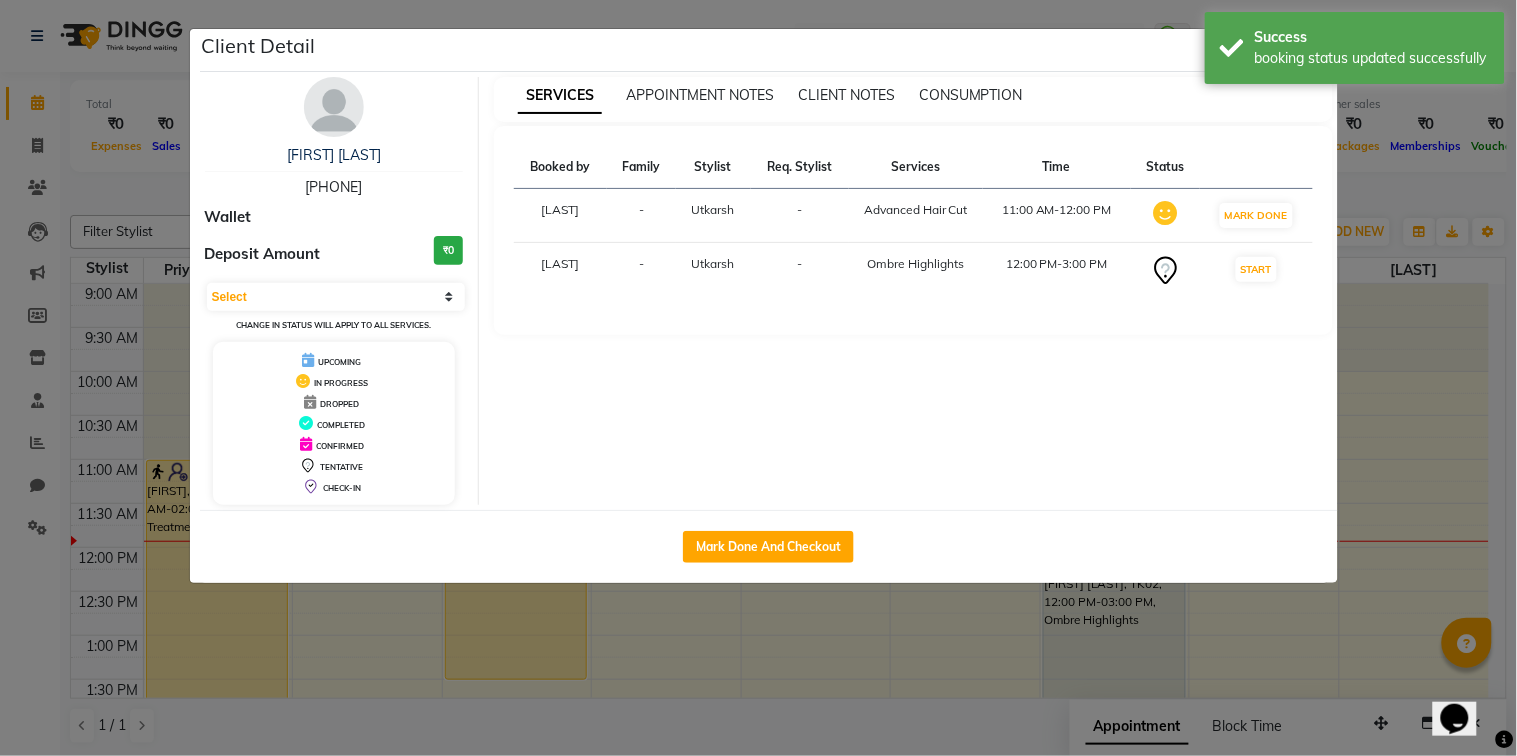 click on "MARK DONE" at bounding box center (1256, 216) 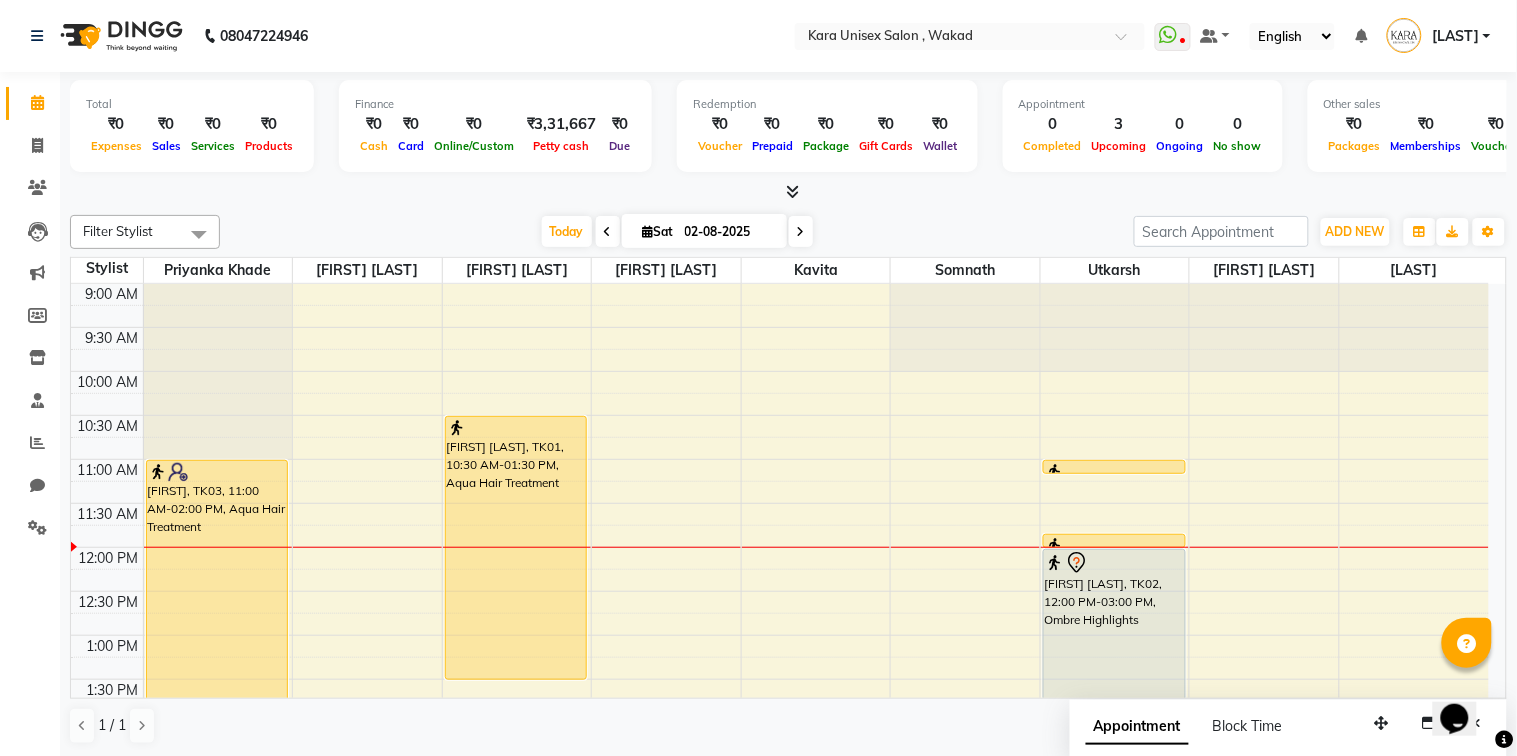 drag, startPoint x: 1287, startPoint y: 370, endPoint x: 1266, endPoint y: 365, distance: 21.587032 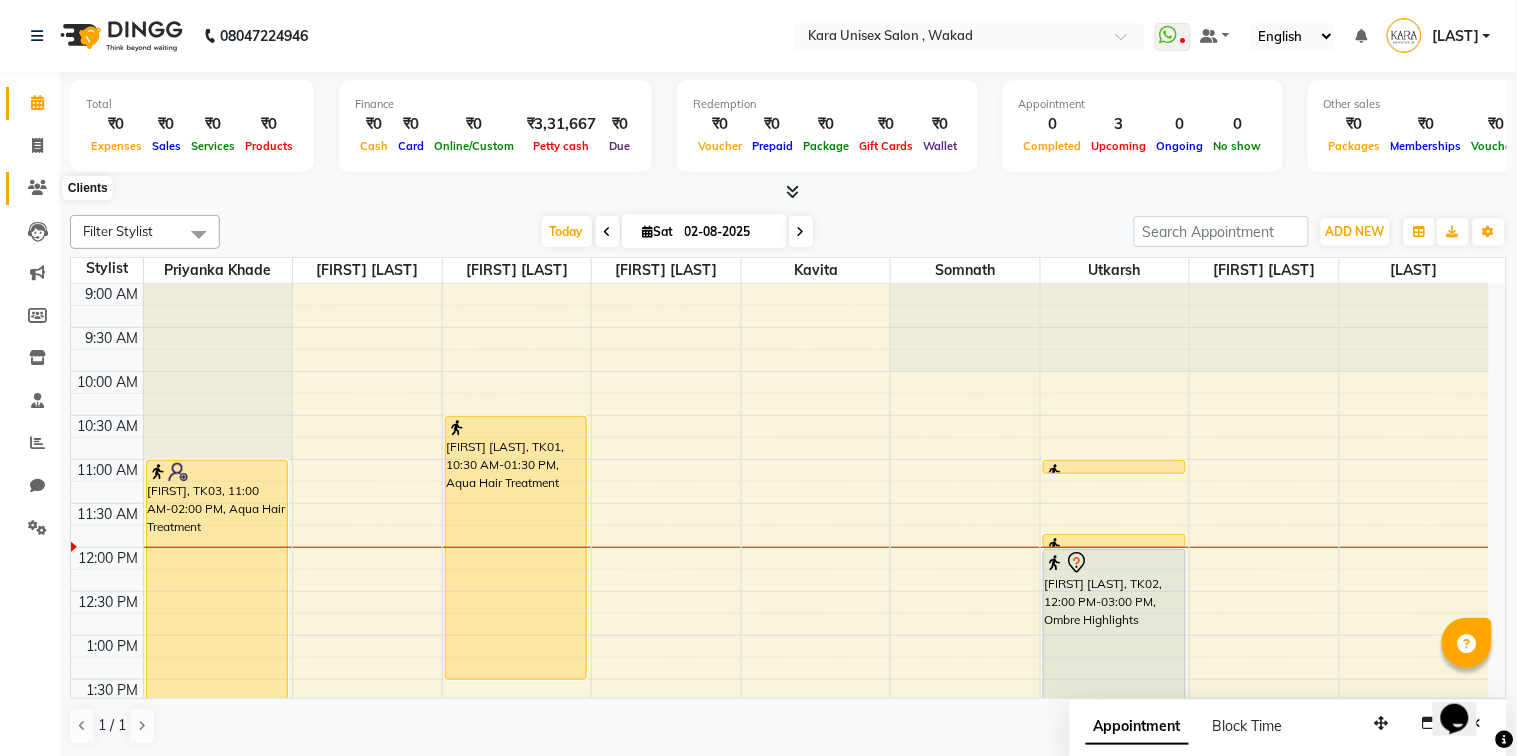 click 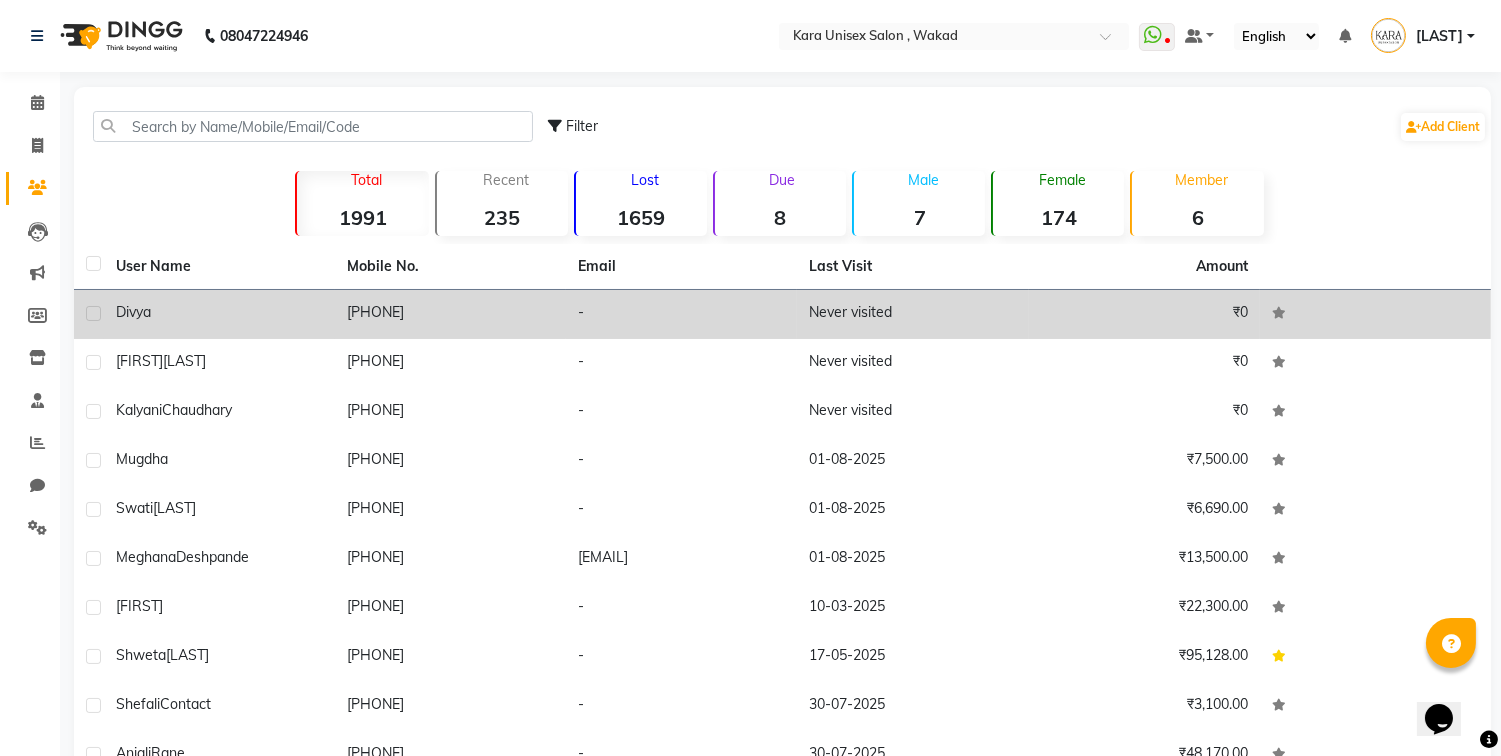 click on "[PHONE]" 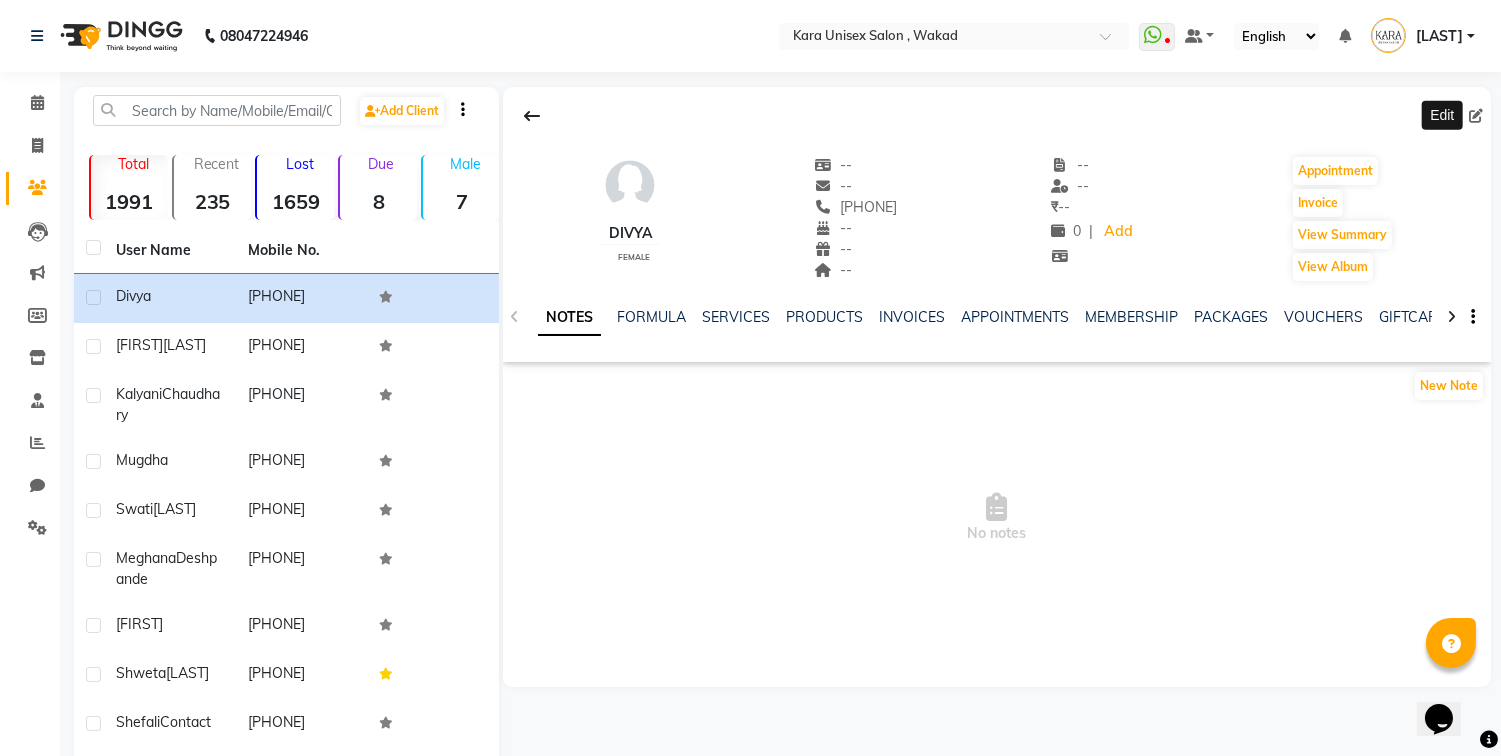 click 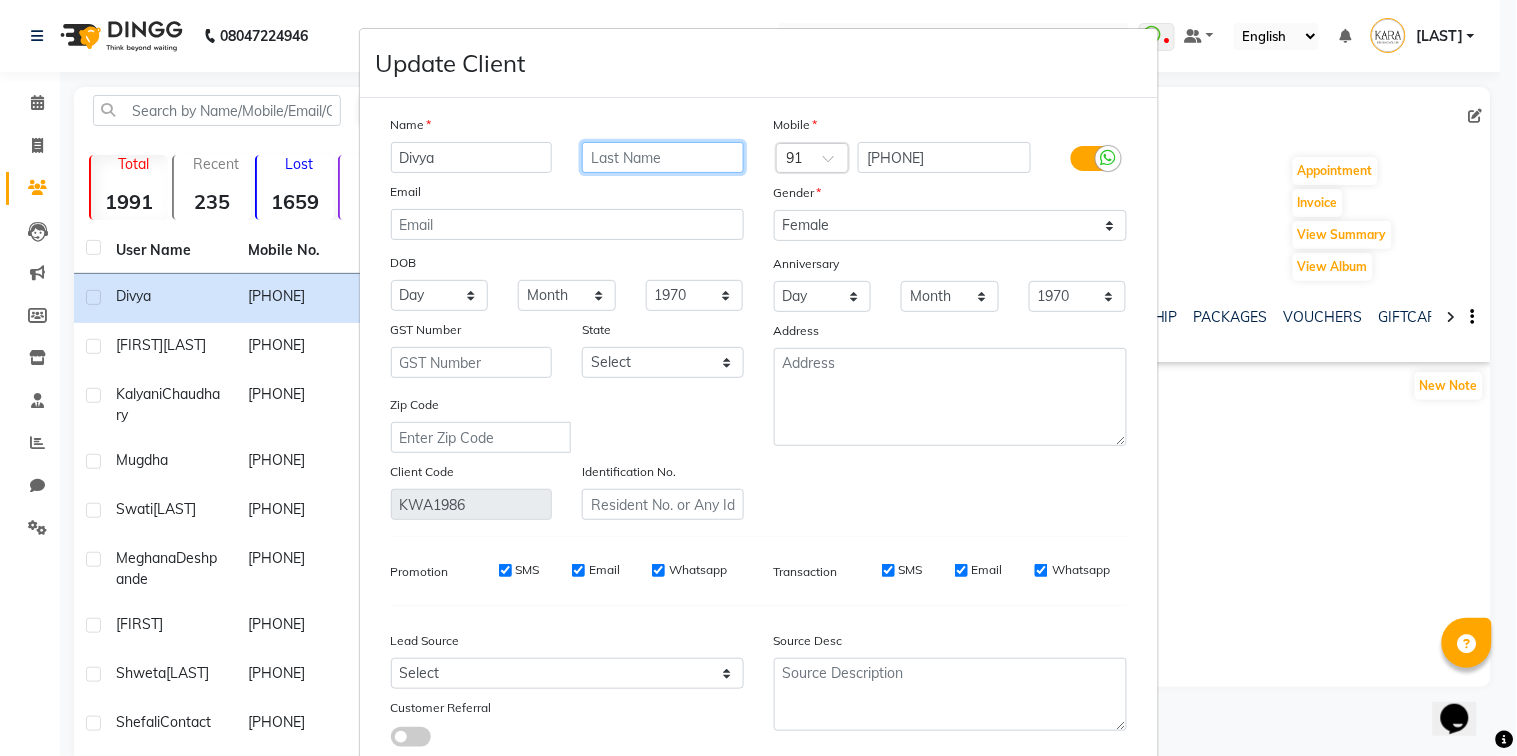 click at bounding box center [663, 157] 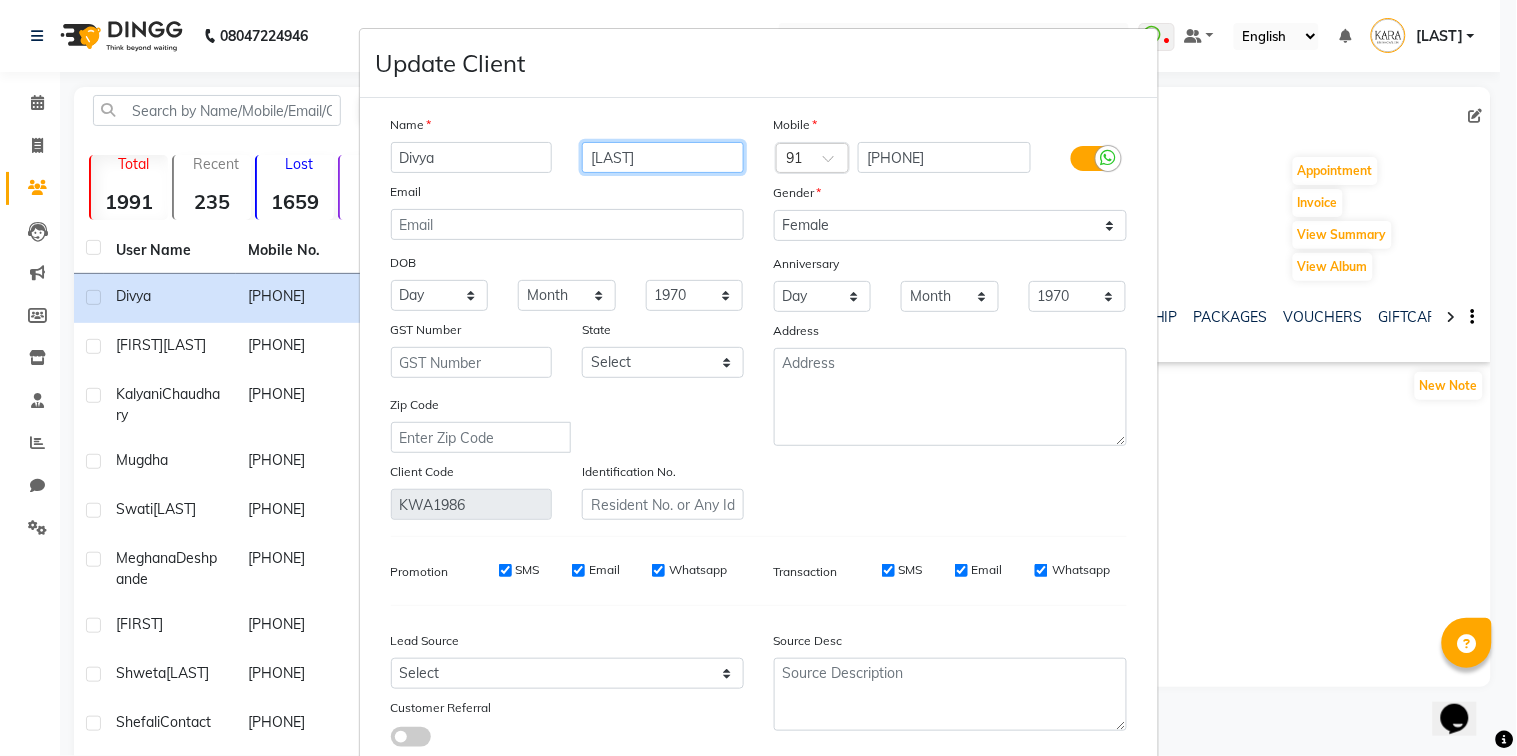 type on "[LAST]" 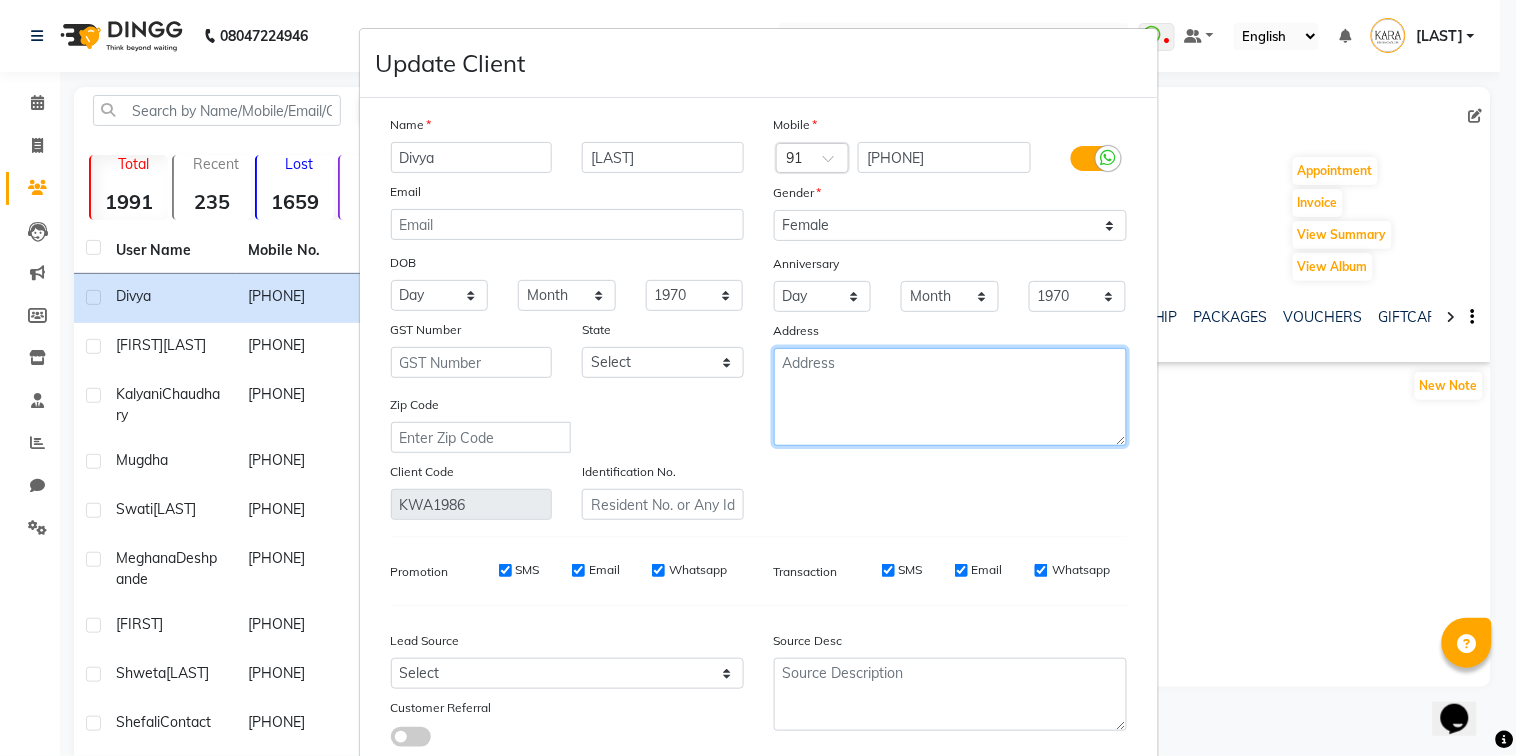 click at bounding box center [950, 397] 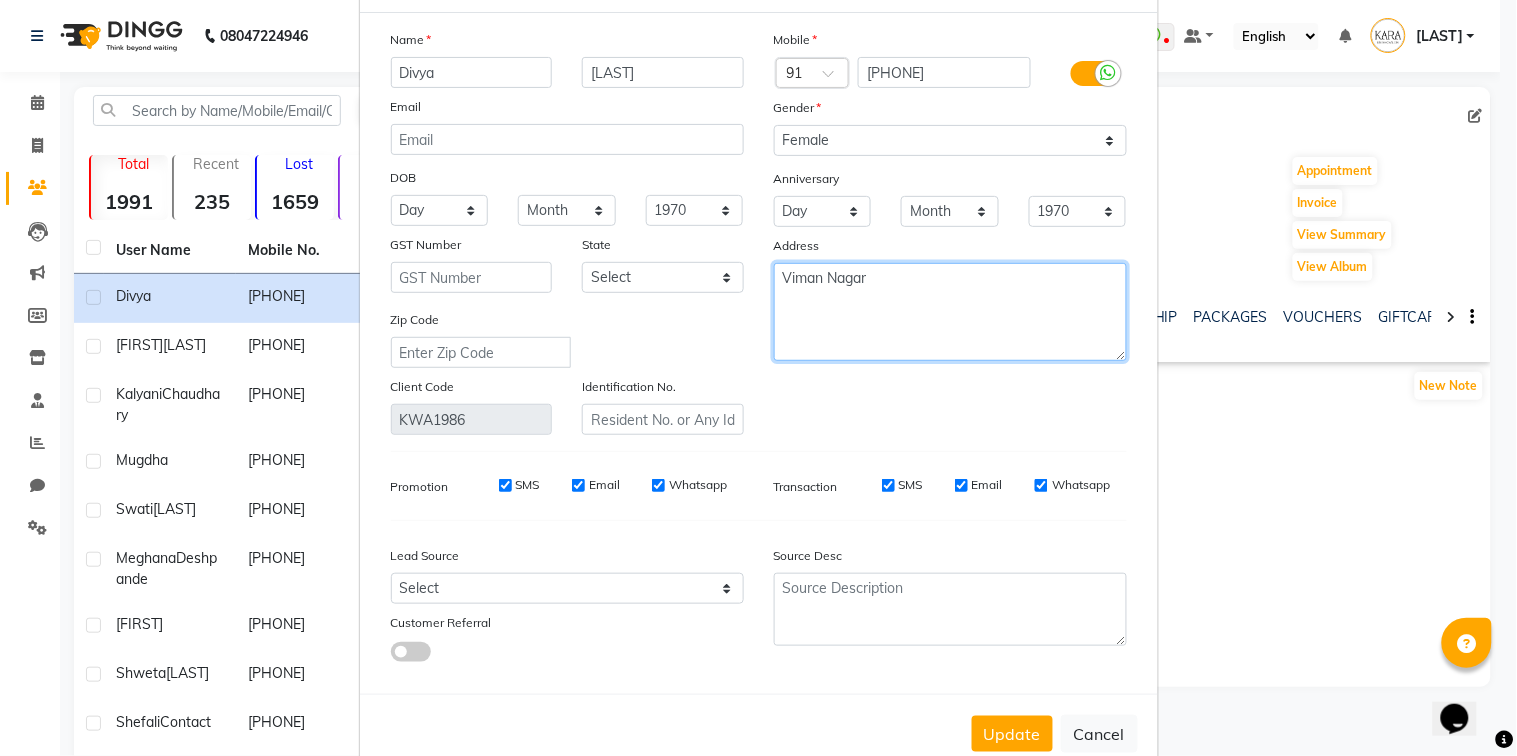 scroll, scrollTop: 133, scrollLeft: 0, axis: vertical 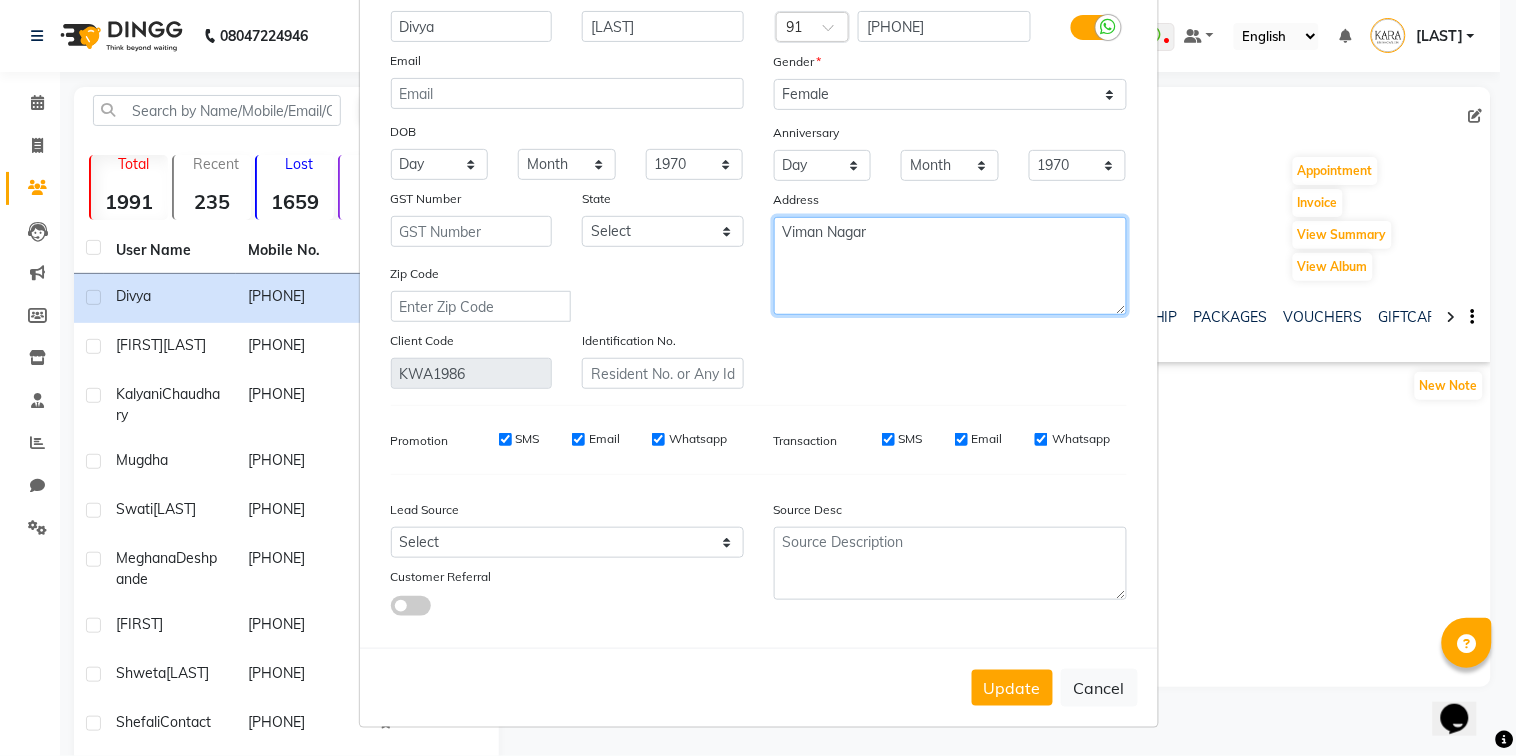 type on "Viman Nagar" 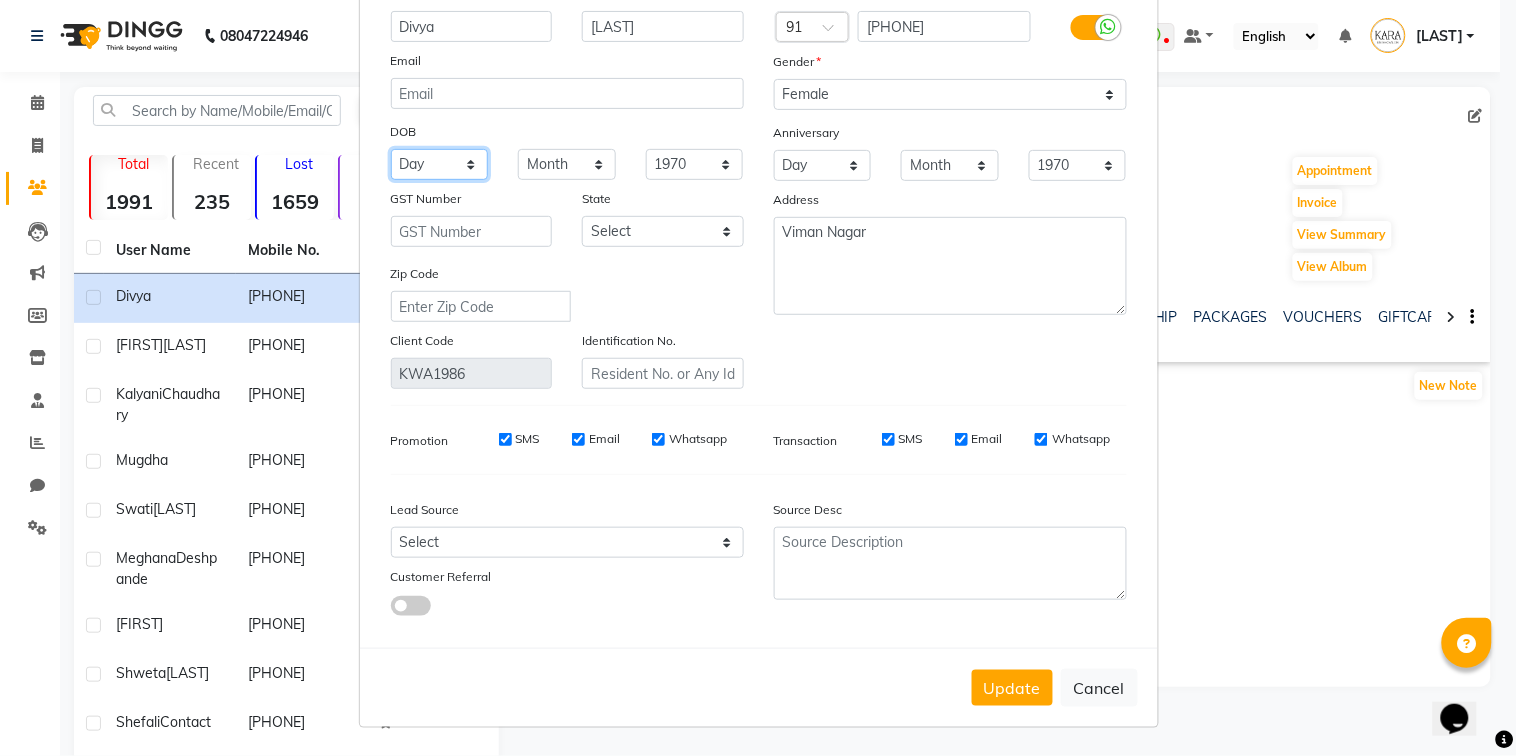 select on "20" 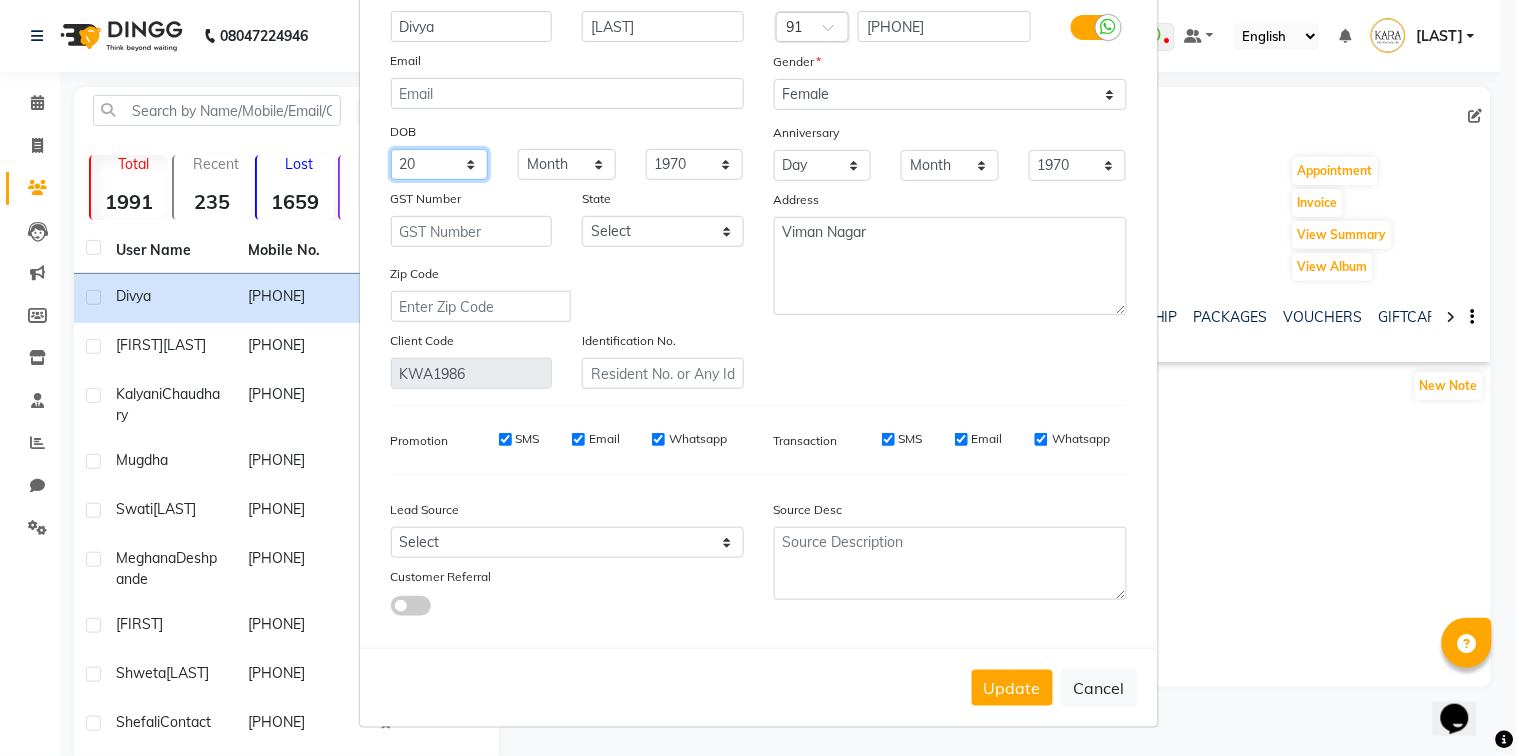 click on "Day 01 02 03 04 05 06 07 08 09 10 11 12 13 14 15 16 17 18 19 20 21 22 23 24 25 26 27 28 29 30 31" at bounding box center (440, 164) 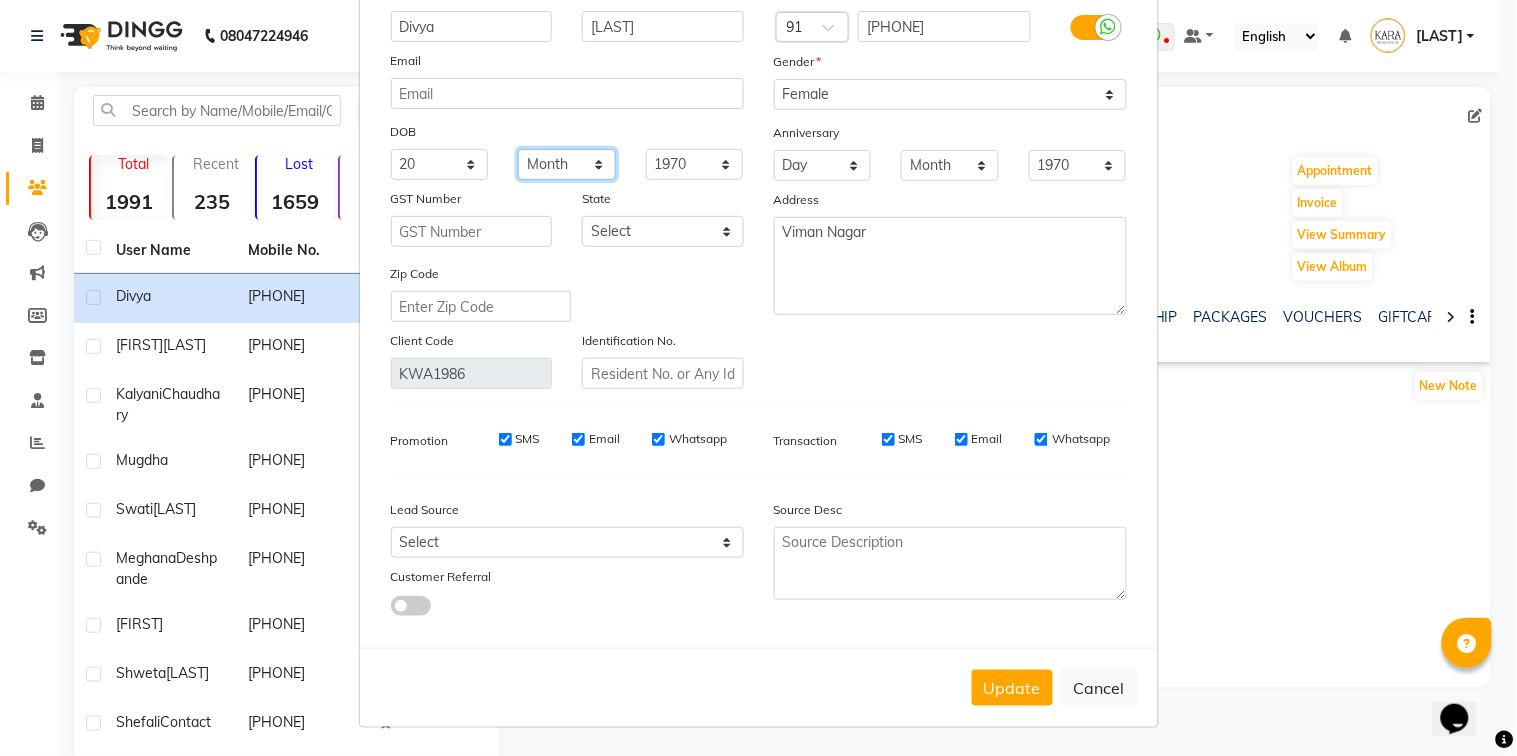 select on "01" 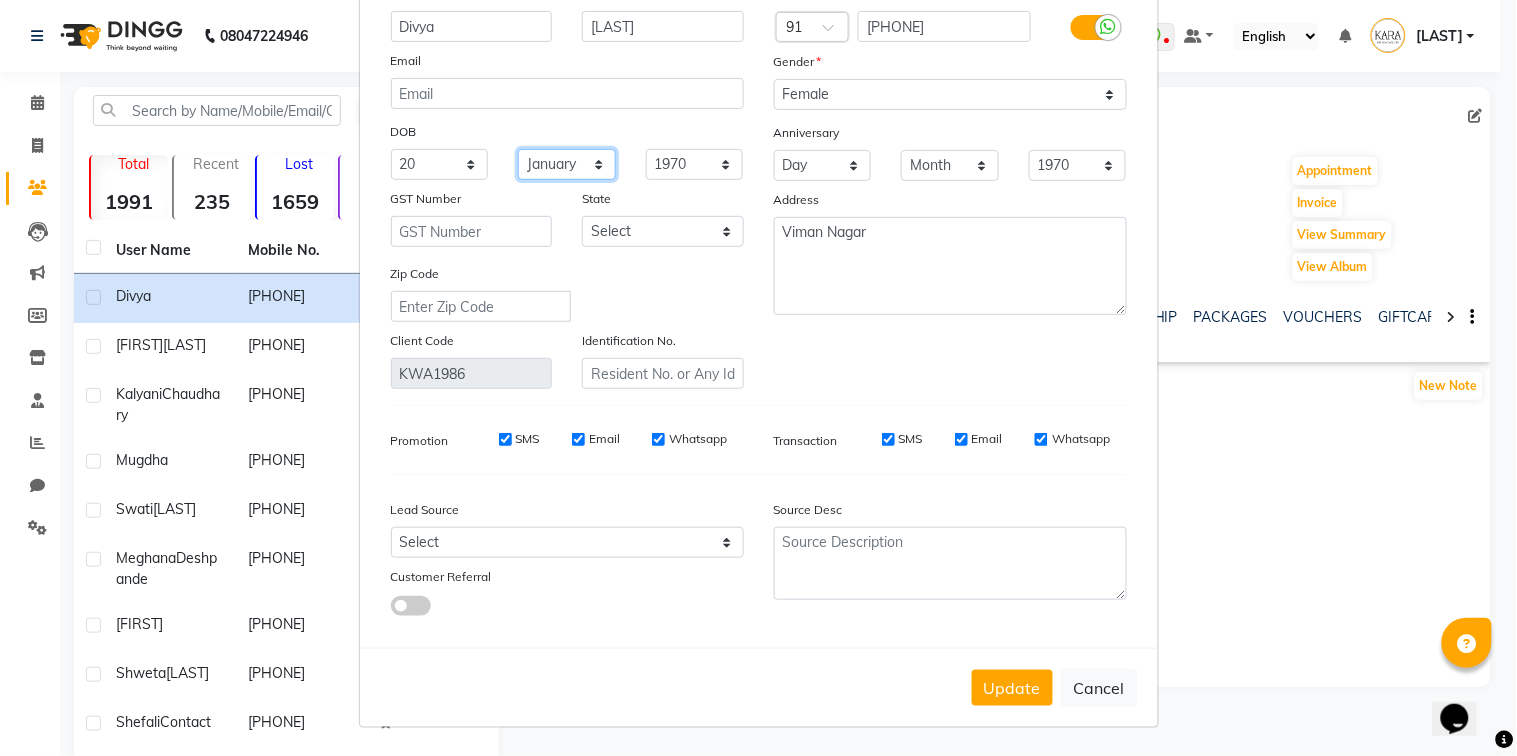 click on "Month January February March April May June July August September October November December" at bounding box center (567, 164) 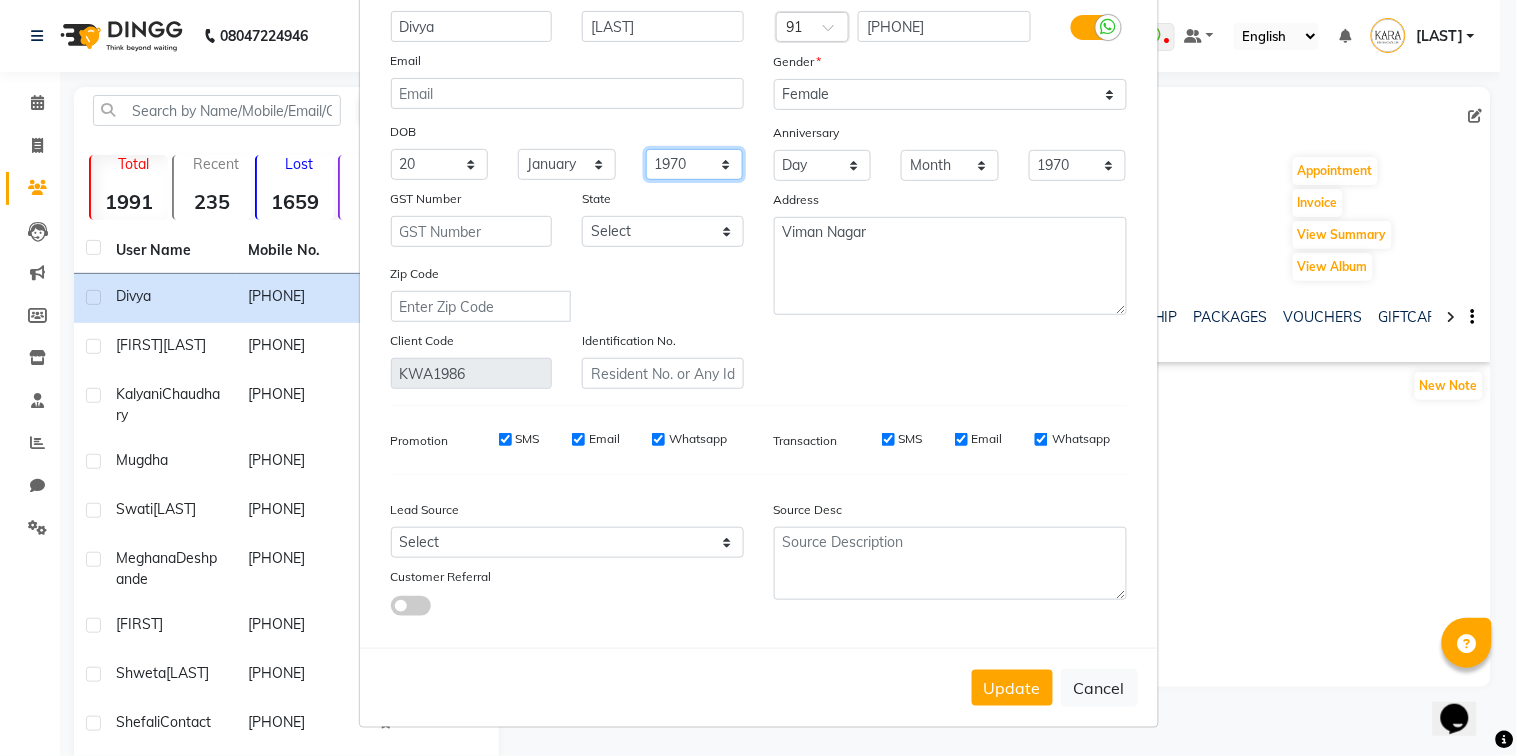select on "2001" 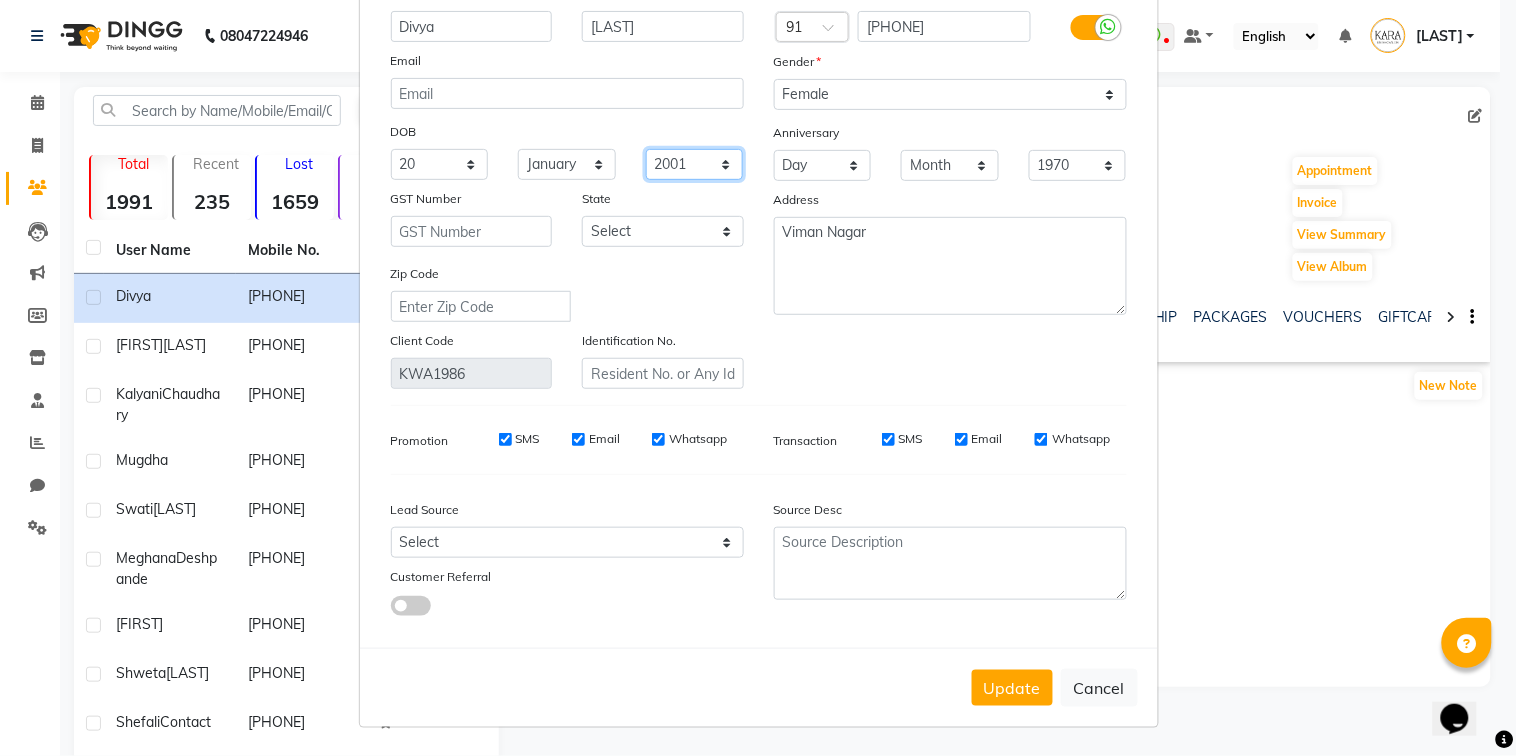 click on "1940 1941 1942 1943 1944 1945 1946 1947 1948 1949 1950 1951 1952 1953 1954 1955 1956 1957 1958 1959 1960 1961 1962 1963 1964 1965 1966 1967 1968 1969 1970 1971 1972 1973 1974 1975 1976 1977 1978 1979 1980 1981 1982 1983 1984 1985 1986 1987 1988 1989 1990 1991 1992 1993 1994 1995 1996 1997 1998 1999 2000 2001 2002 2003 2004 2005 2006 2007 2008 2009 2010 2011 2012 2013 2014 2015 2016 2017 2018 2019 2020 2021 2022 2023 2024" at bounding box center [695, 164] 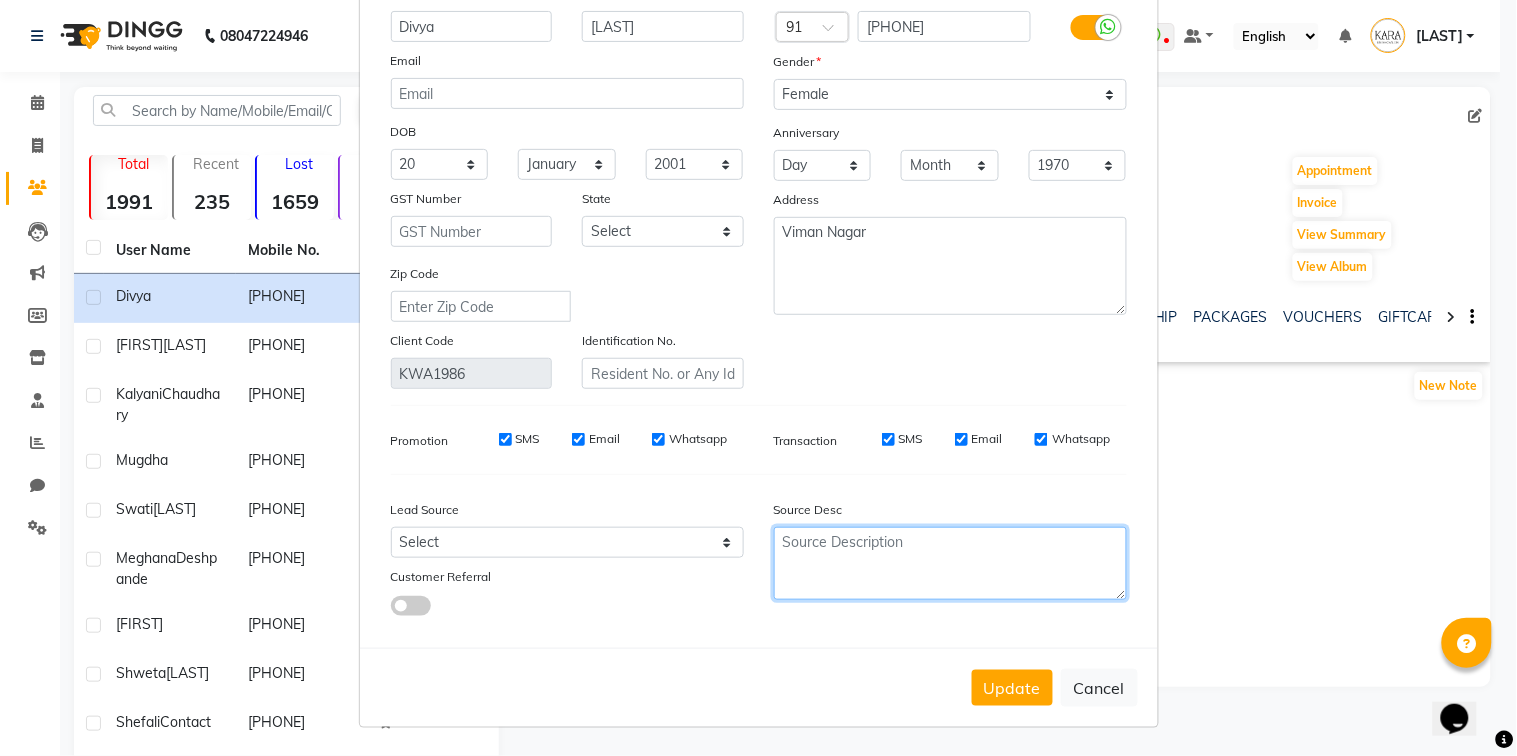 click at bounding box center [950, 563] 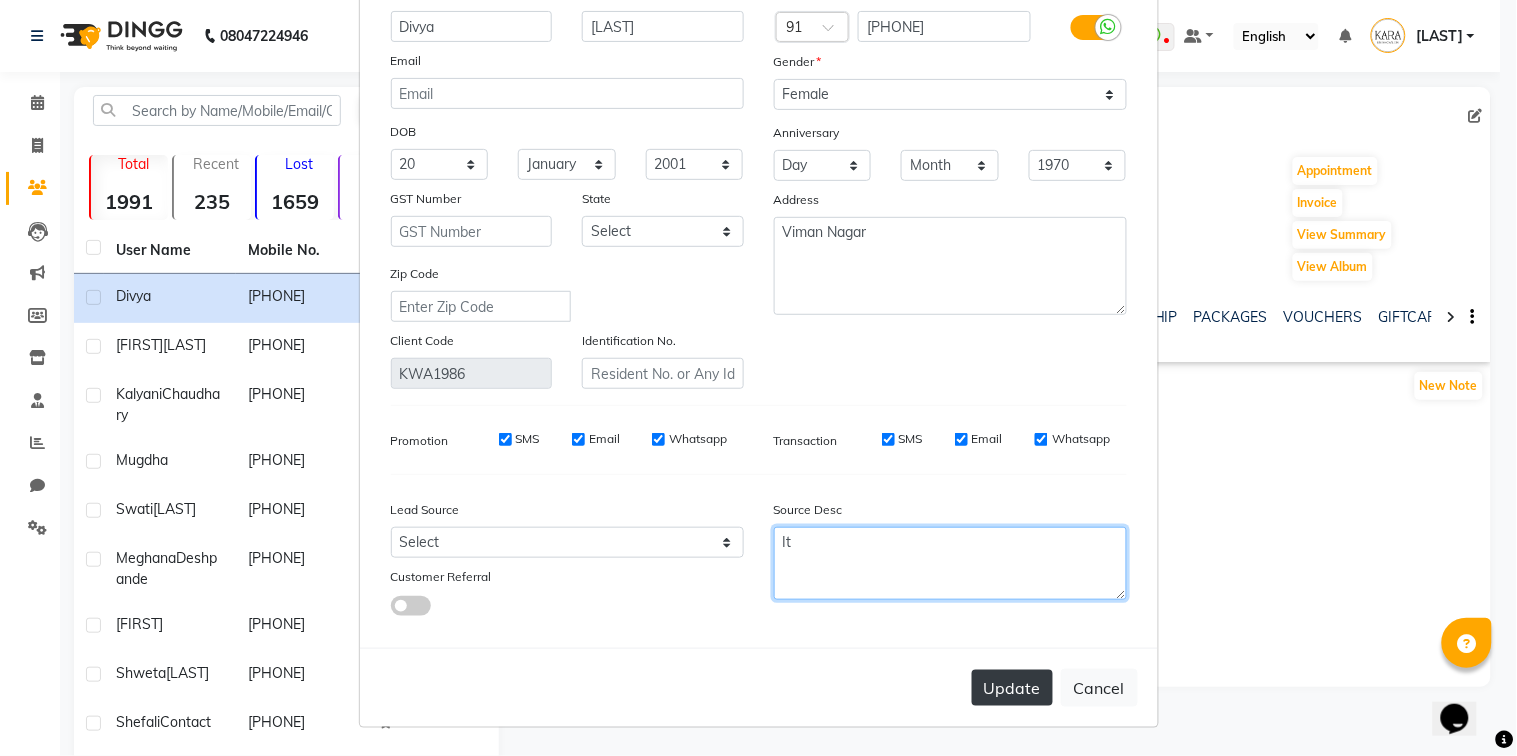 type on "It" 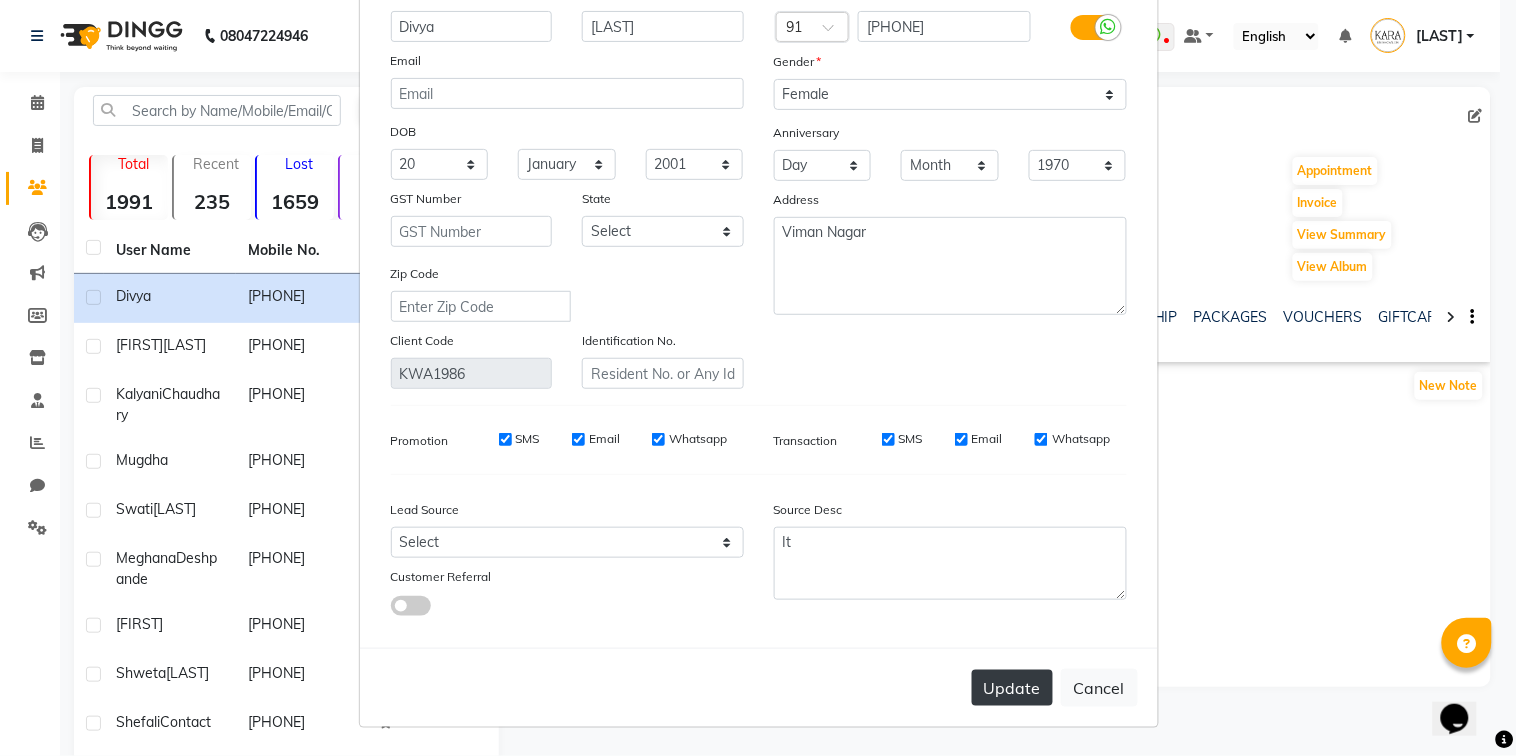 click on "Update" at bounding box center [1012, 688] 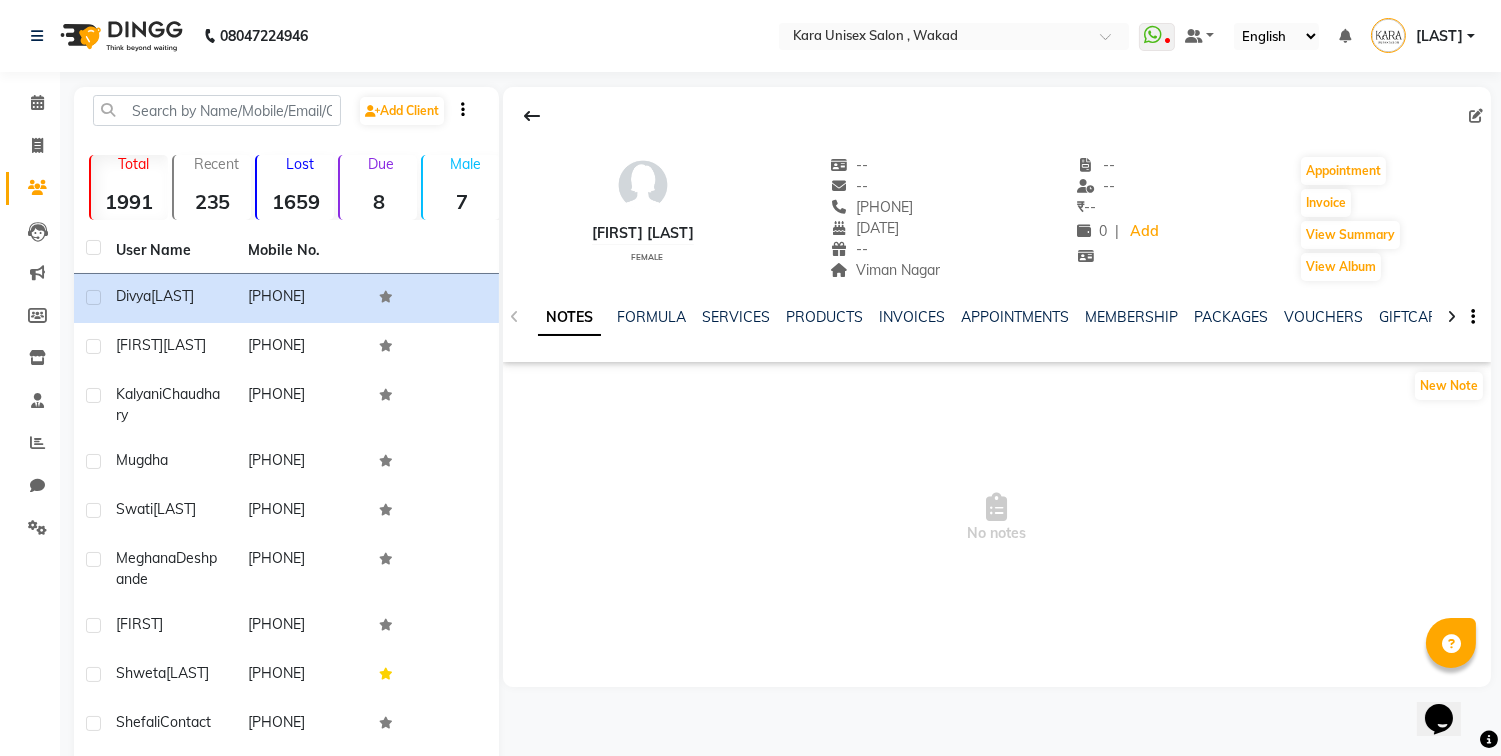 click 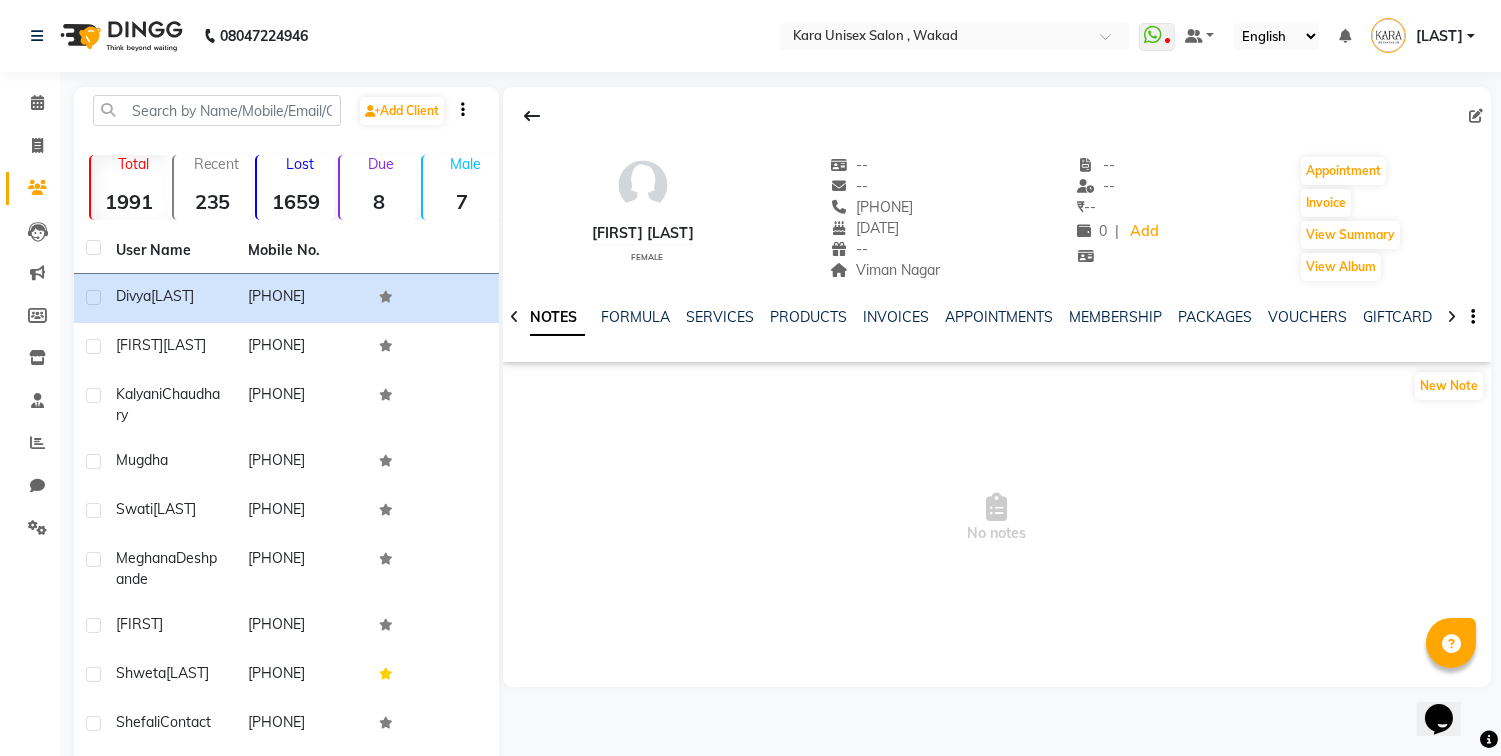 click 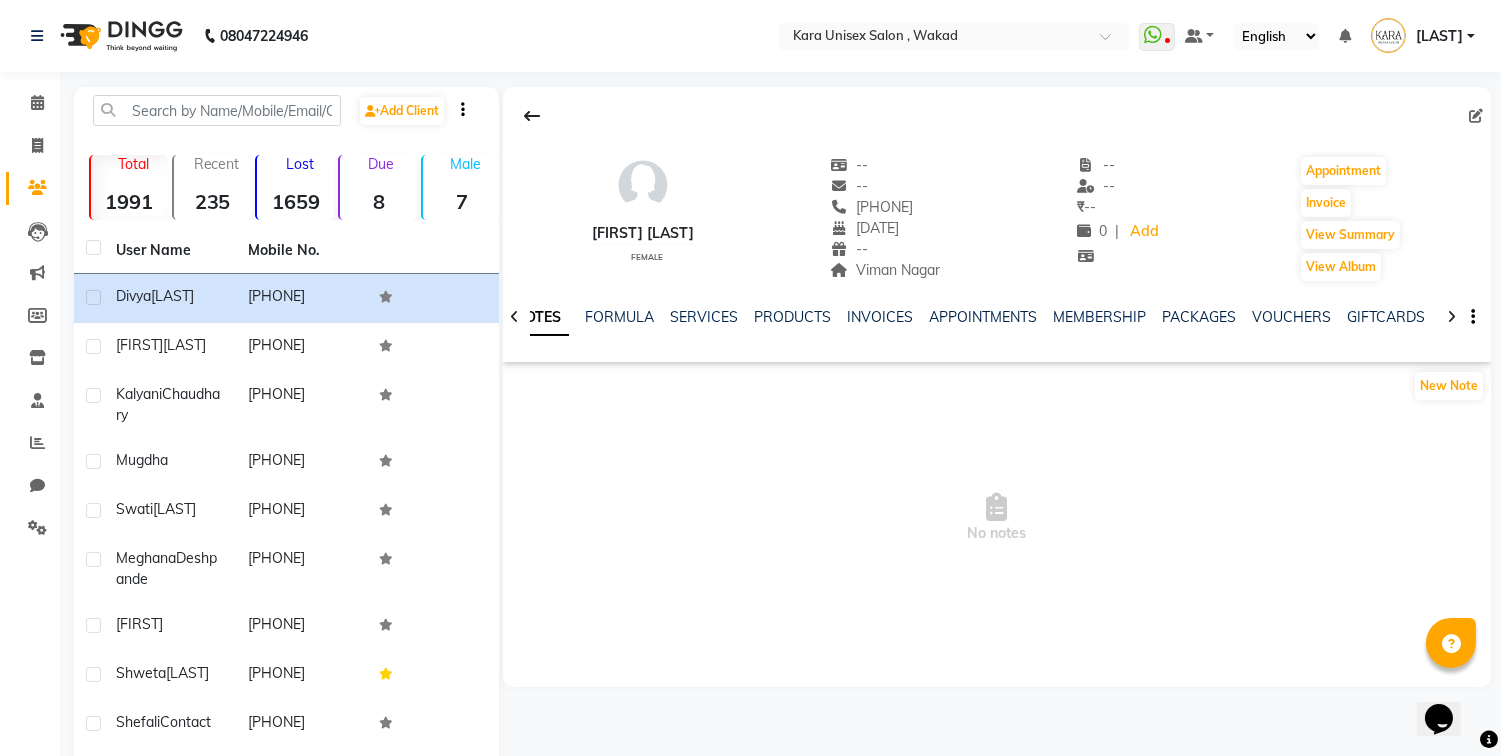 click 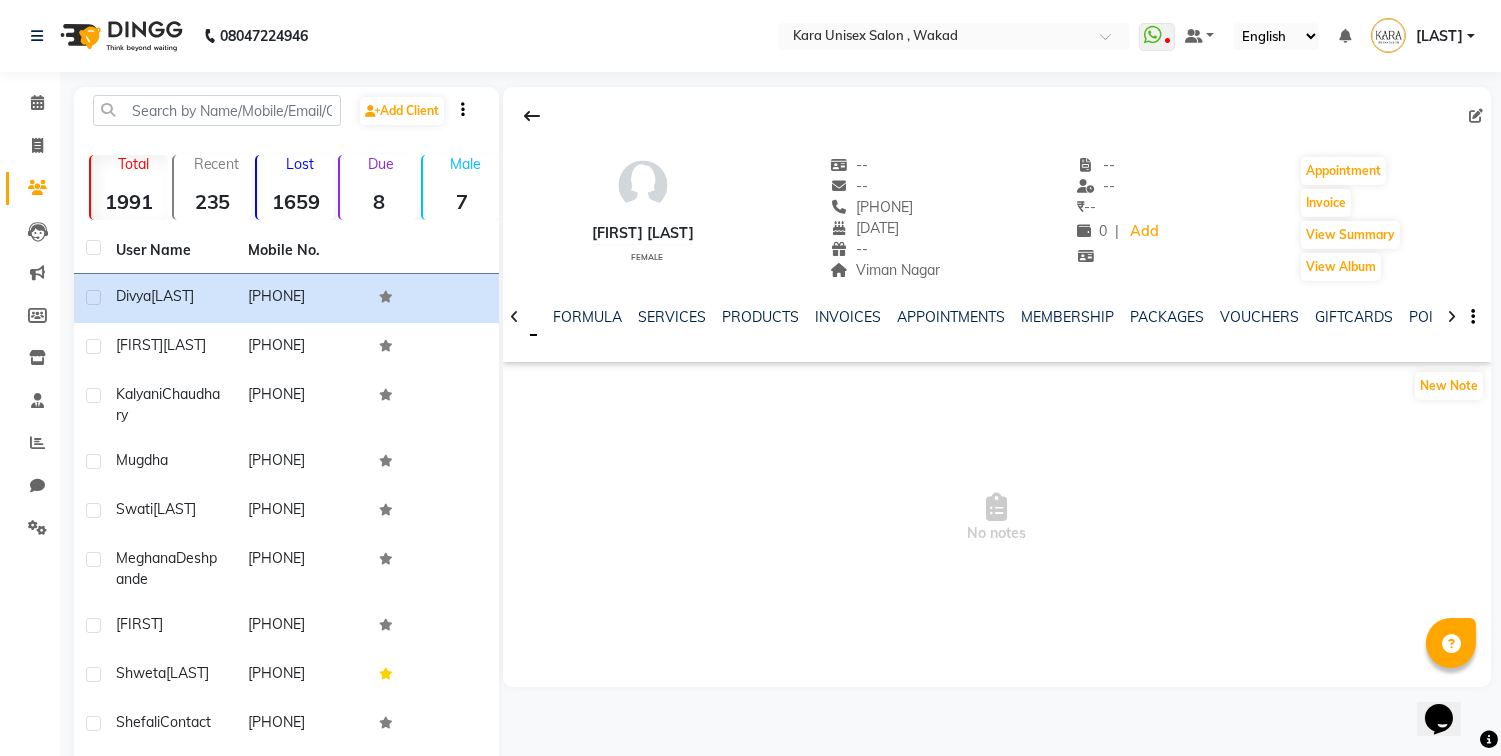 click 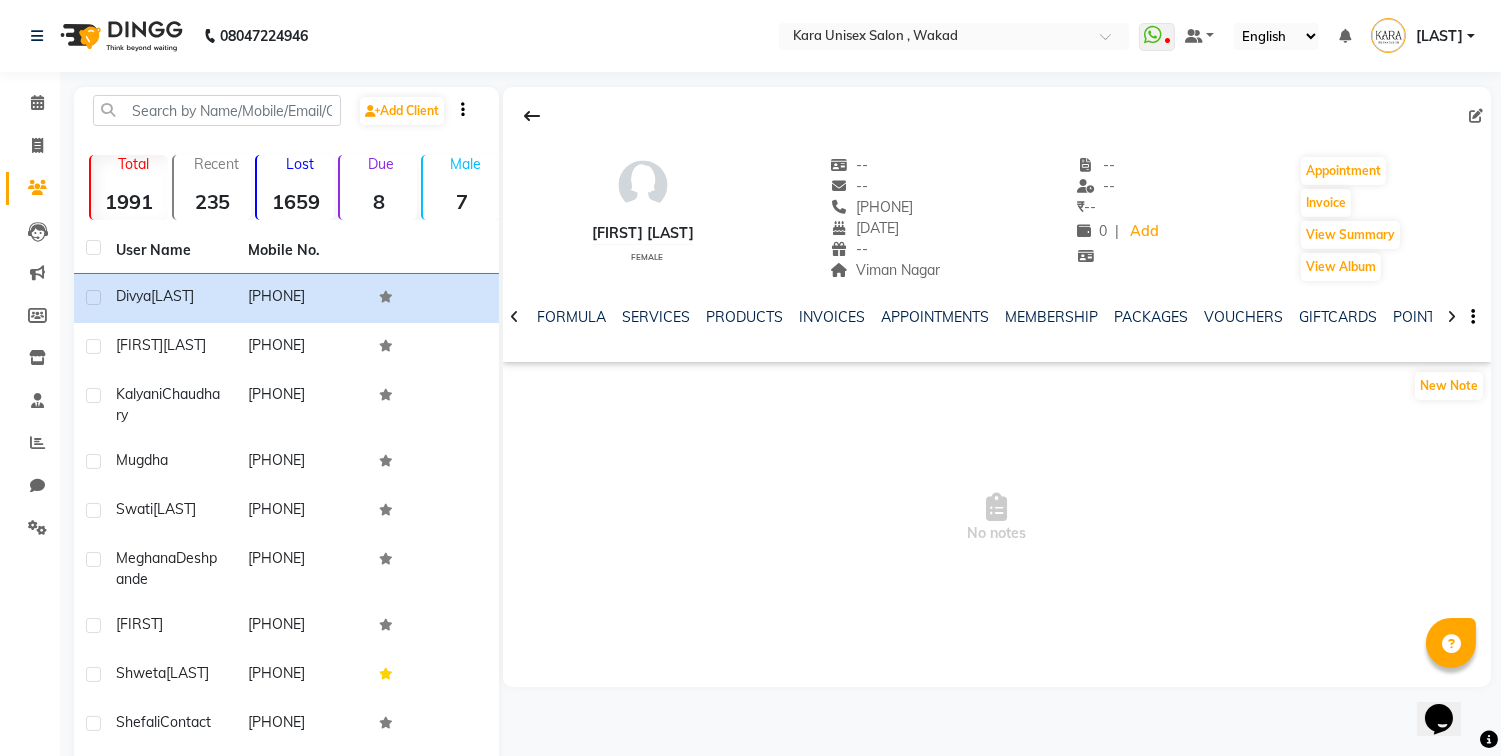 click 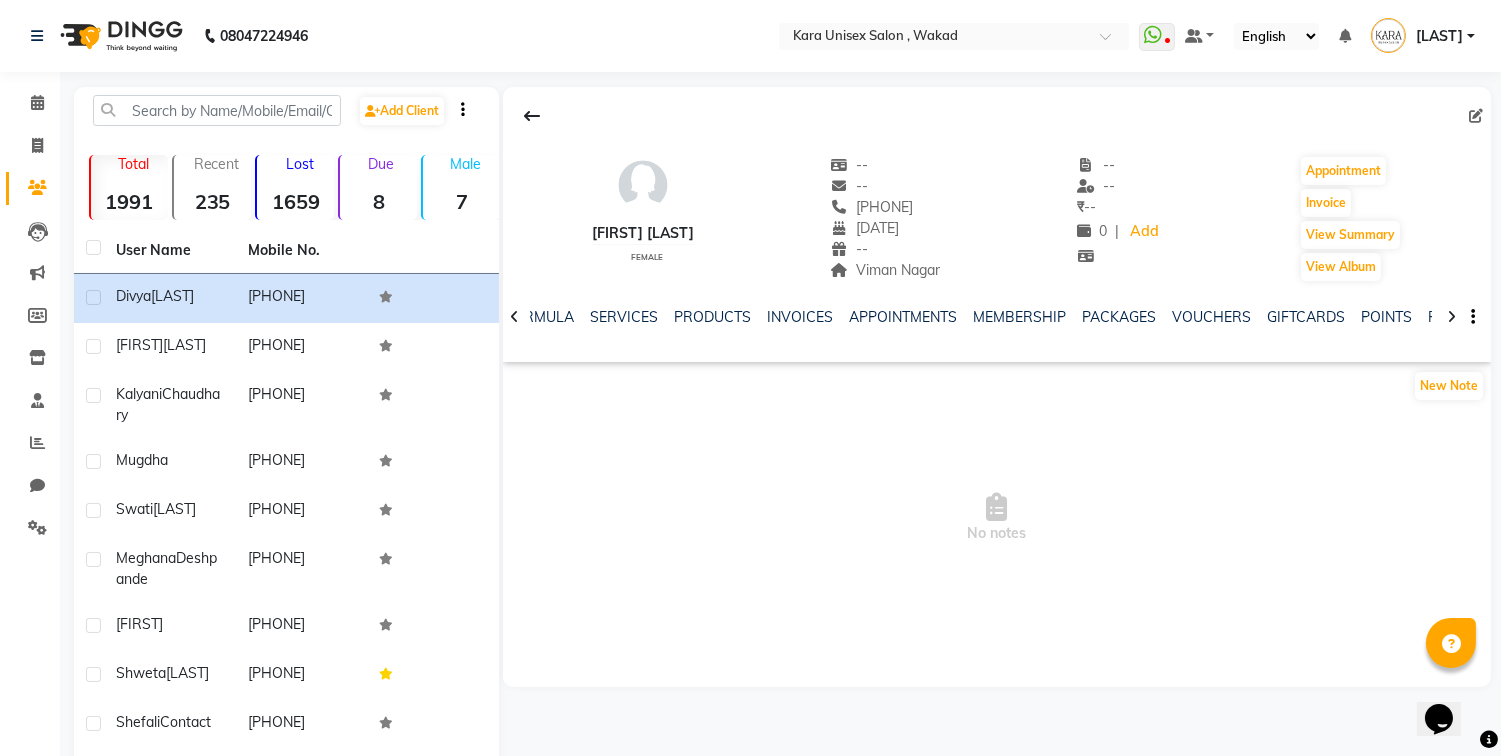 click 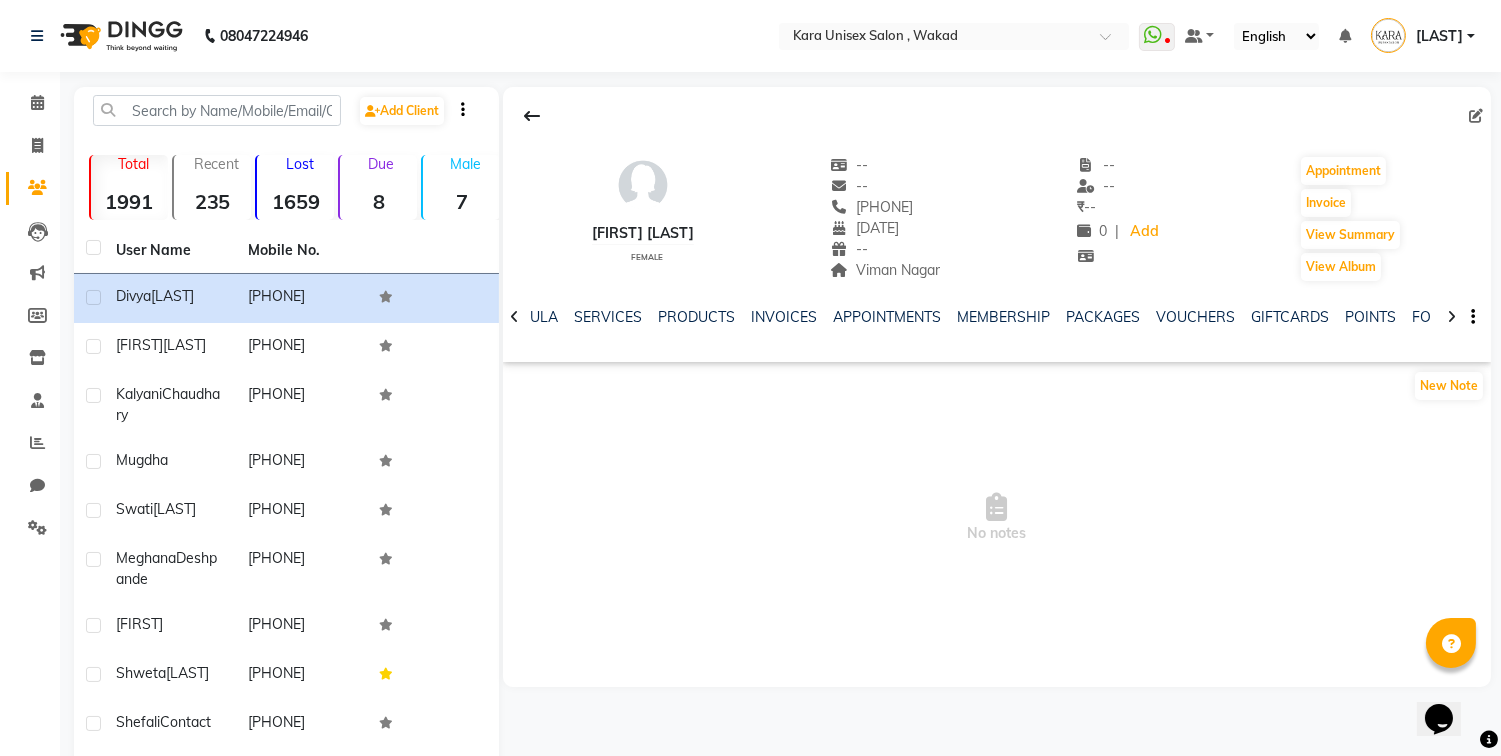 click 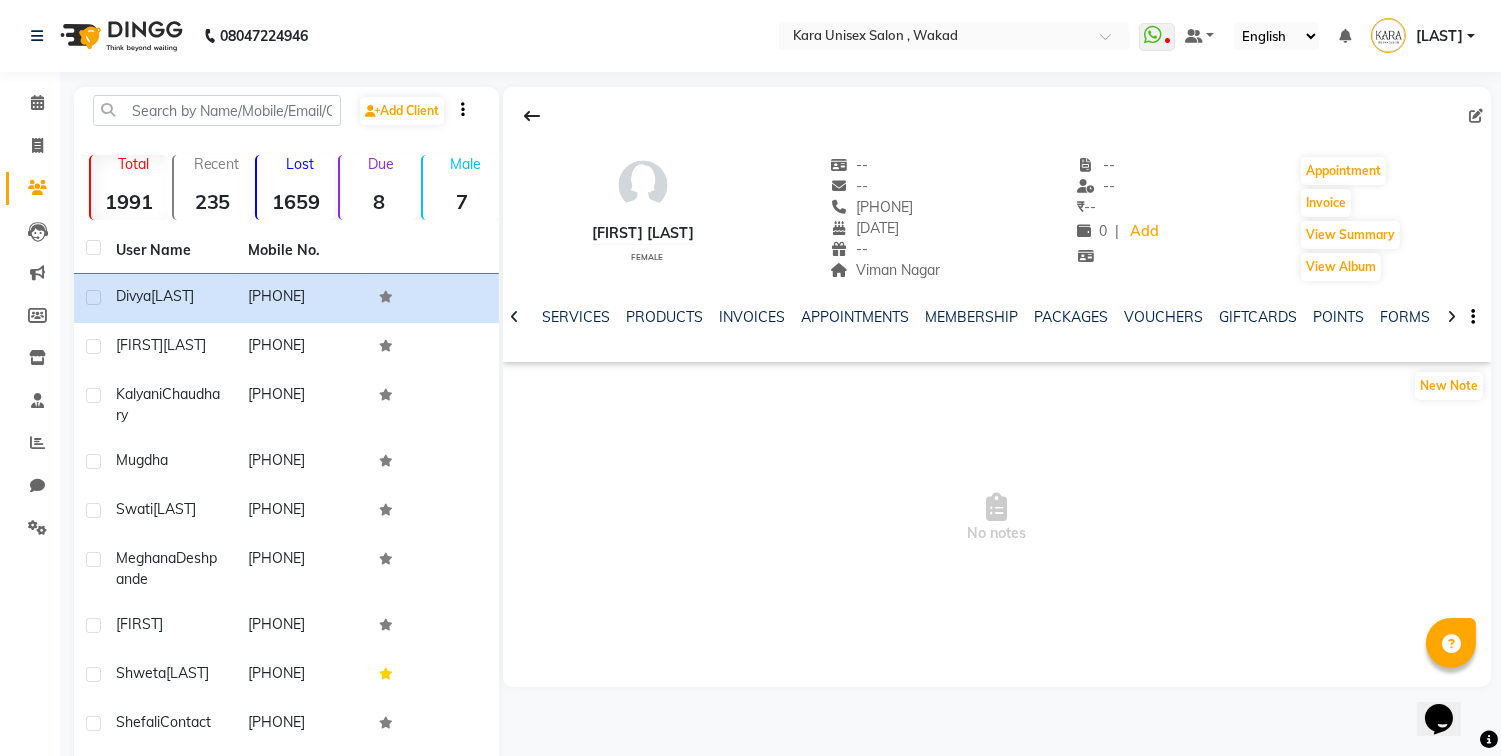 click 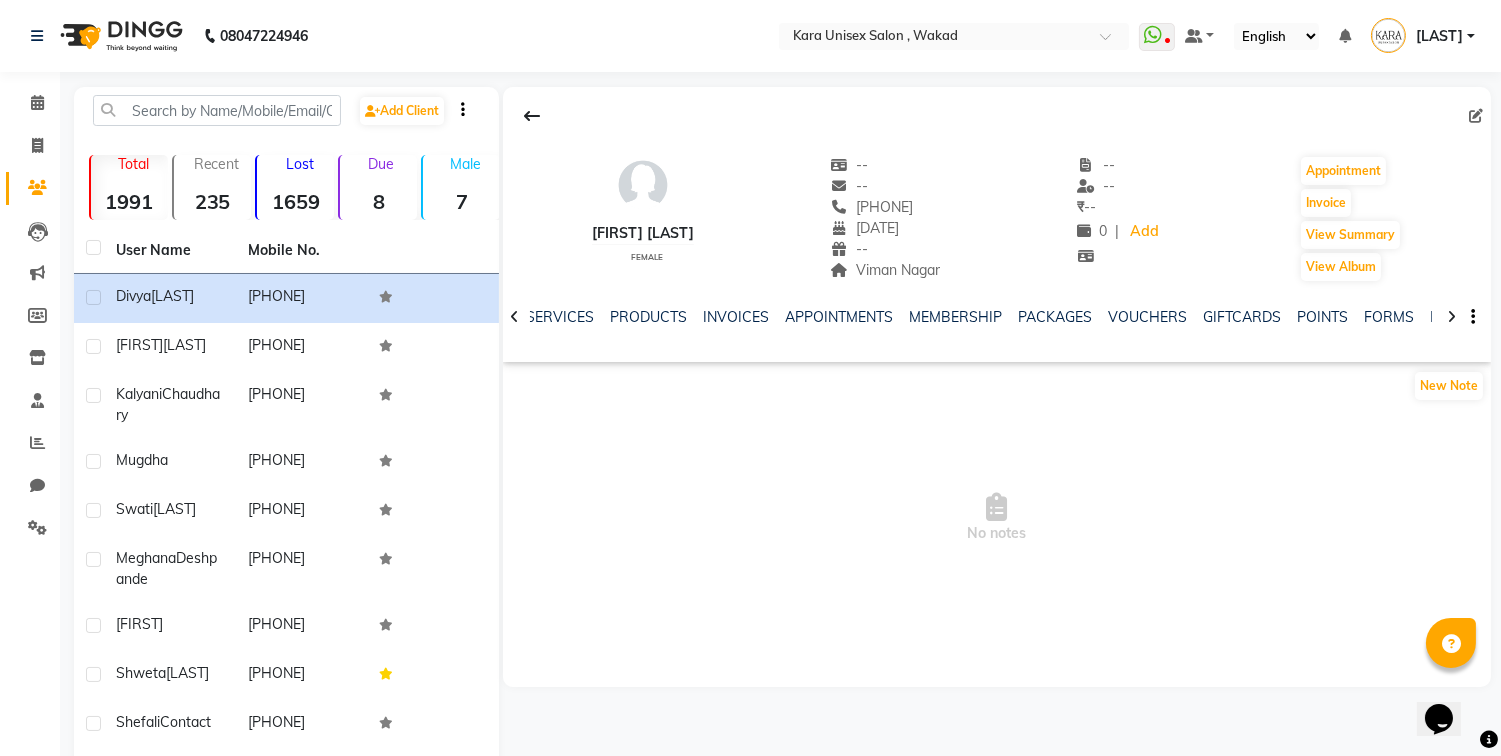 click 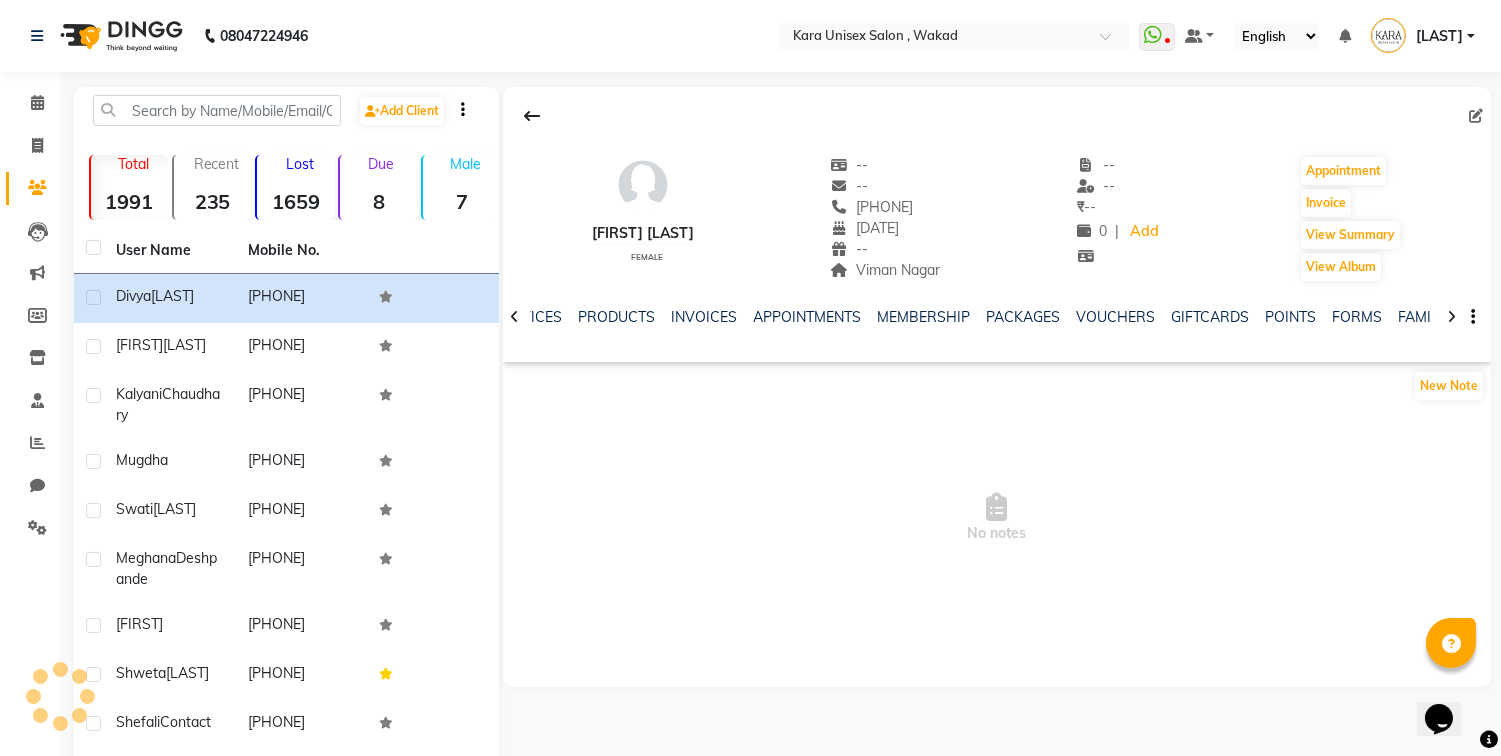 click 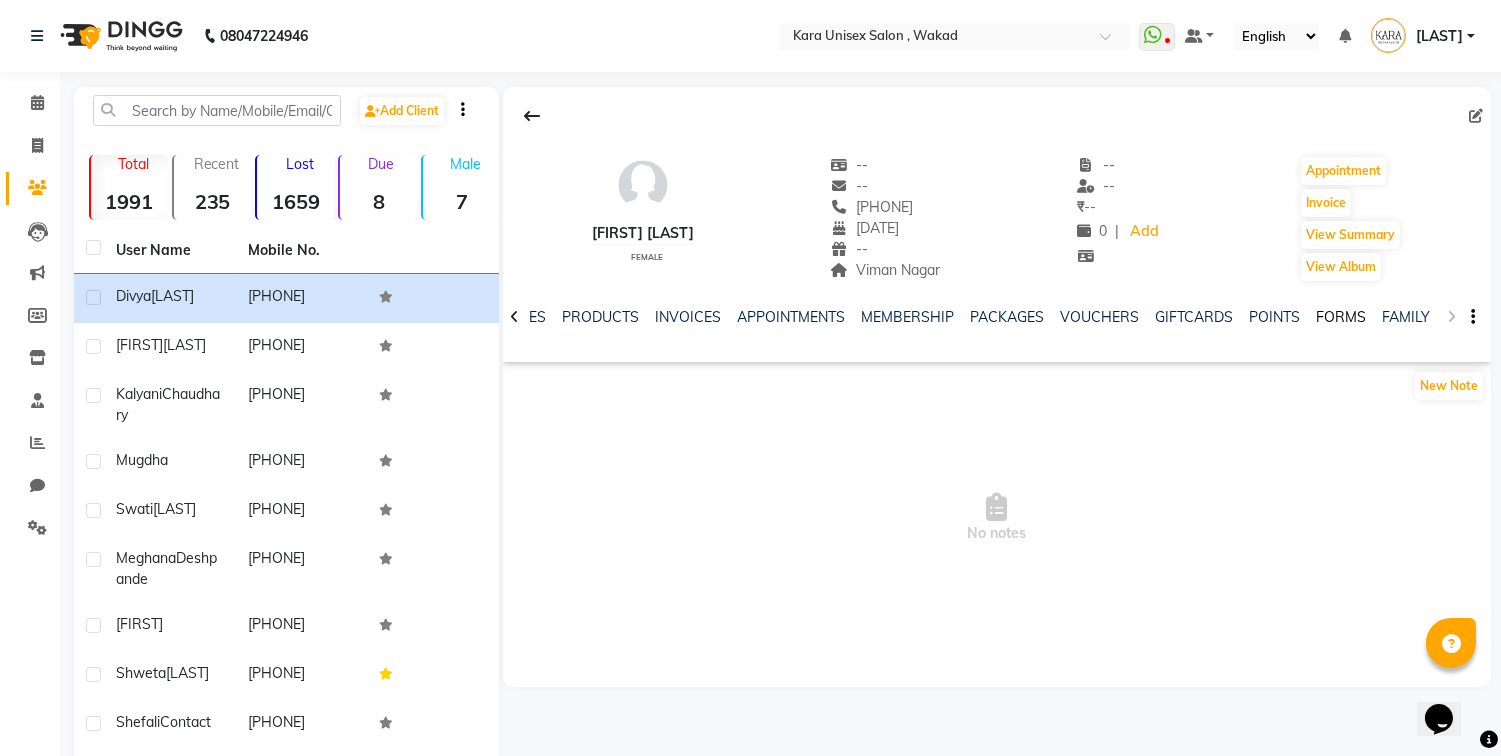 click on "FORMS" 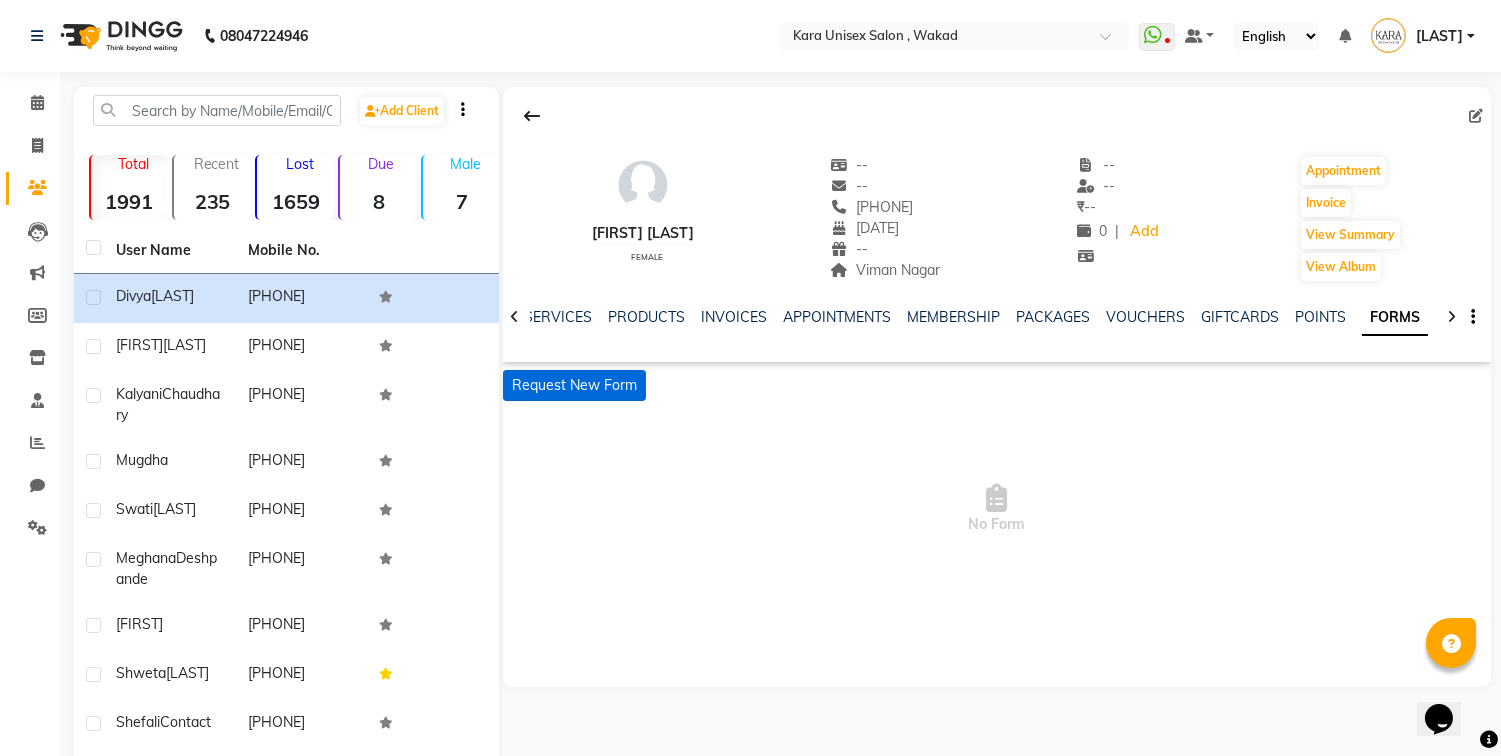 click on "Request New Form" 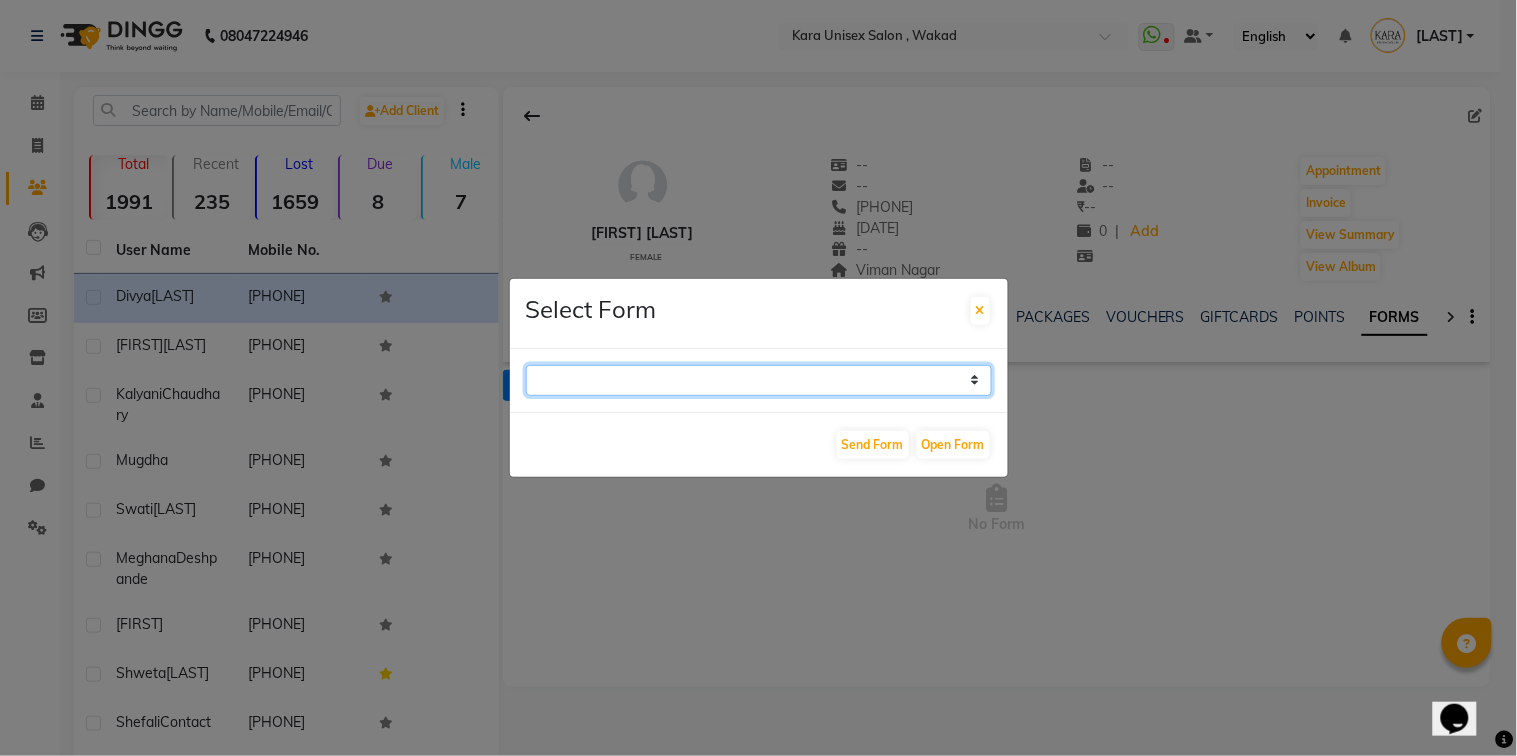 drag, startPoint x: 966, startPoint y: 368, endPoint x: 881, endPoint y: 532, distance: 184.7187 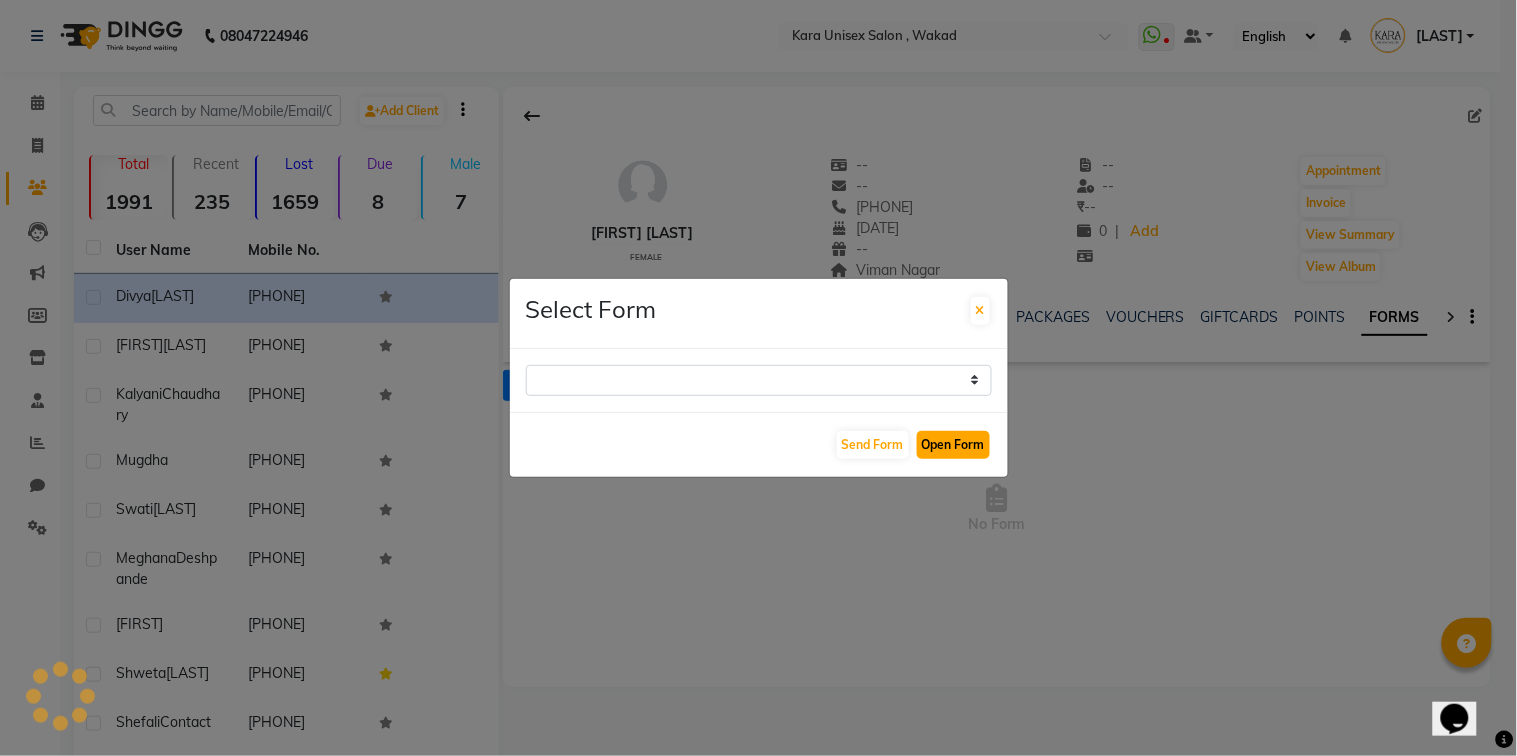 click on "Open Form" 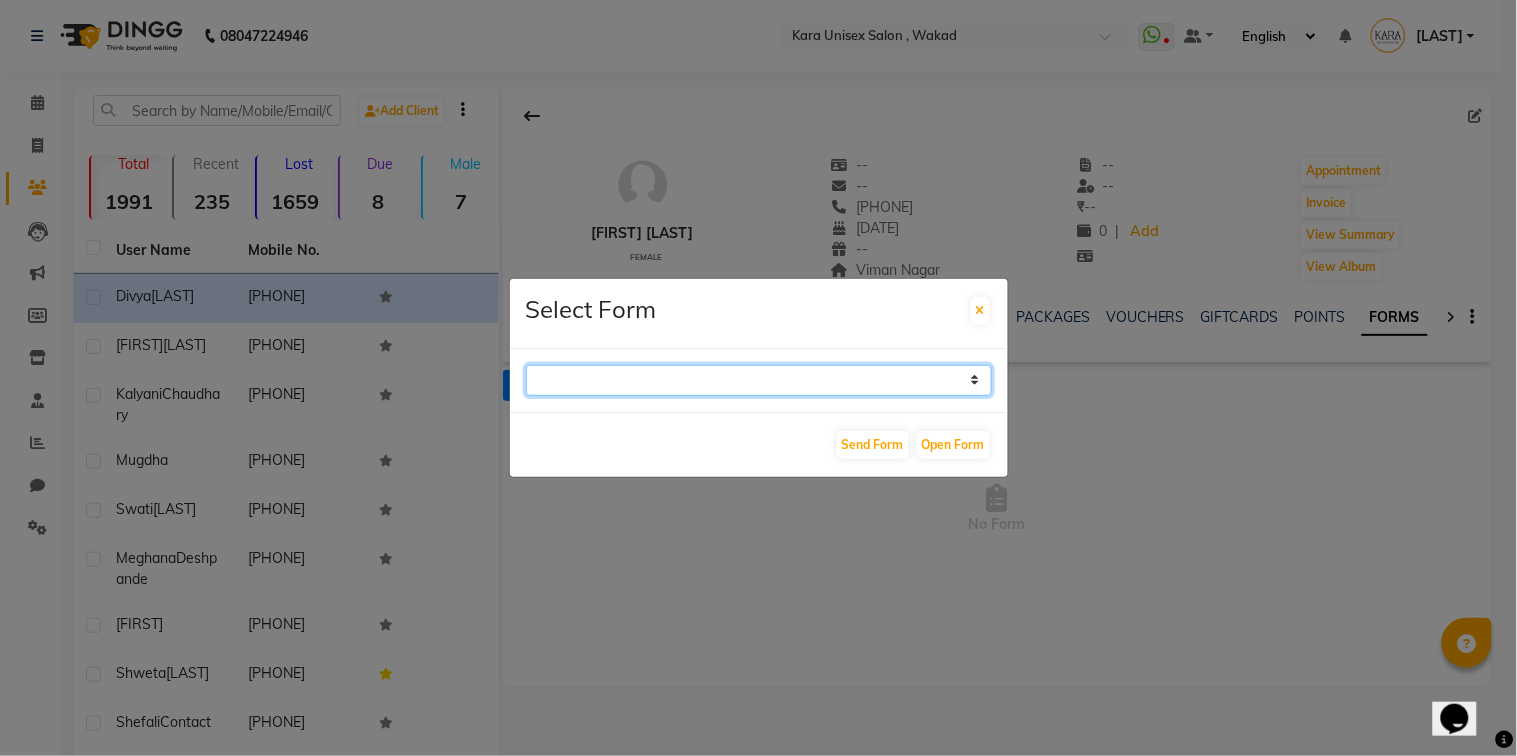 select on "212" 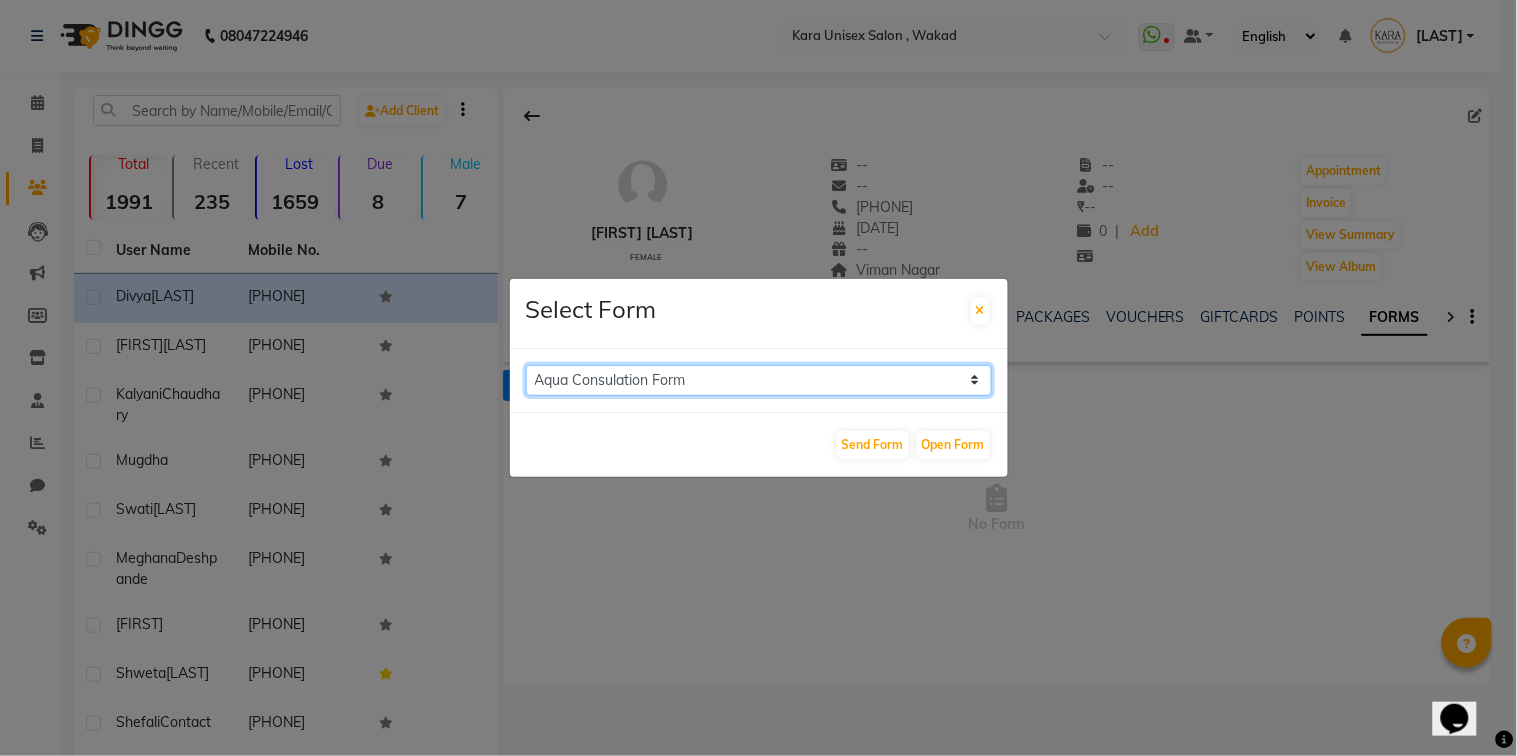click on "Aqua Consent Form Kara Unisex Salon - Membership Enrollment Form Consent Form Hair colouring / highlights form Aqua Consulation Form" 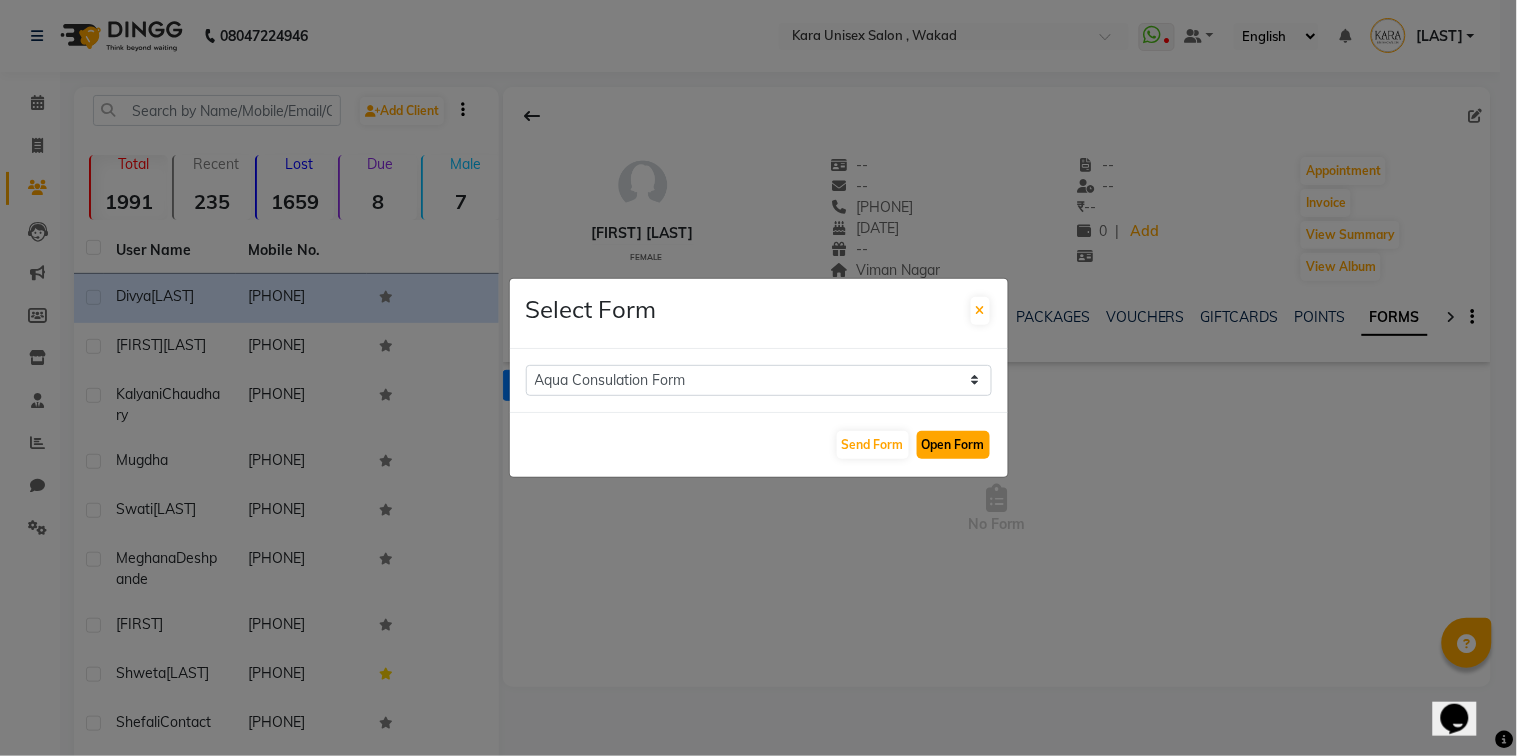 click on "Open Form" 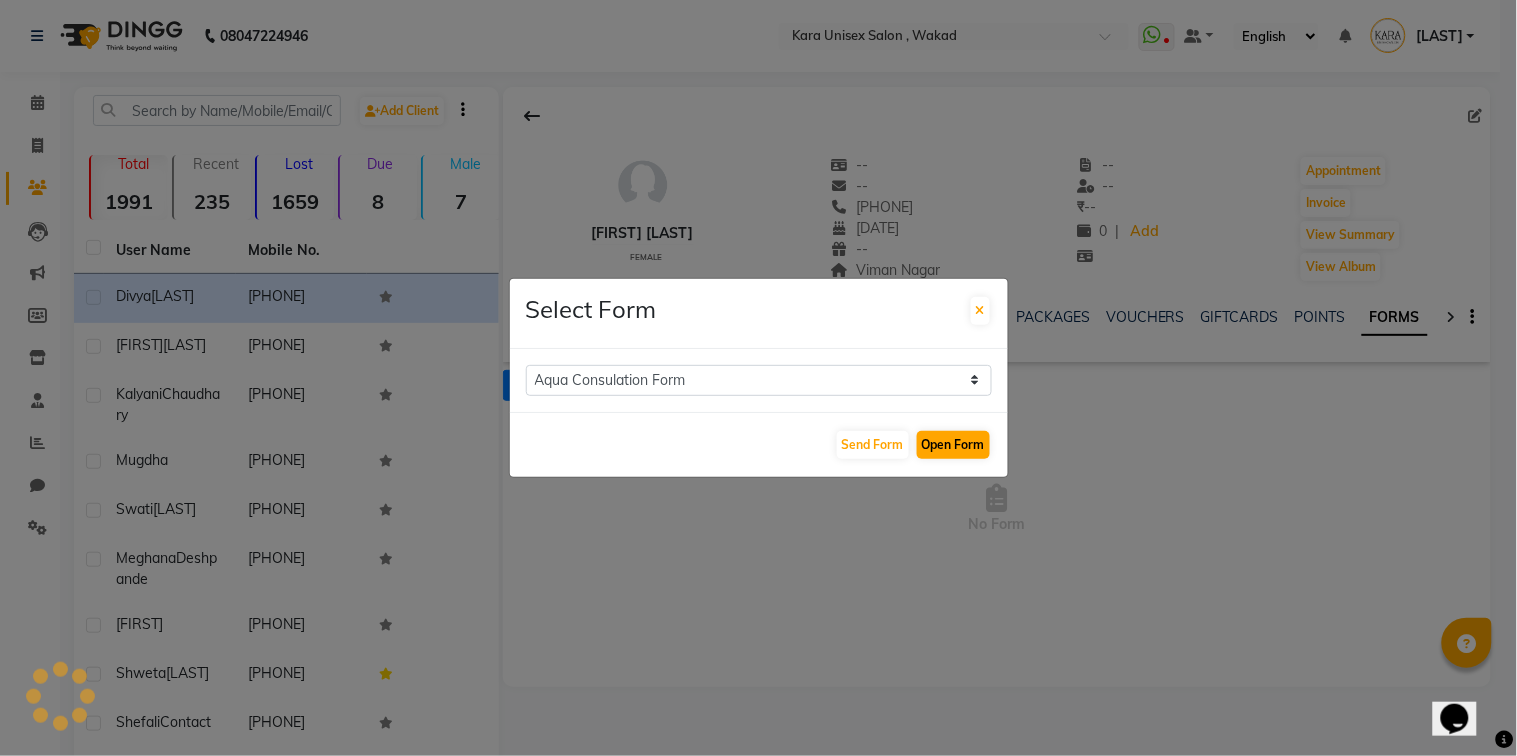 select 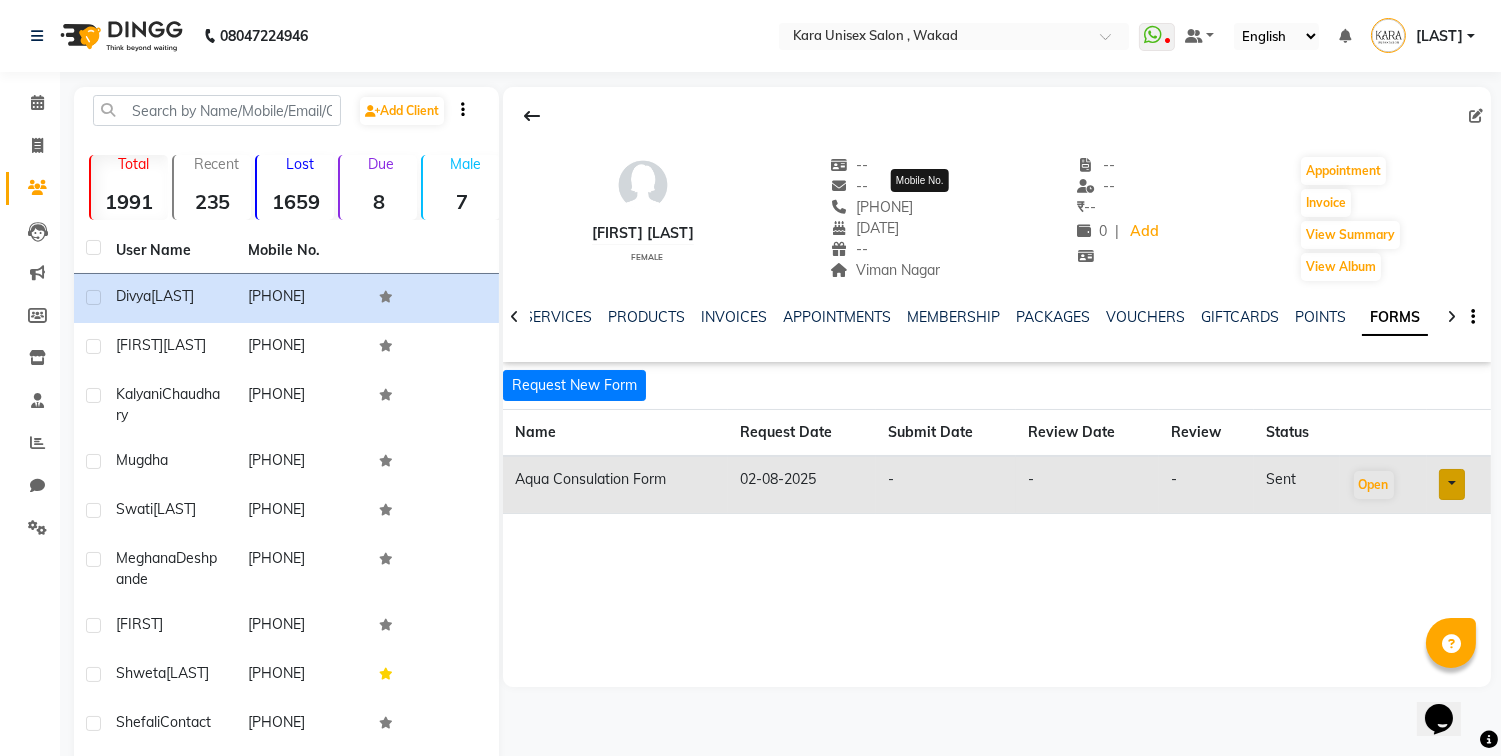 drag, startPoint x: 973, startPoint y: 202, endPoint x: 881, endPoint y: 214, distance: 92.779305 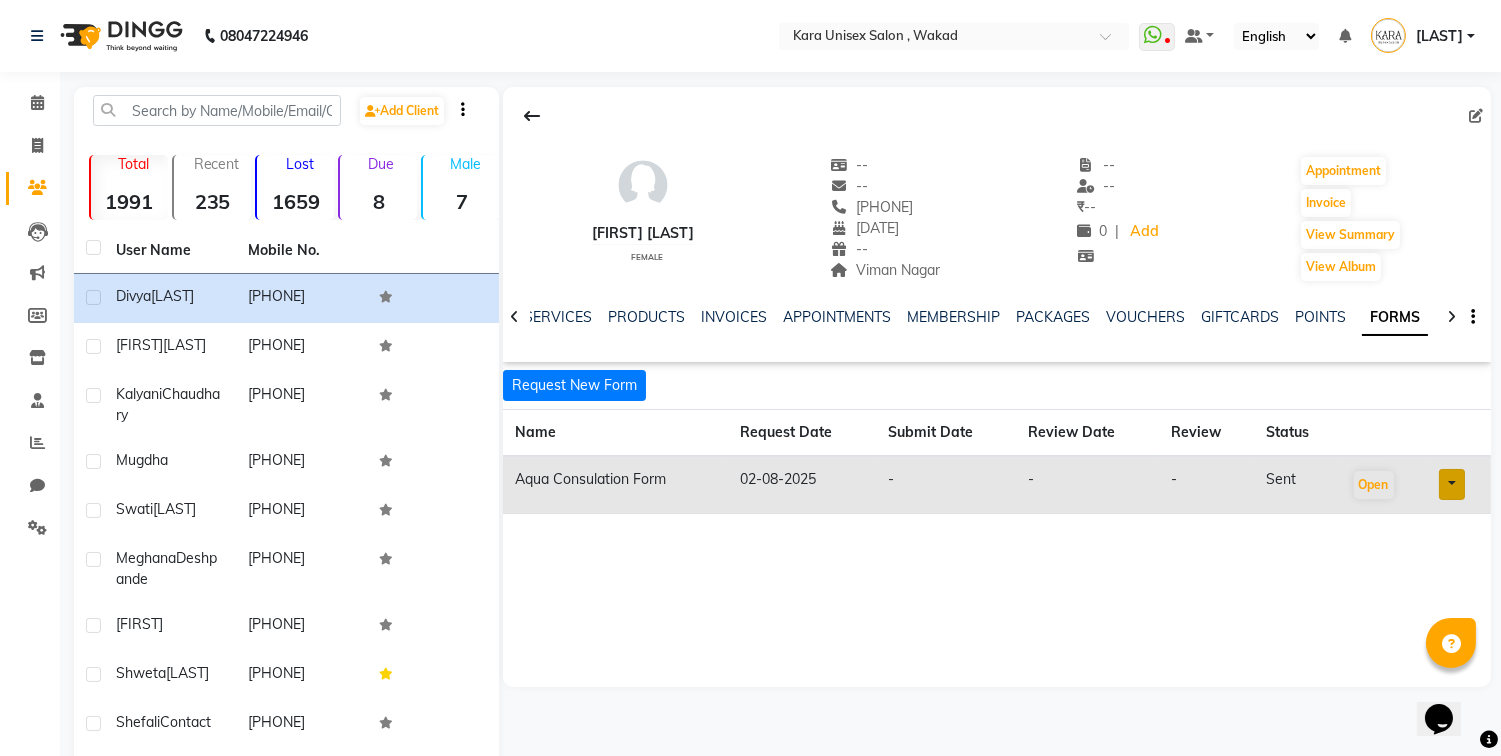 copy on "[PHONE]" 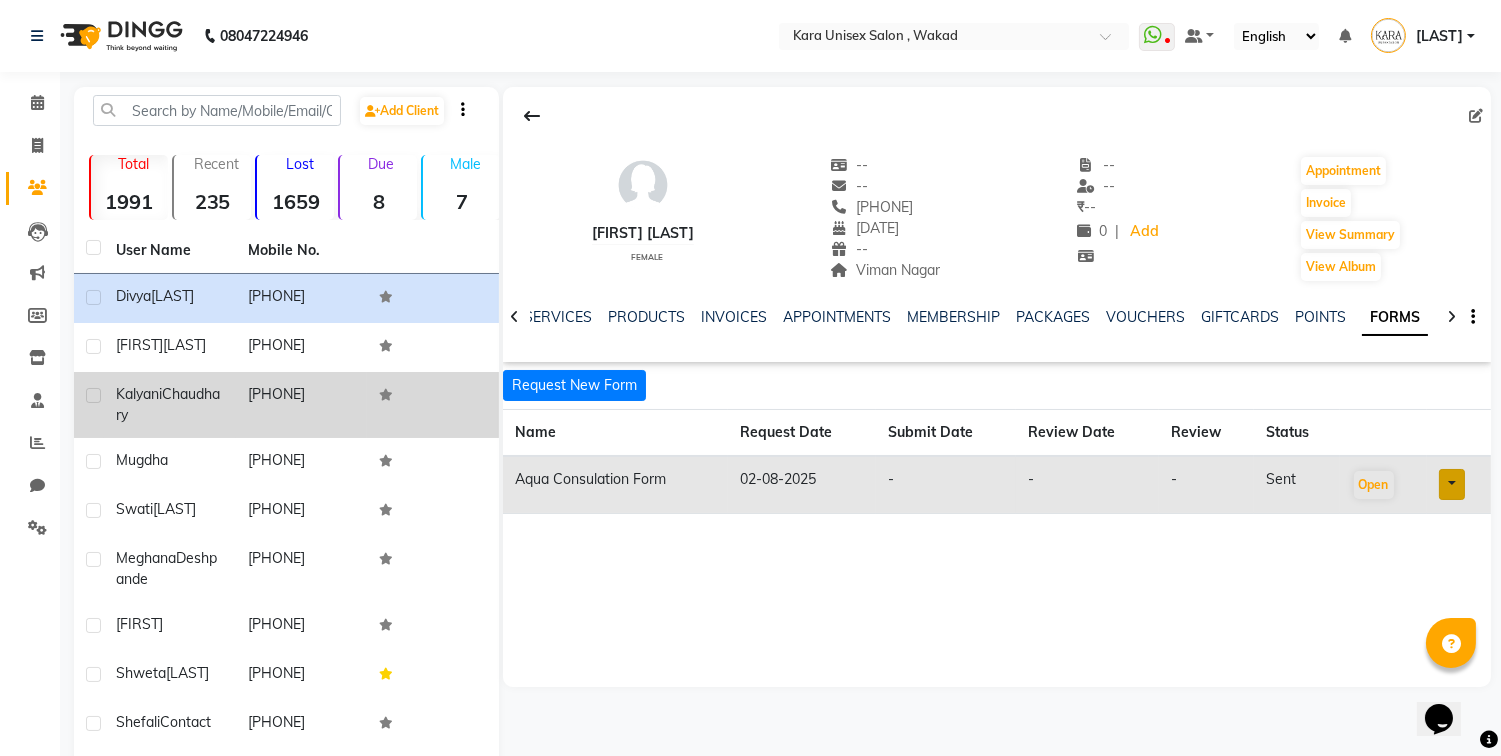 click on "[FIRST] [LAST]" 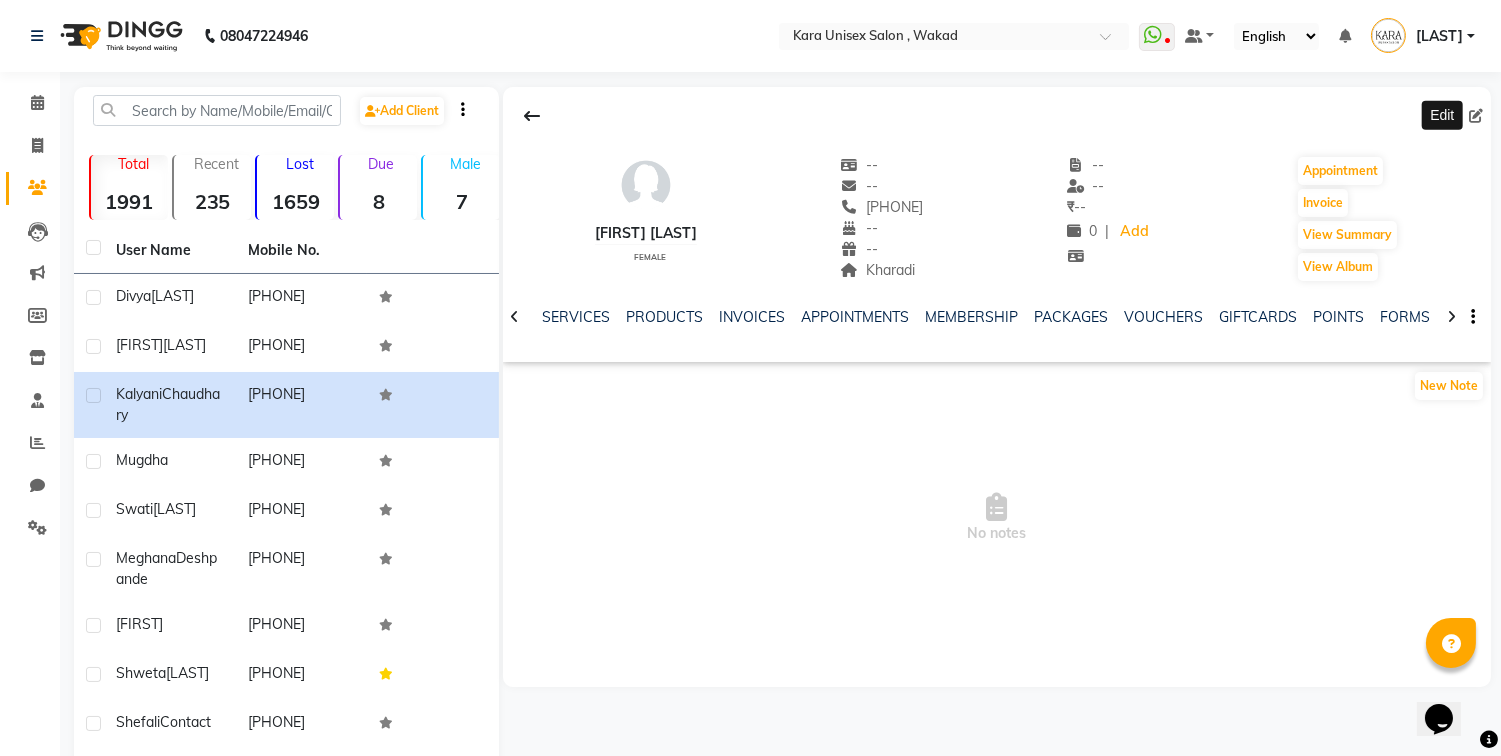 click 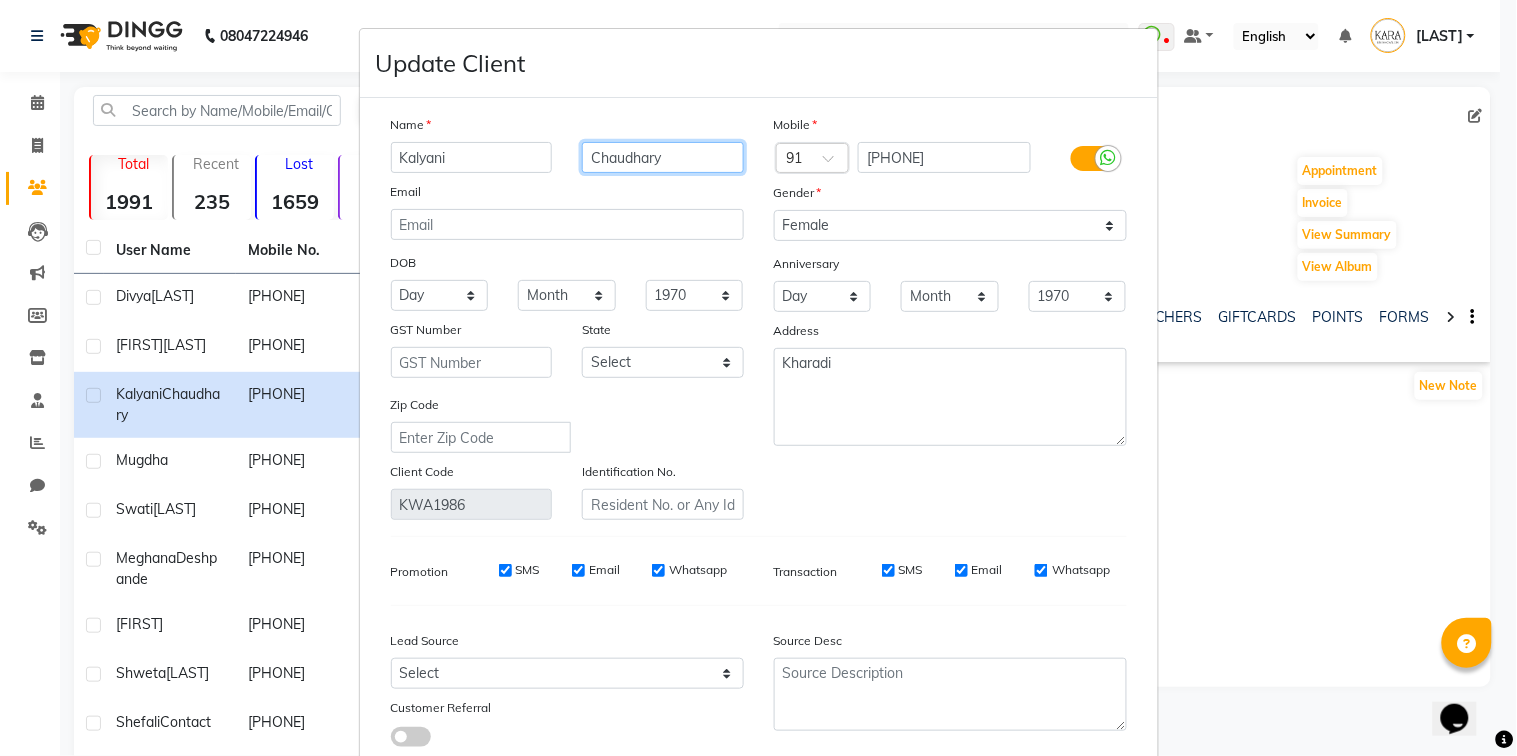 click on "Chaudhary" at bounding box center [663, 157] 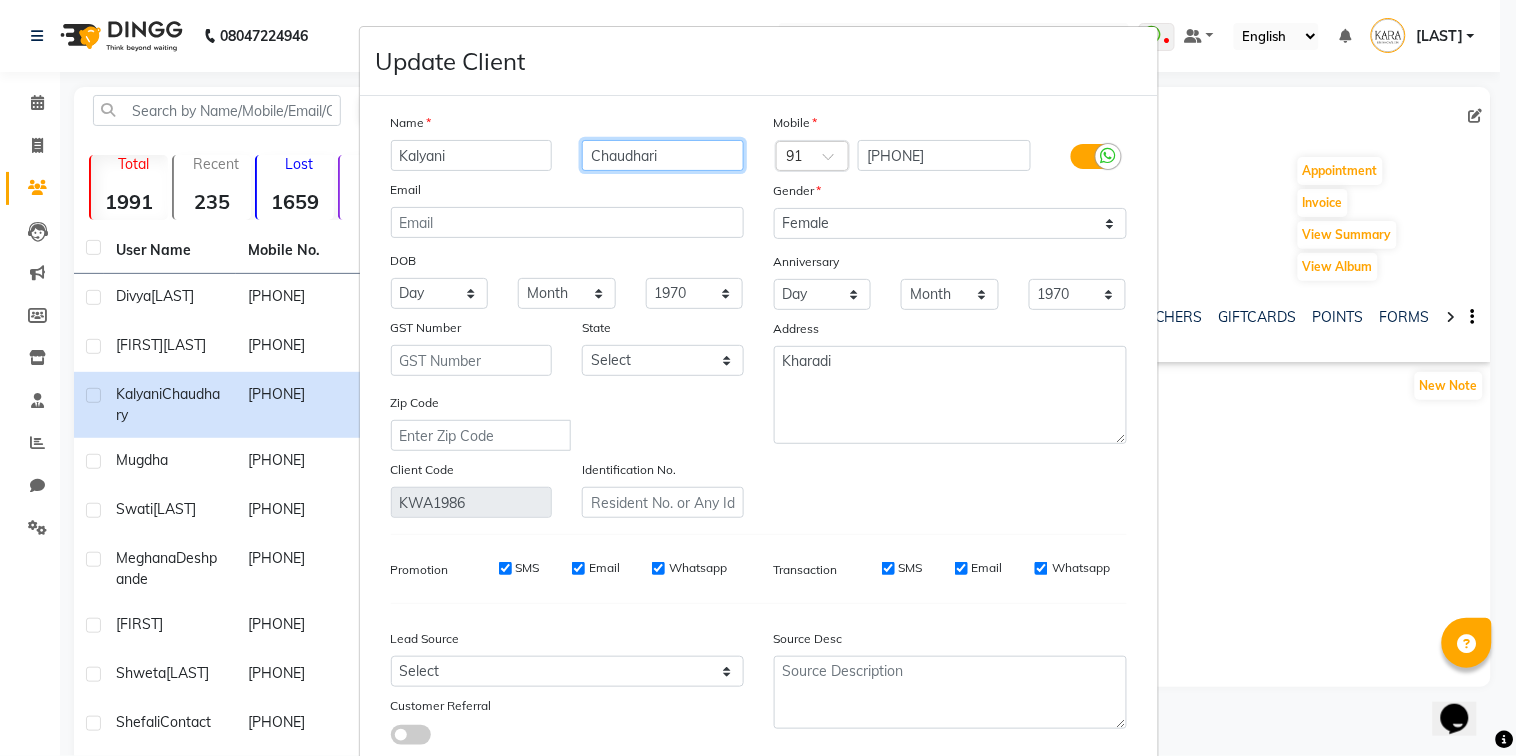 scroll, scrollTop: 0, scrollLeft: 0, axis: both 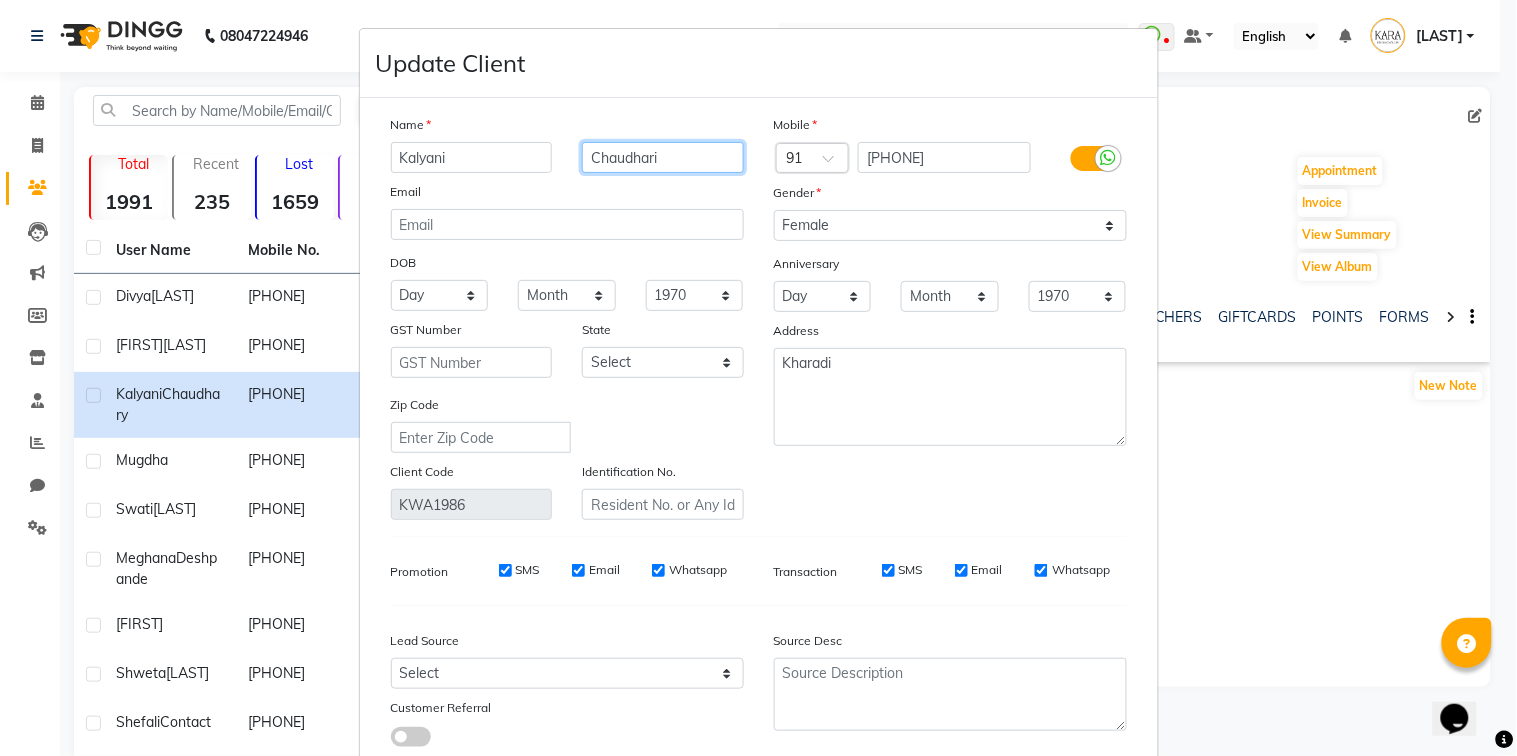 type on "Chaudhari" 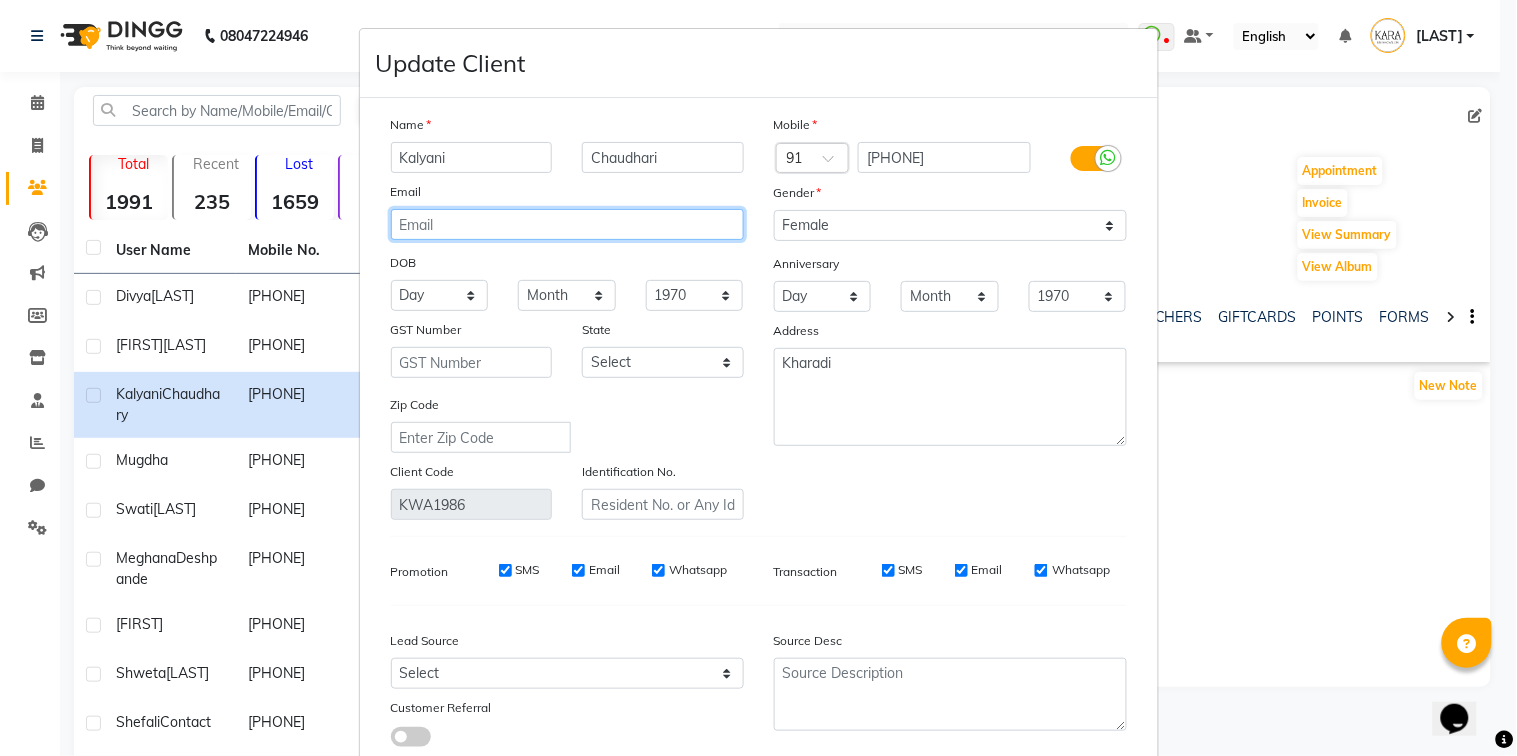 click at bounding box center (567, 224) 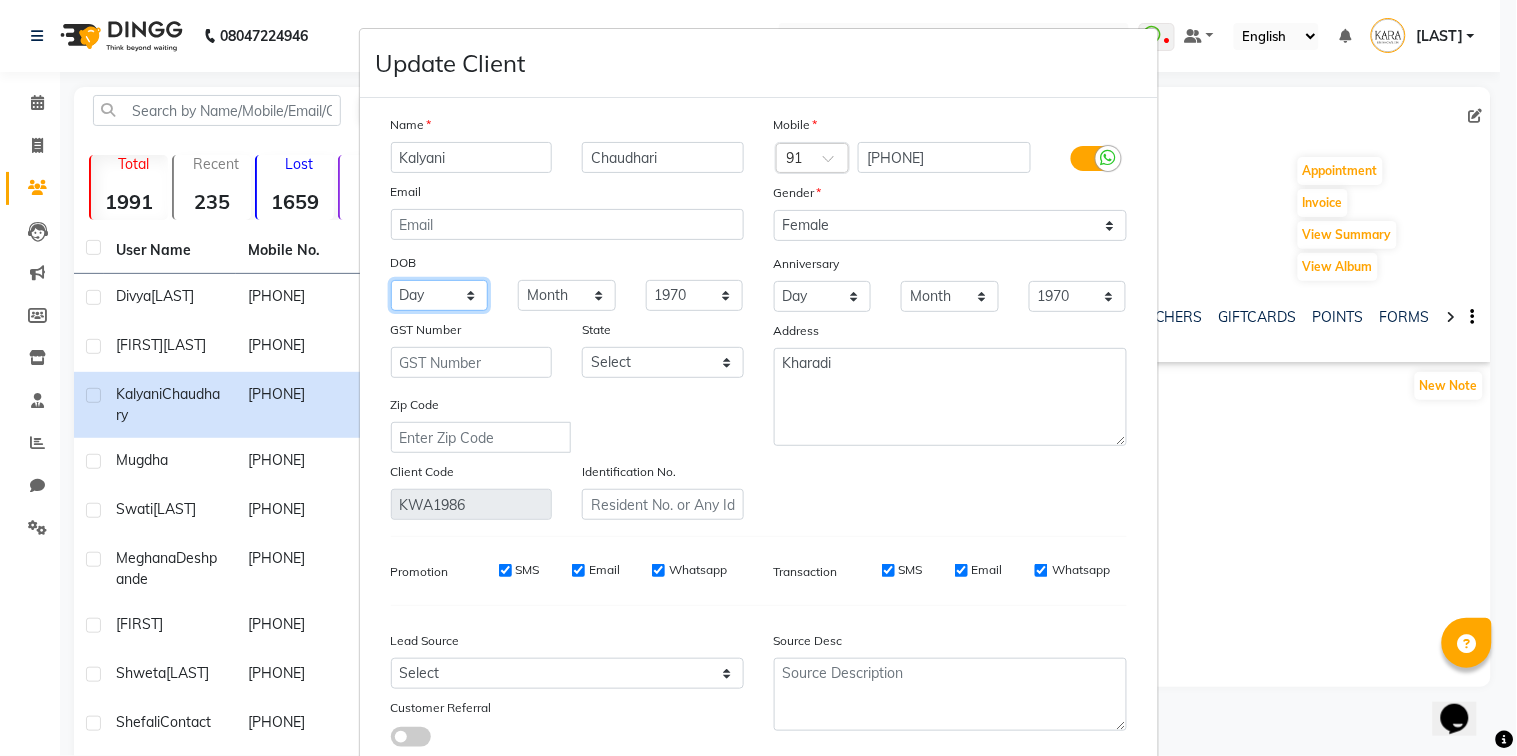 select on "24" 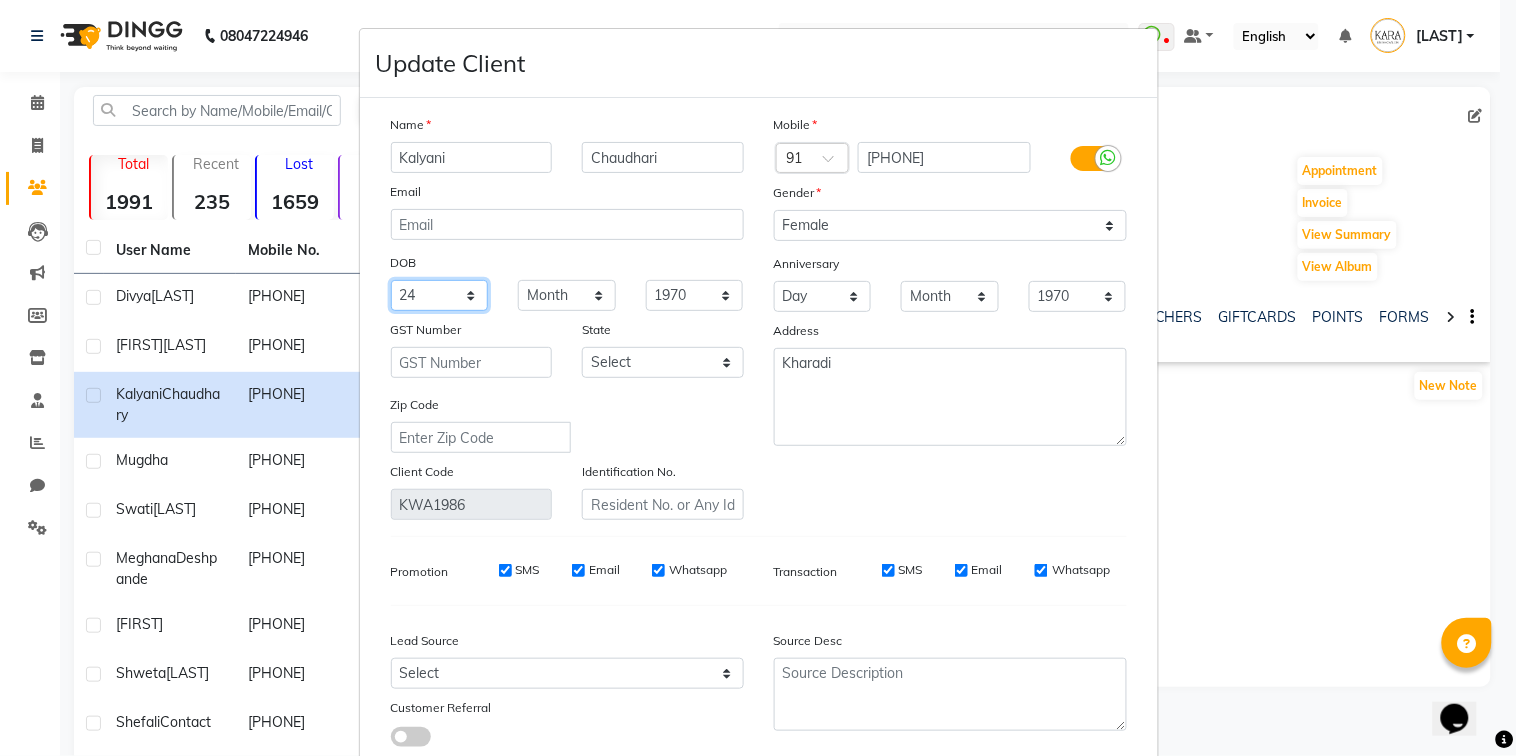 click on "Day 01 02 03 04 05 06 07 08 09 10 11 12 13 14 15 16 17 18 19 20 21 22 23 24 25 26 27 28 29 30 31" at bounding box center [440, 295] 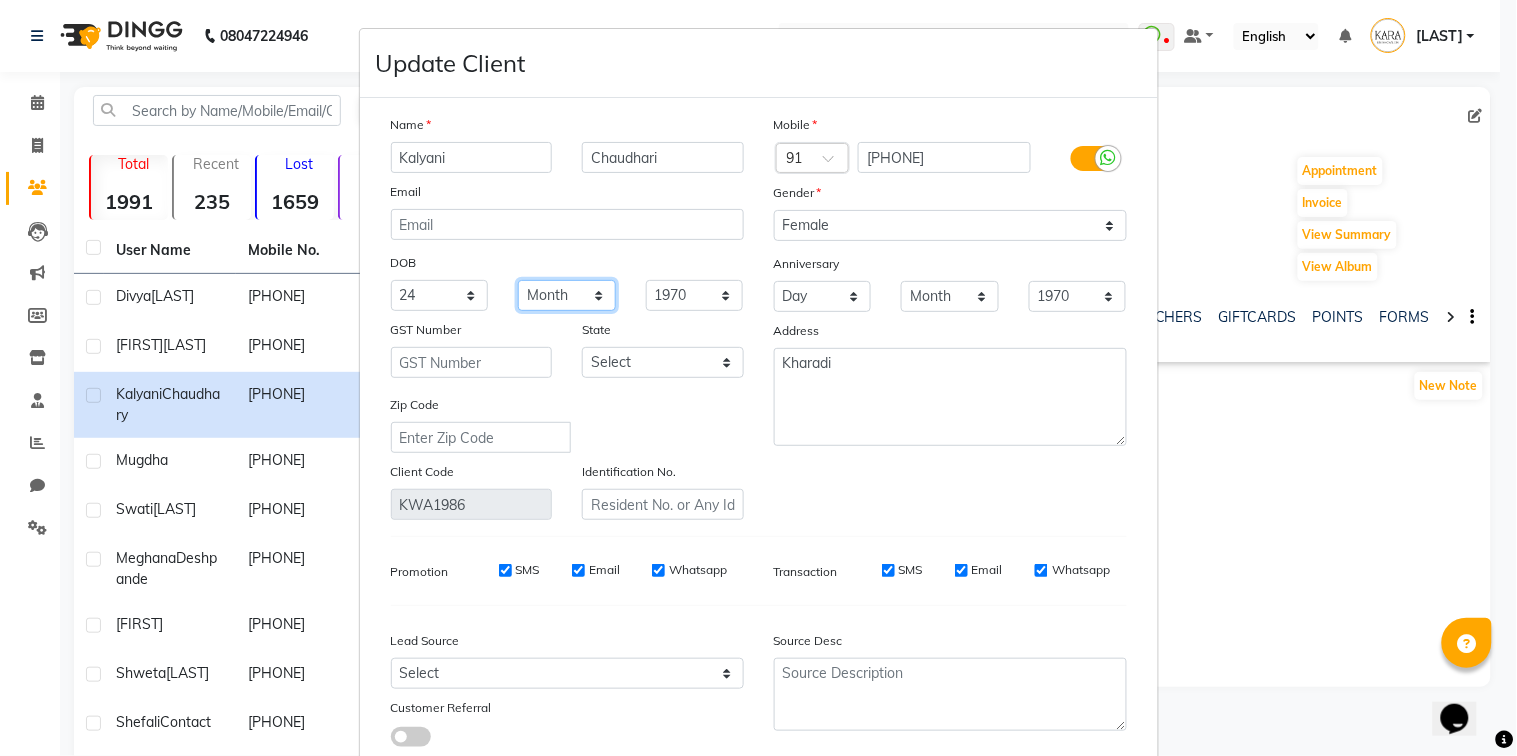 select on "03" 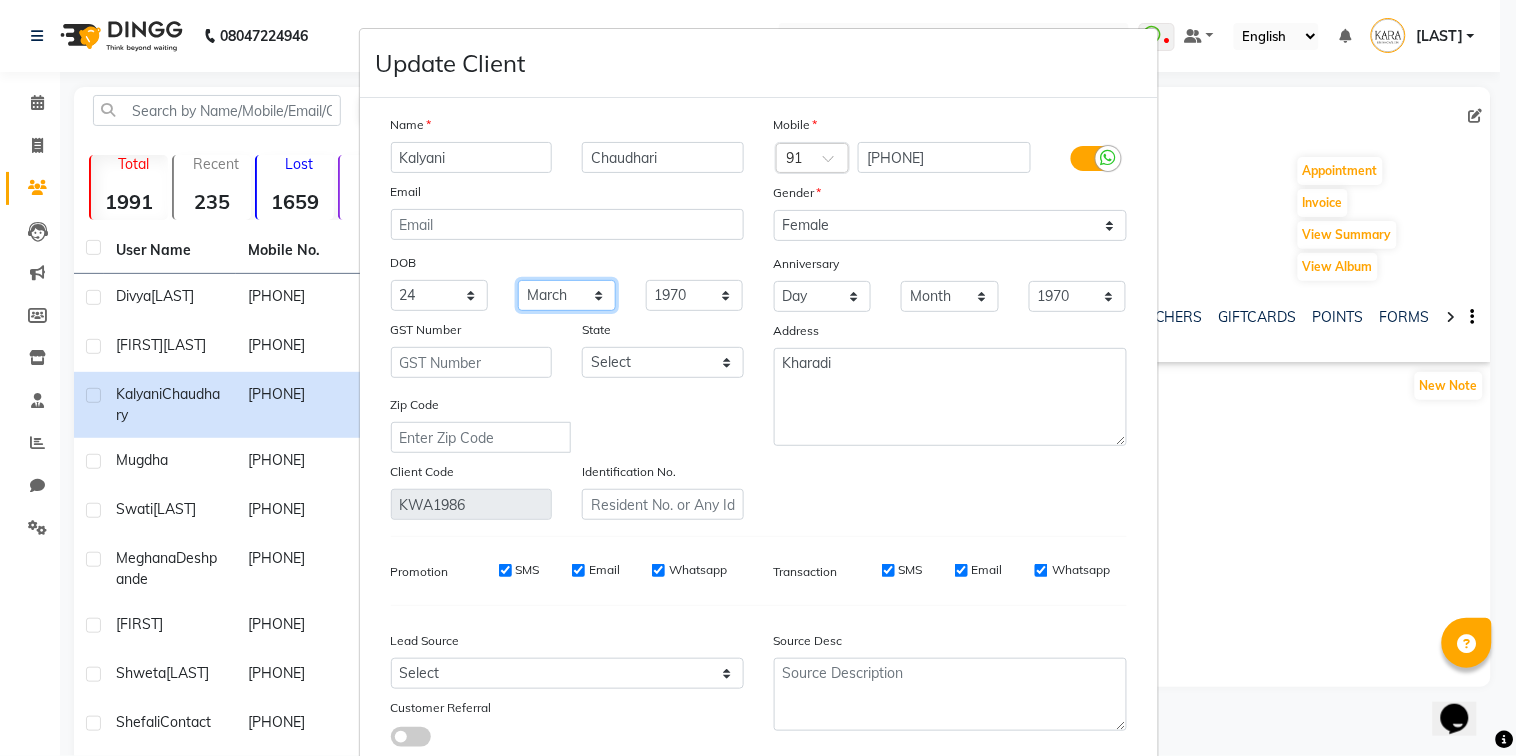 click on "Month January February March April May June July August September October November December" at bounding box center (567, 295) 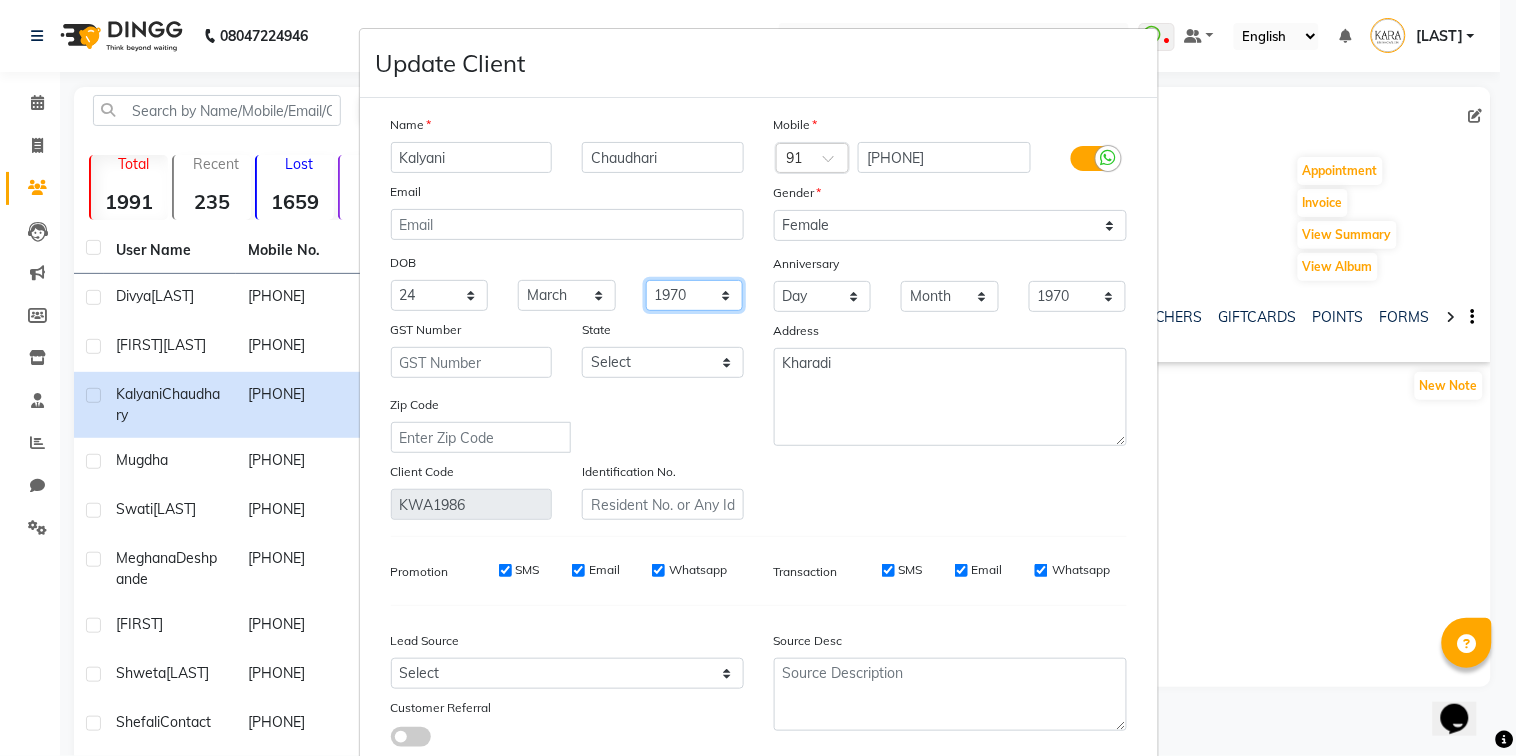 select on "1998" 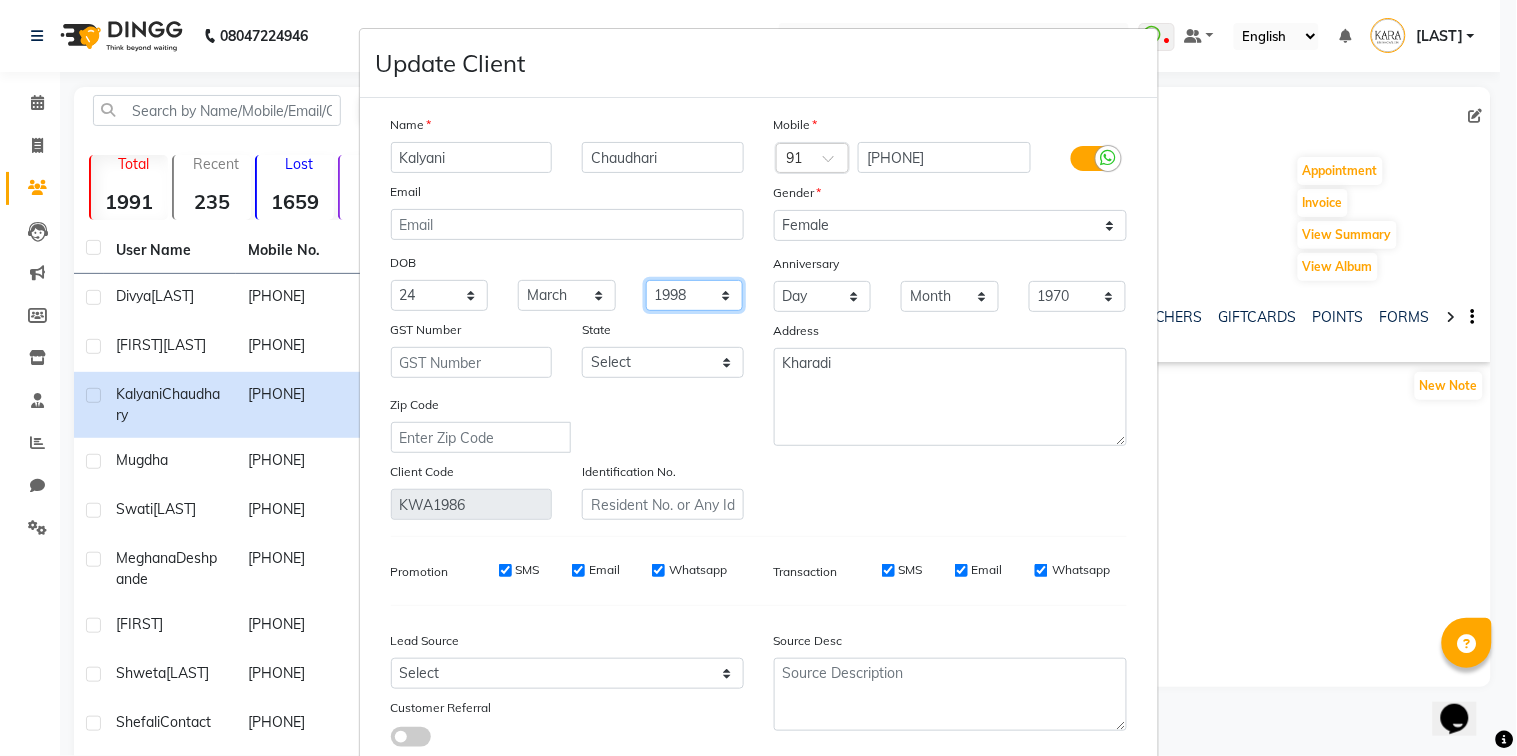 click on "1940 1941 1942 1943 1944 1945 1946 1947 1948 1949 1950 1951 1952 1953 1954 1955 1956 1957 1958 1959 1960 1961 1962 1963 1964 1965 1966 1967 1968 1969 1970 1971 1972 1973 1974 1975 1976 1977 1978 1979 1980 1981 1982 1983 1984 1985 1986 1987 1988 1989 1990 1991 1992 1993 1994 1995 1996 1997 1998 1999 2000 2001 2002 2003 2004 2005 2006 2007 2008 2009 2010 2011 2012 2013 2014 2015 2016 2017 2018 2019 2020 2021 2022 2023 2024" at bounding box center (695, 295) 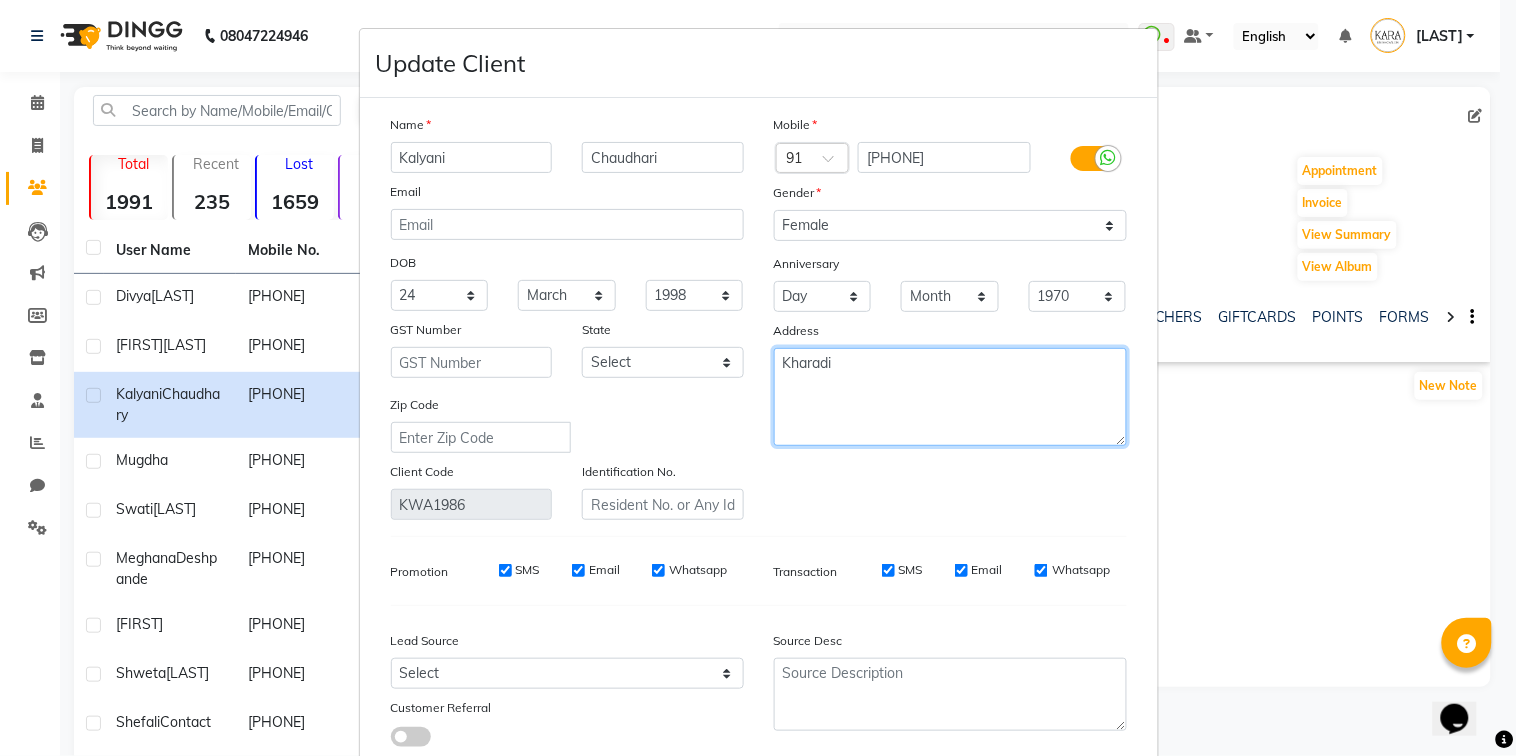 click on "Kharadi" at bounding box center (950, 397) 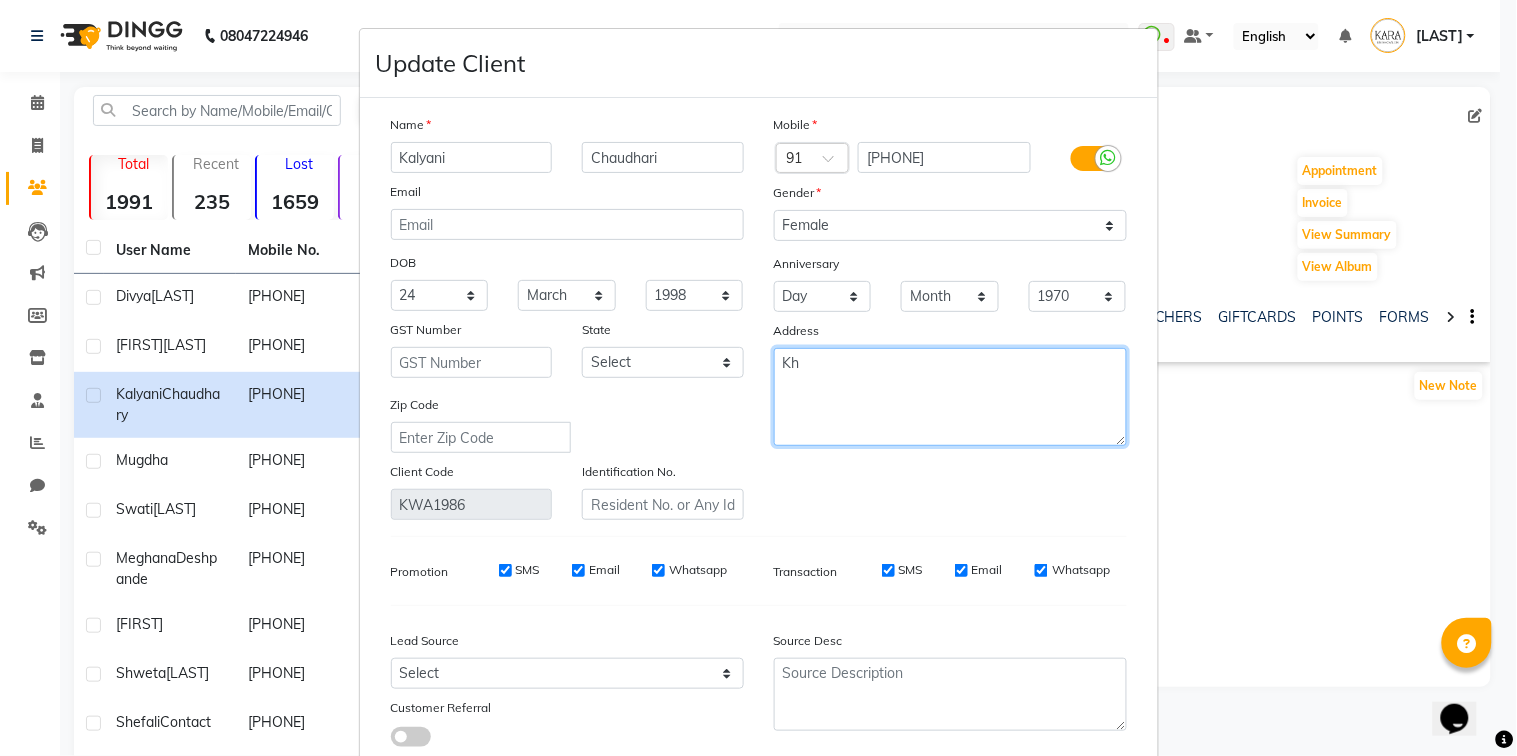 type on "K" 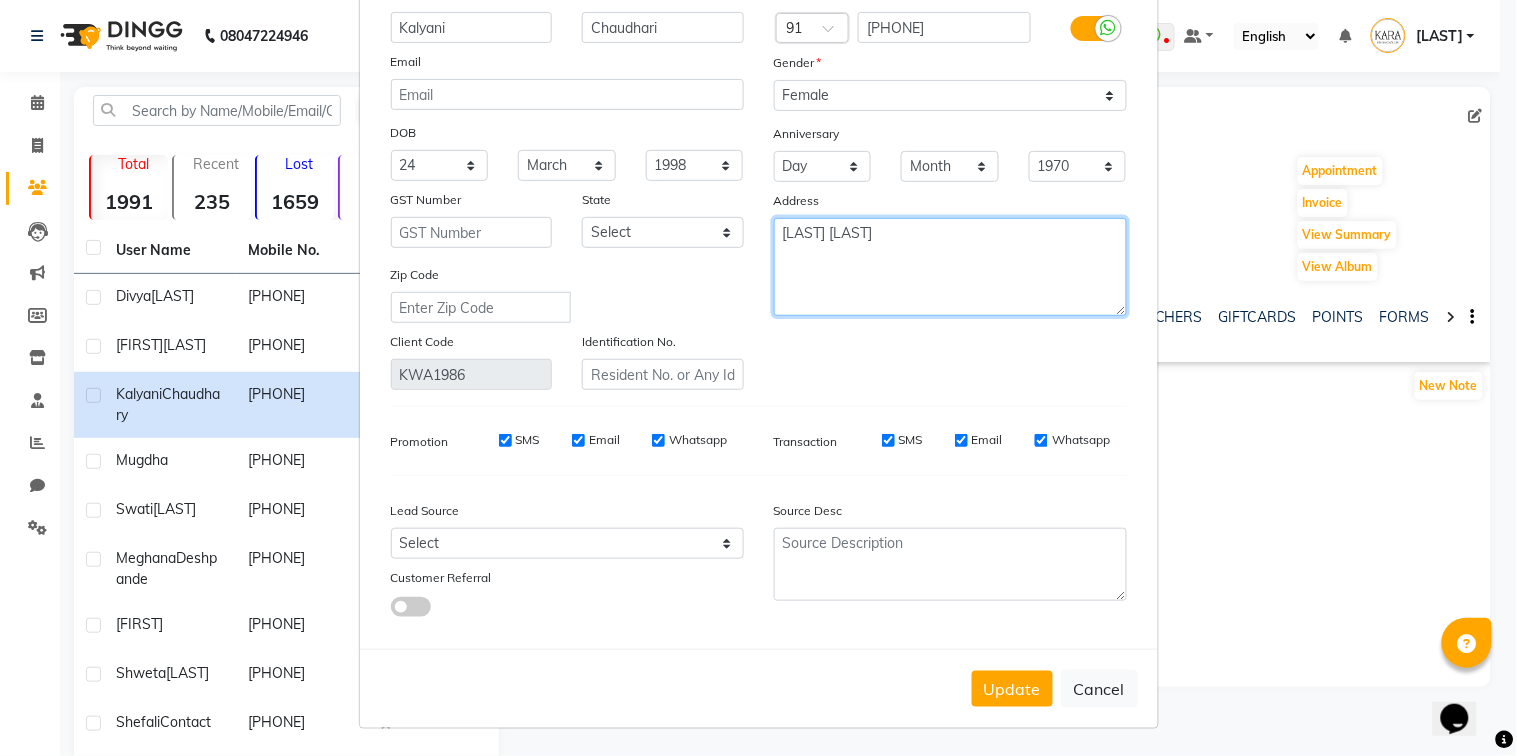 scroll, scrollTop: 133, scrollLeft: 0, axis: vertical 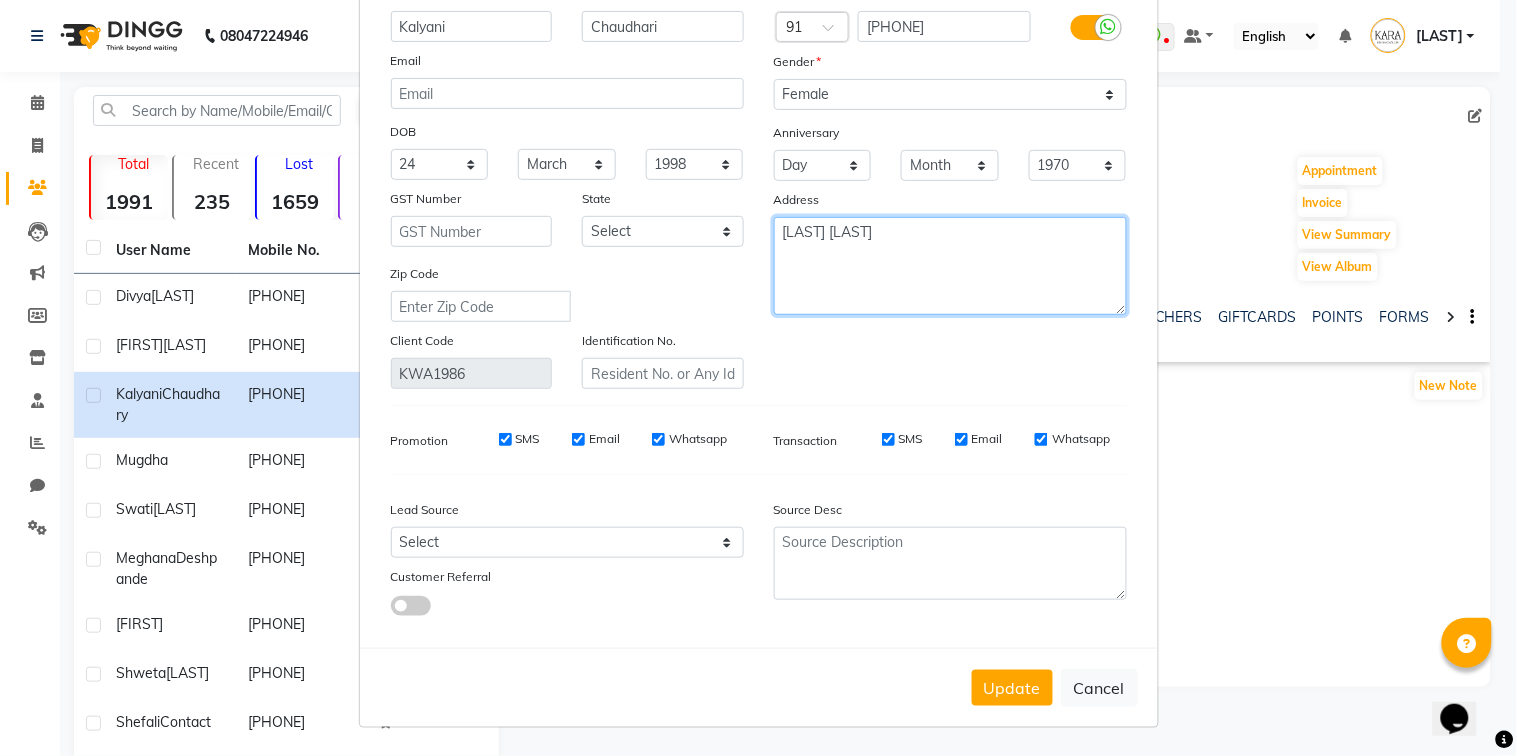 type on "[LAST] [LAST]" 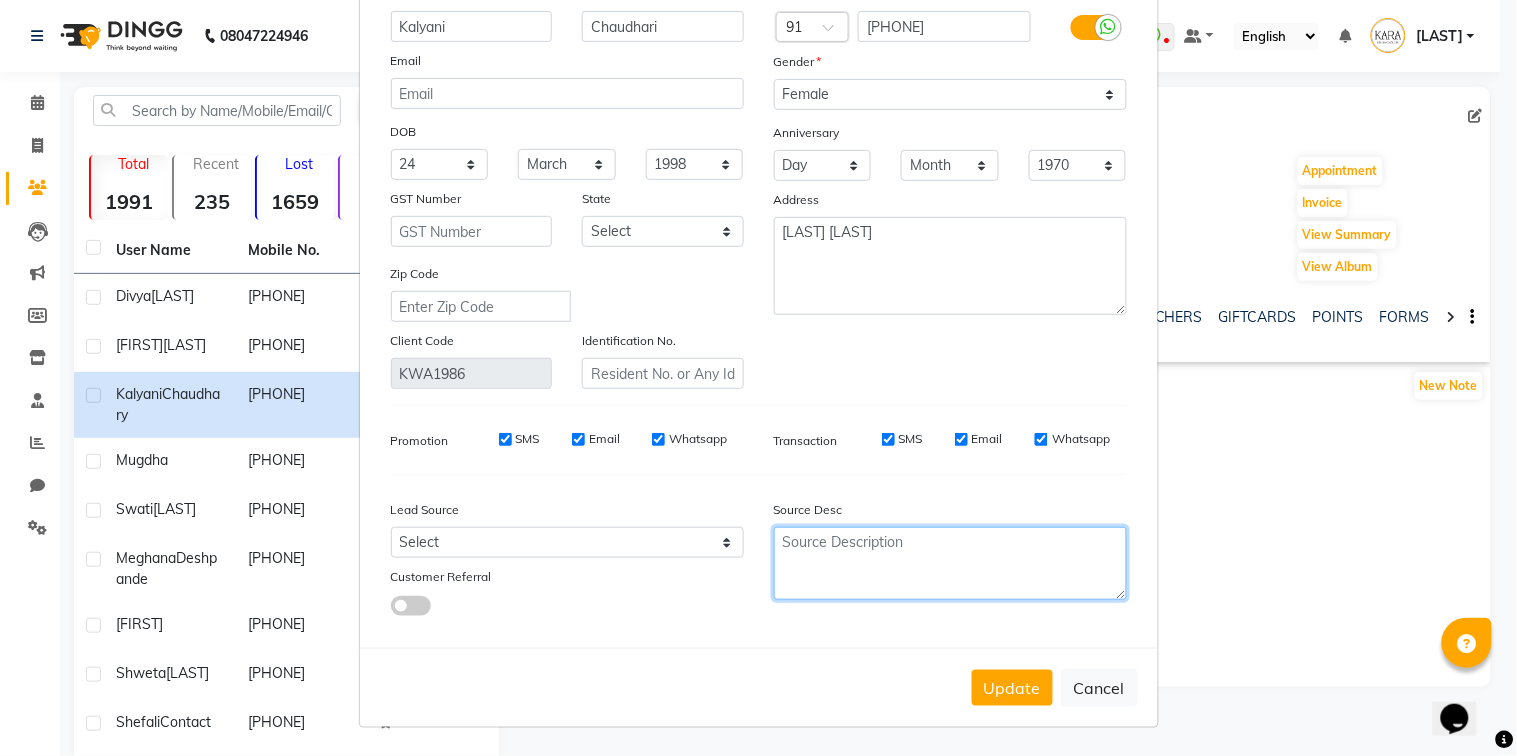click at bounding box center (950, 563) 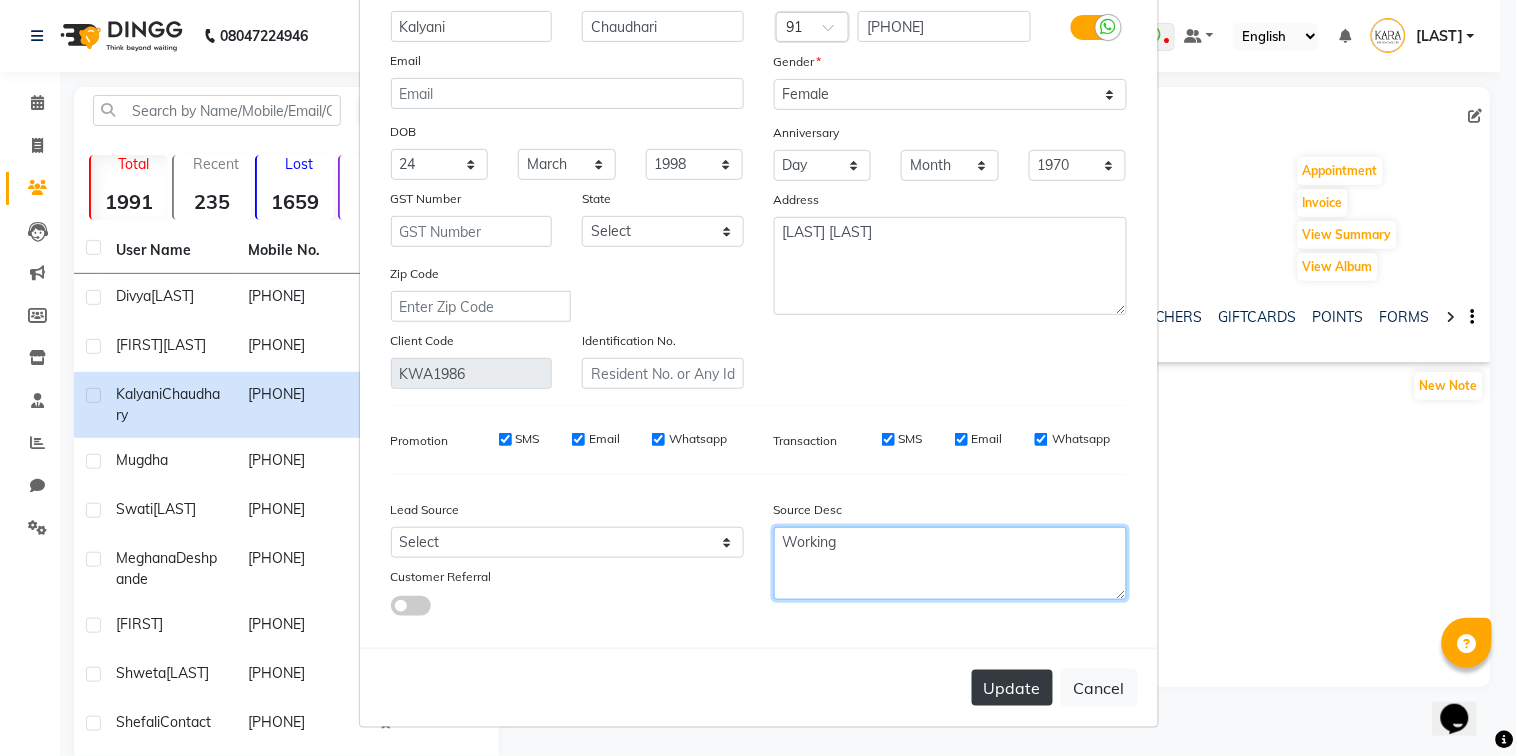 type on "Working" 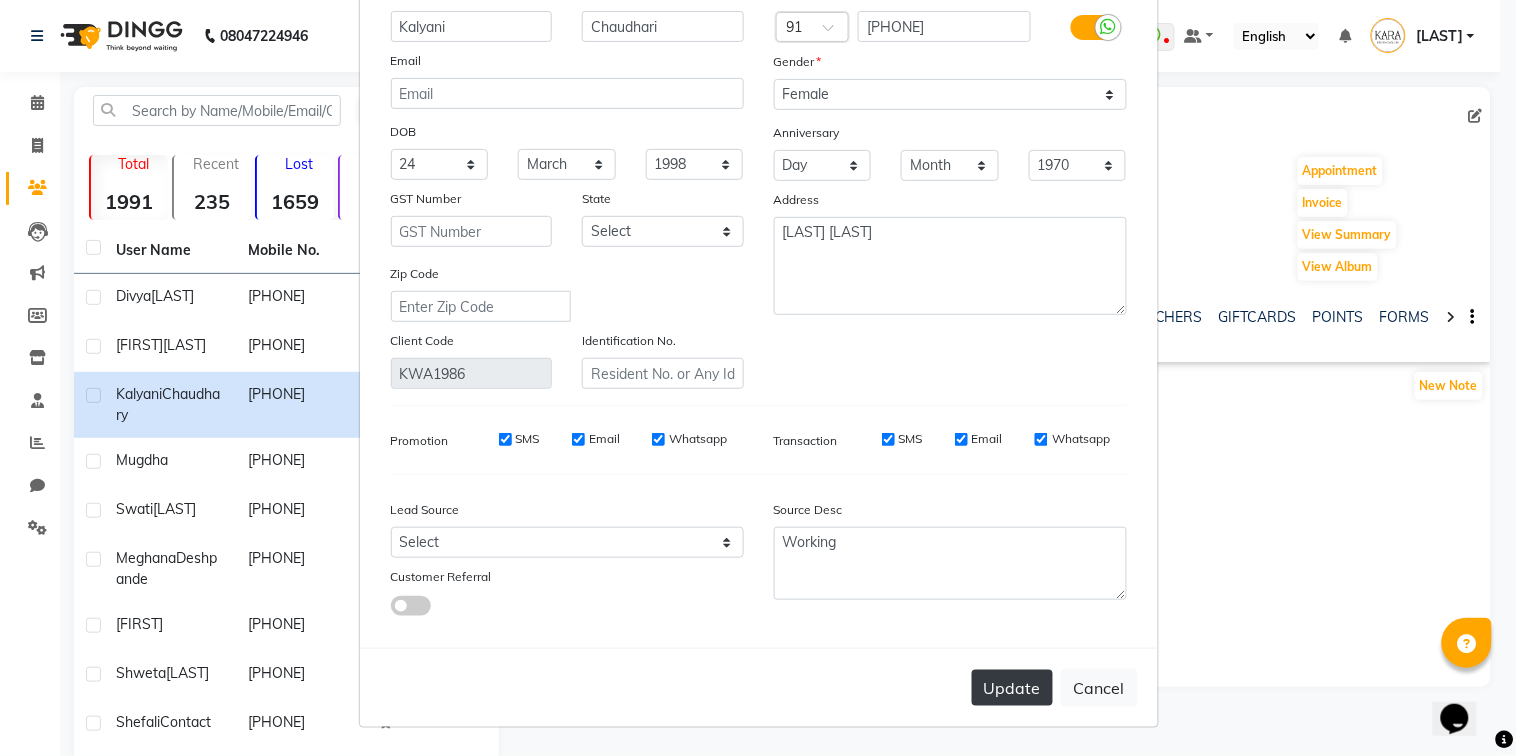 click on "Update" at bounding box center [1012, 688] 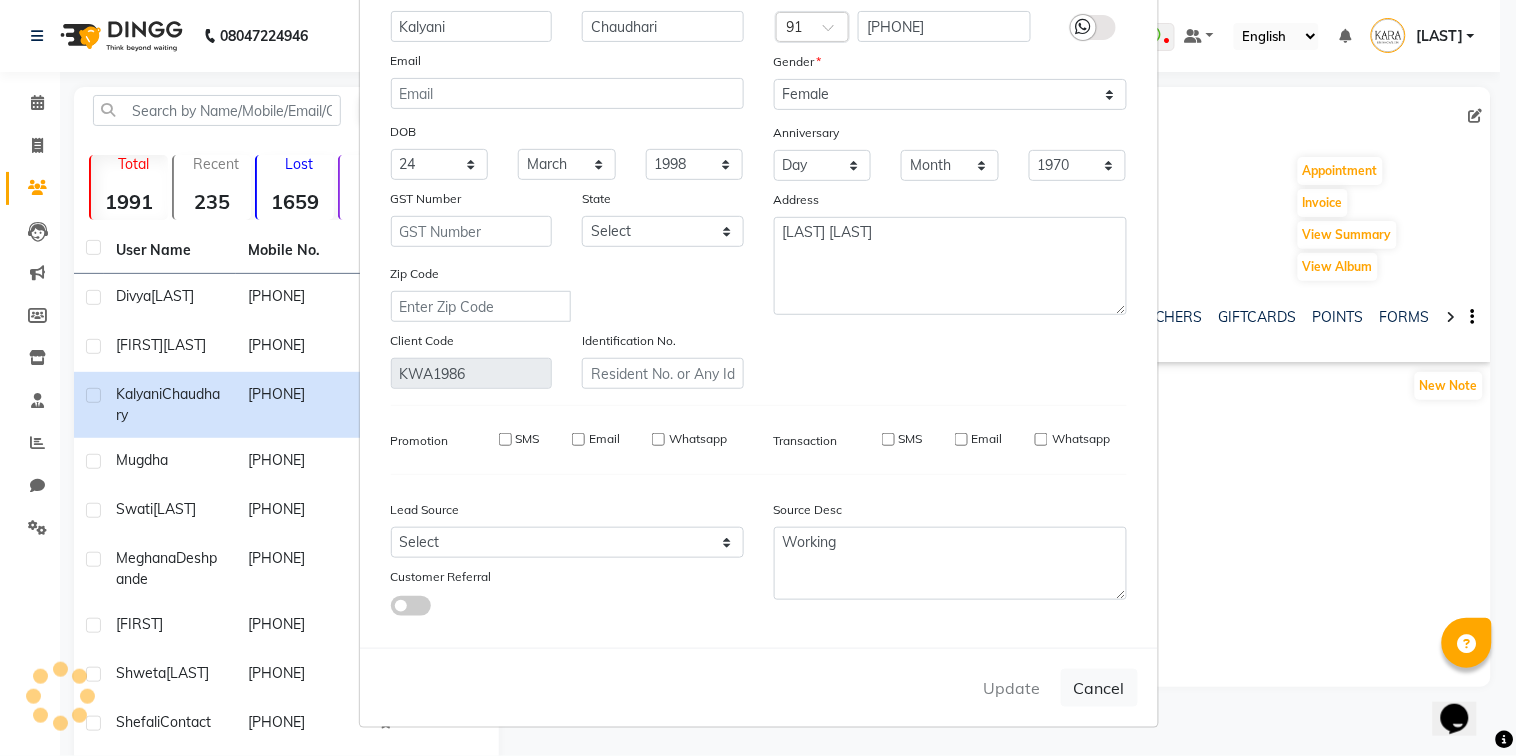 type 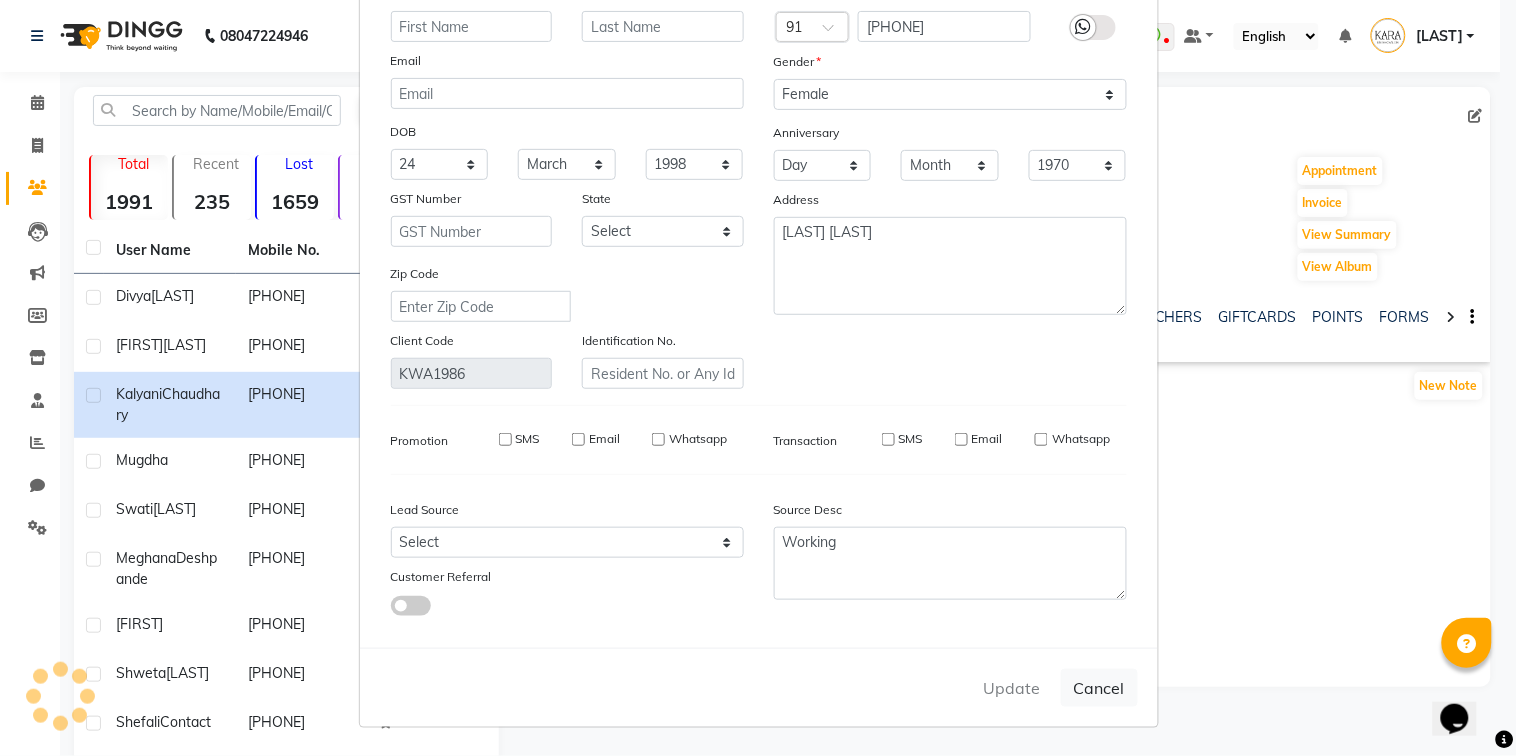 select 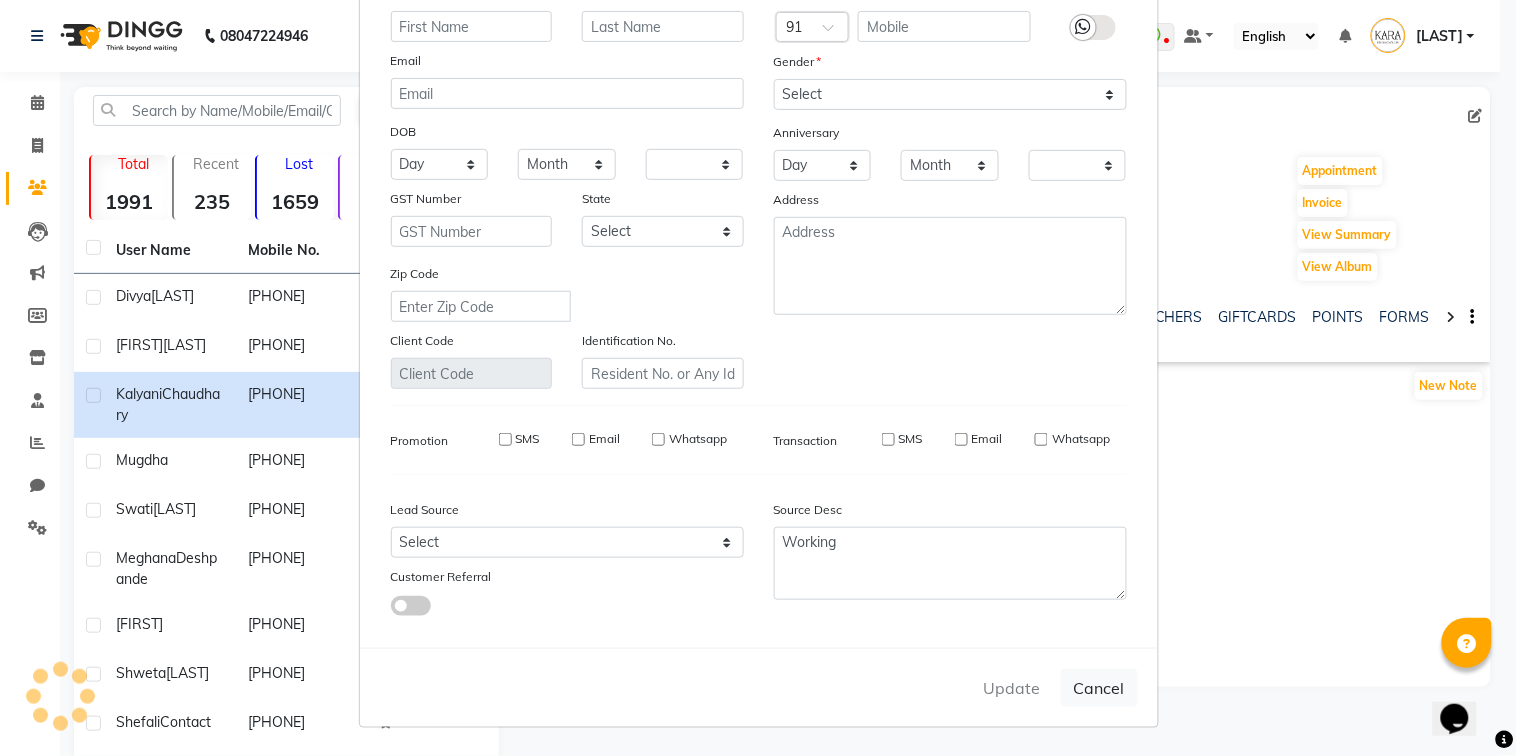 type 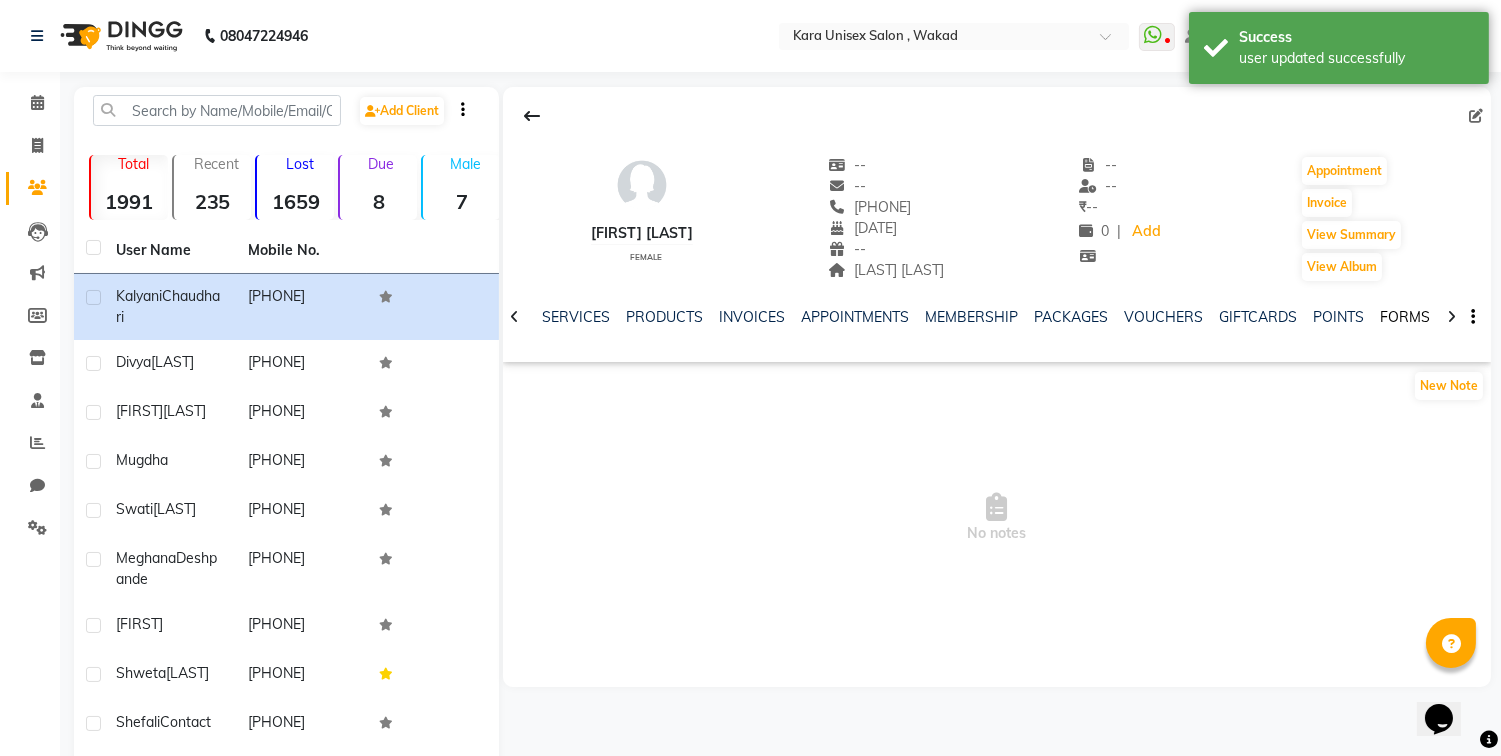 click on "FORMS" 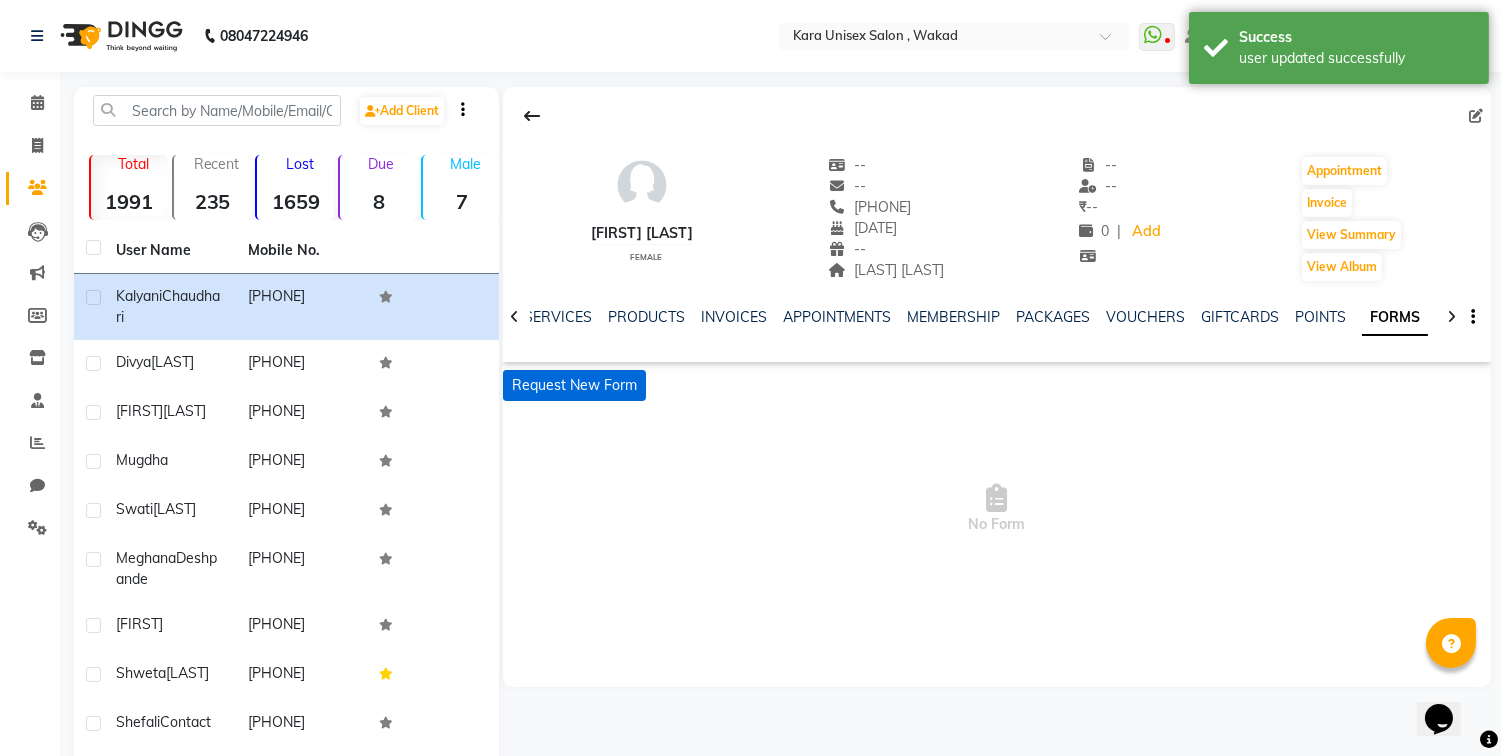 click on "Request New Form" 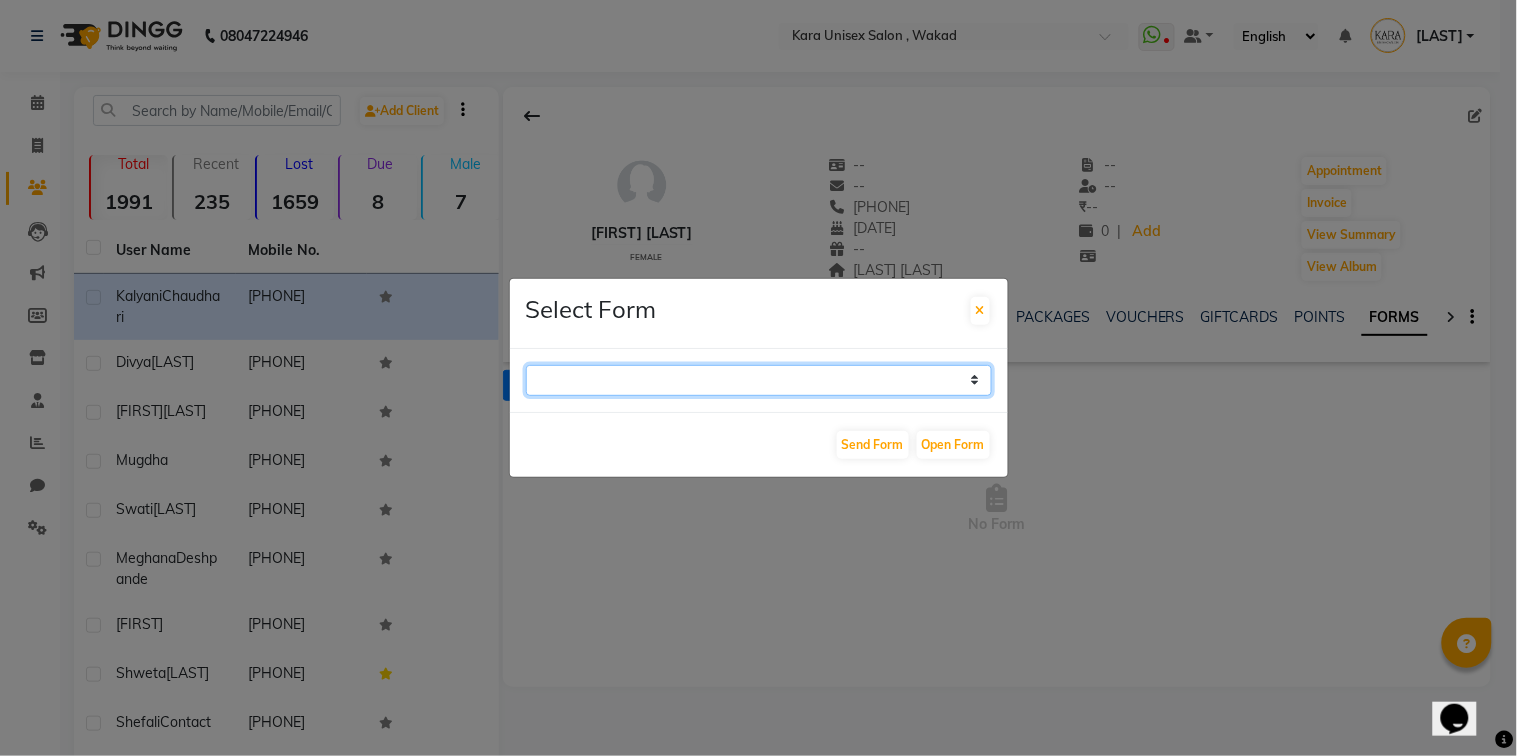 select on "212" 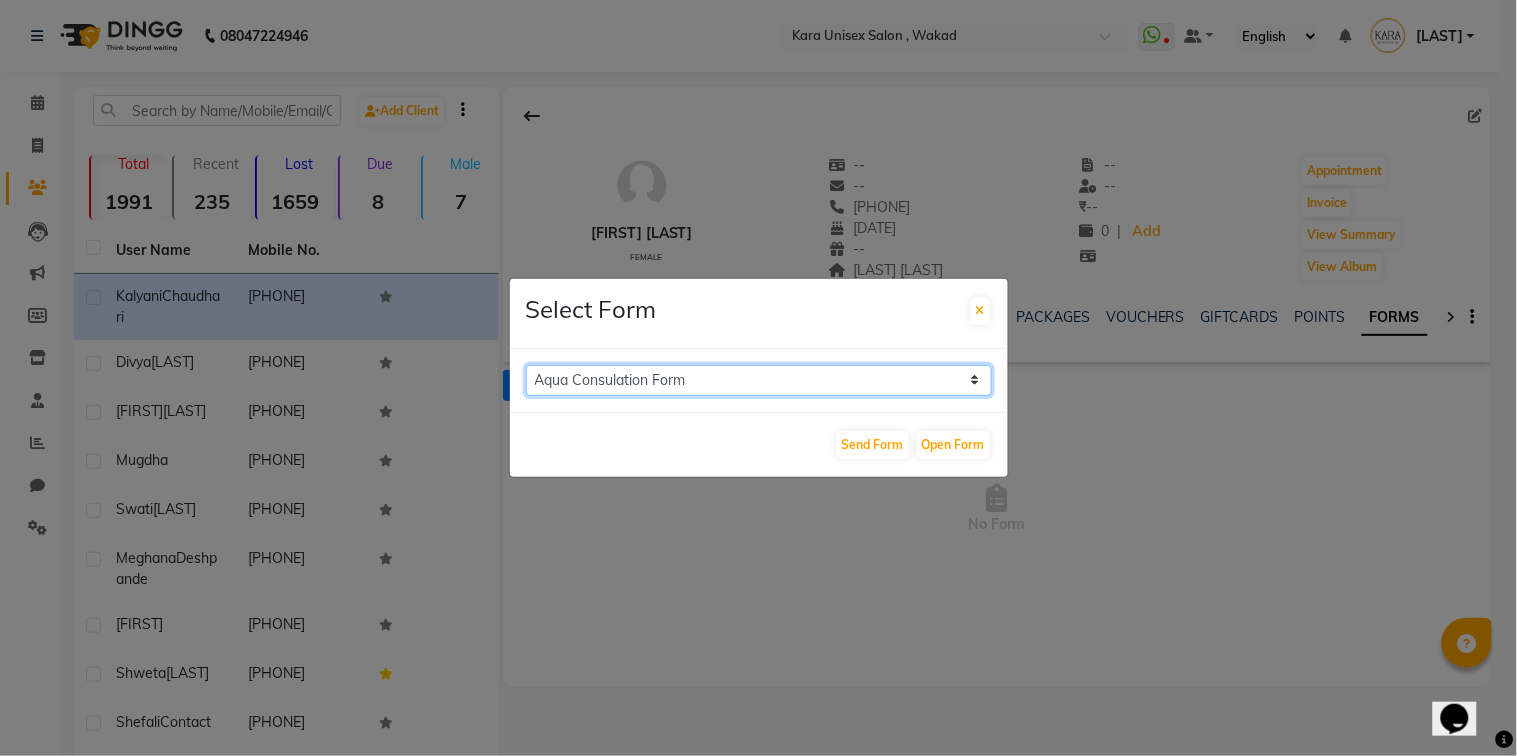 click on "Aqua Consent Form Kara Unisex Salon - Membership Enrollment Form Consent Form Hair colouring / highlights form Aqua Consulation Form" 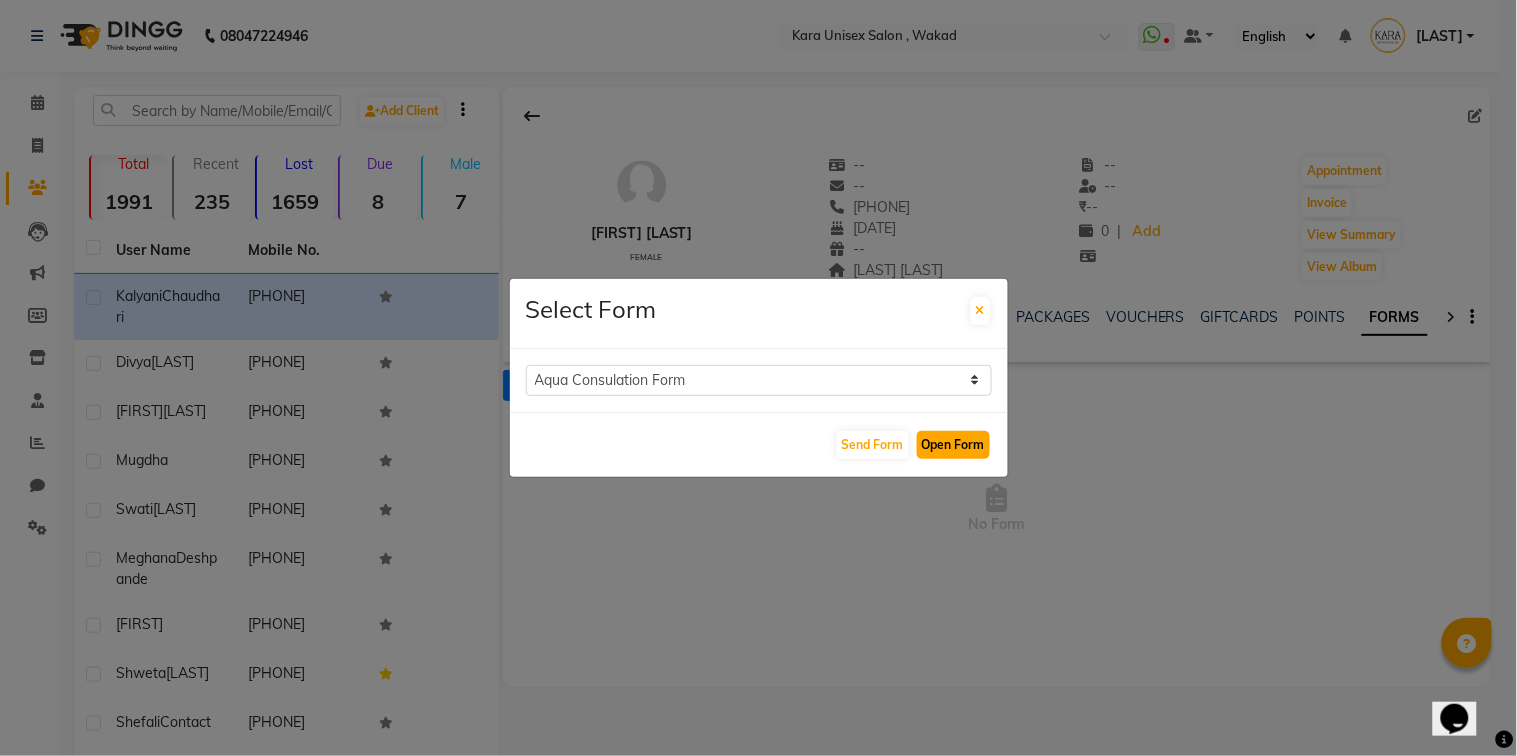 click on "Open Form" 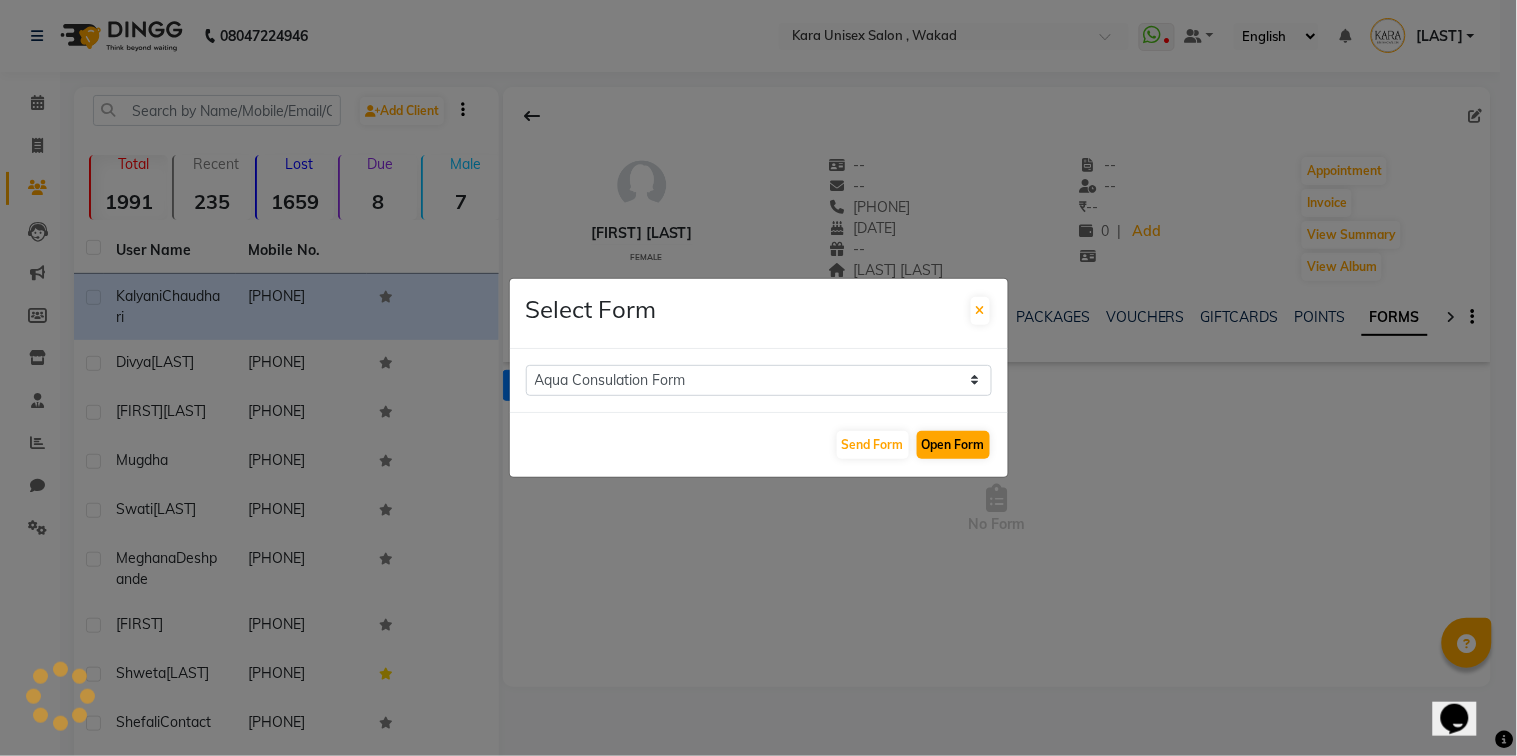 select 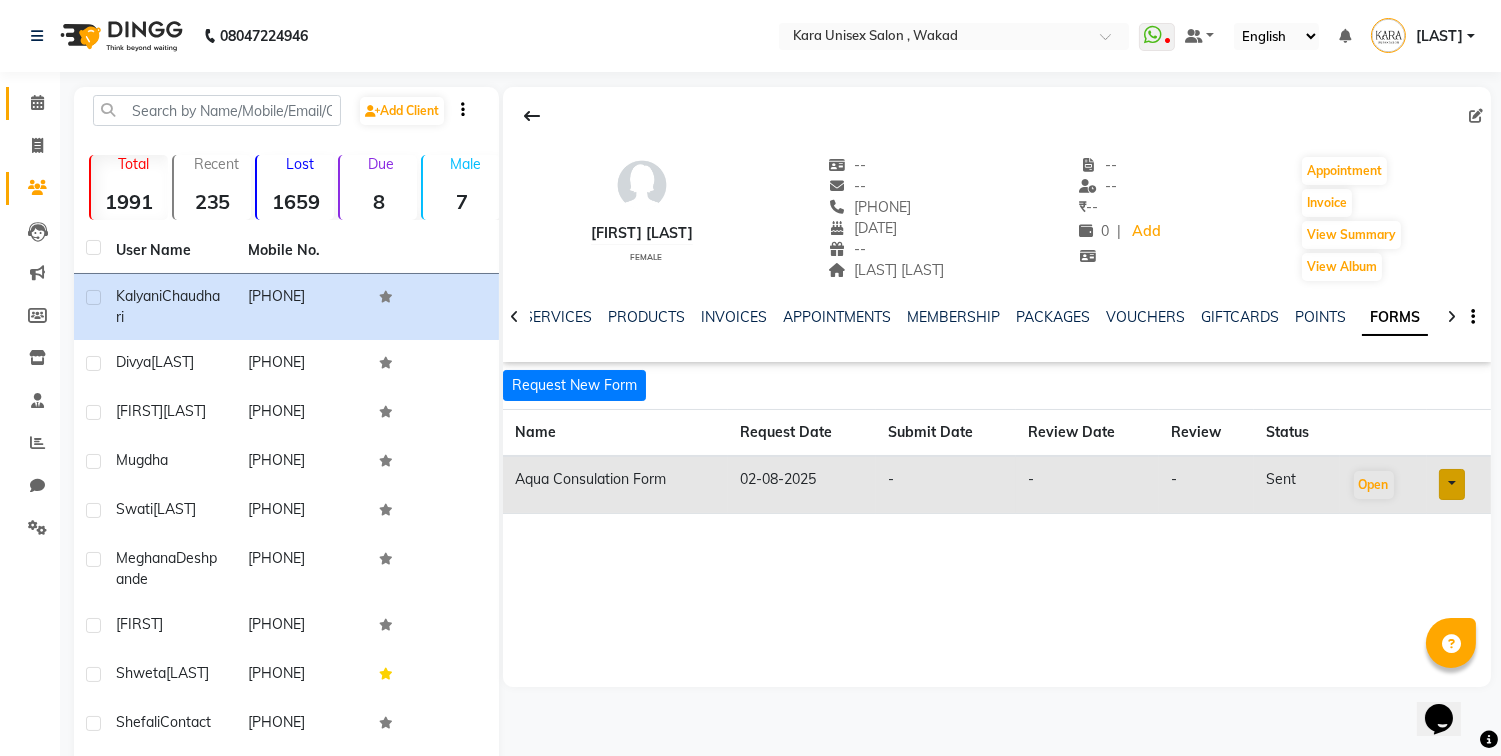 click on "Calendar" 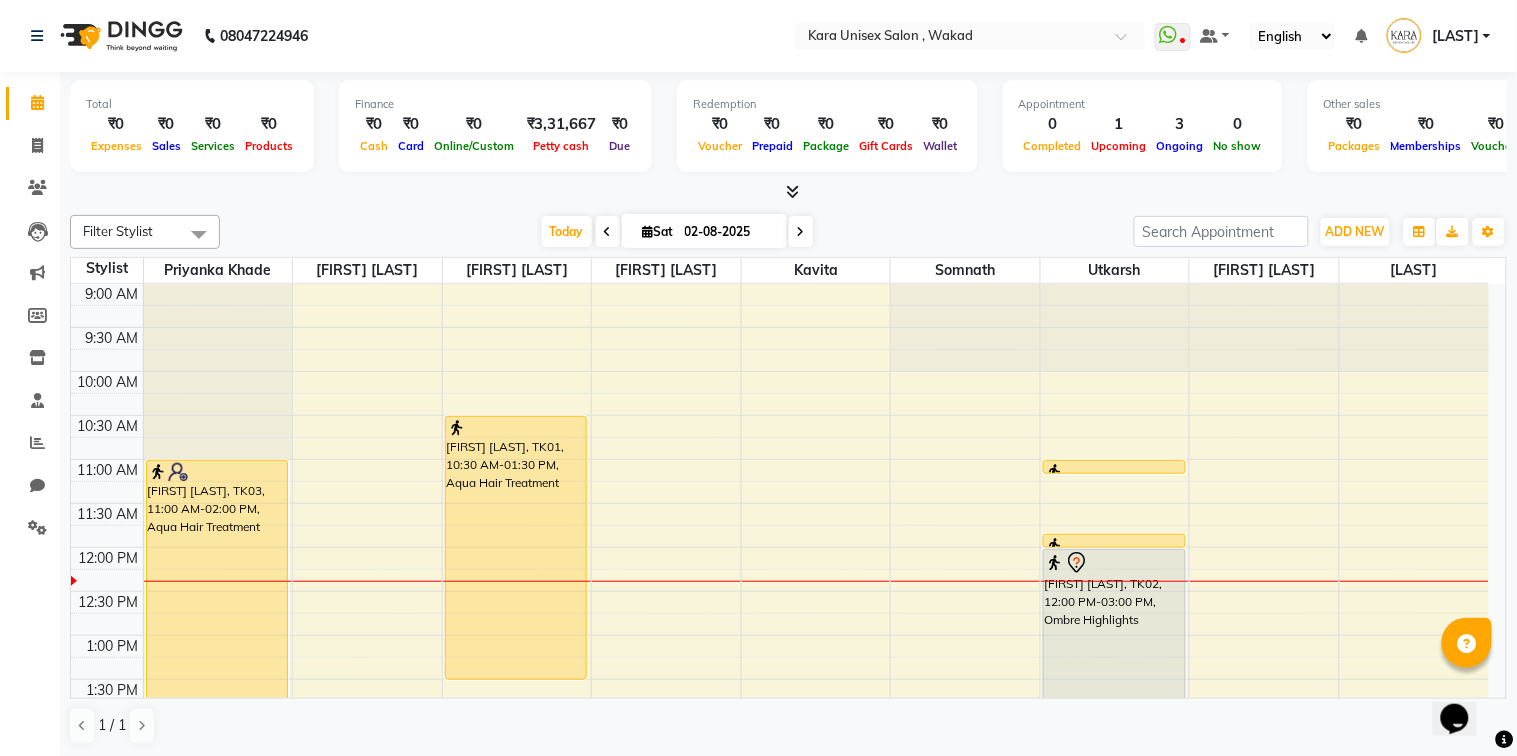 drag, startPoint x: 41, startPoint y: 116, endPoint x: 435, endPoint y: 366, distance: 466.62192 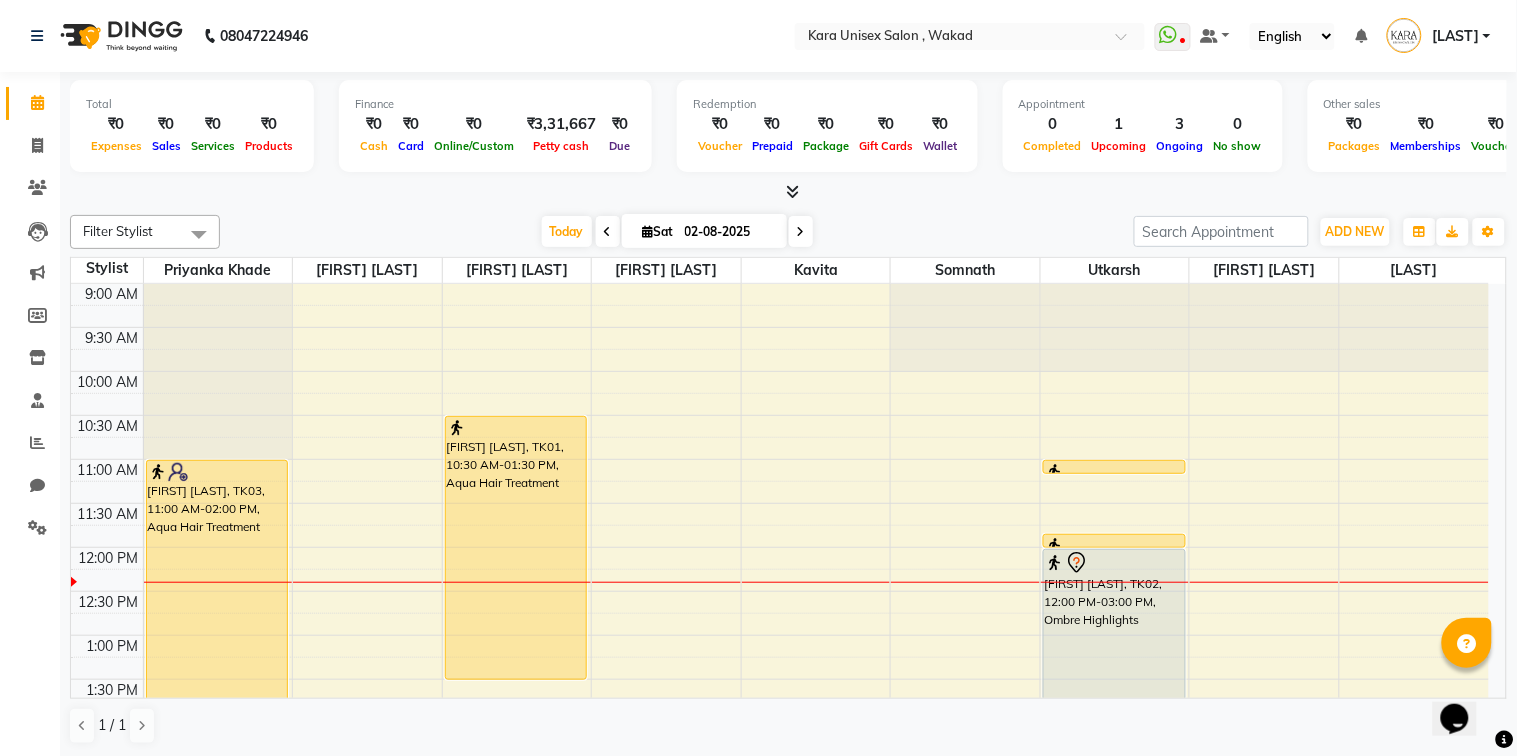 click on "9:00 AM 9:30 AM 10:00 AM 10:30 AM 11:00 AM 11:30 AM 12:00 PM 12:30 PM 1:00 PM 1:30 PM 2:00 PM 2:30 PM 3:00 PM 3:30 PM 4:00 PM 4:30 PM 5:00 PM 5:30 PM 6:00 PM 6:30 PM 7:00 PM 7:30 PM 8:00 PM 8:30 PM [FIRST] [LAST], TK03, 11:00 AM-02:00 PM, Aqua Hair Treatment [FIRST] [LAST], TK01, 10:30 AM-01:30 PM, Aqua Hair Treatment [FIRST] [LAST], TK02, 11:00 AM-12:00 PM, Advanced Hair Cut [FIRST] [LAST], TK02, 11:00 AM-12:00 PM, Advanced Hair Cut [FIRST] [LAST], TK02, 12:00 PM-03:00 PM, Ombre Highlights" at bounding box center (780, 811) 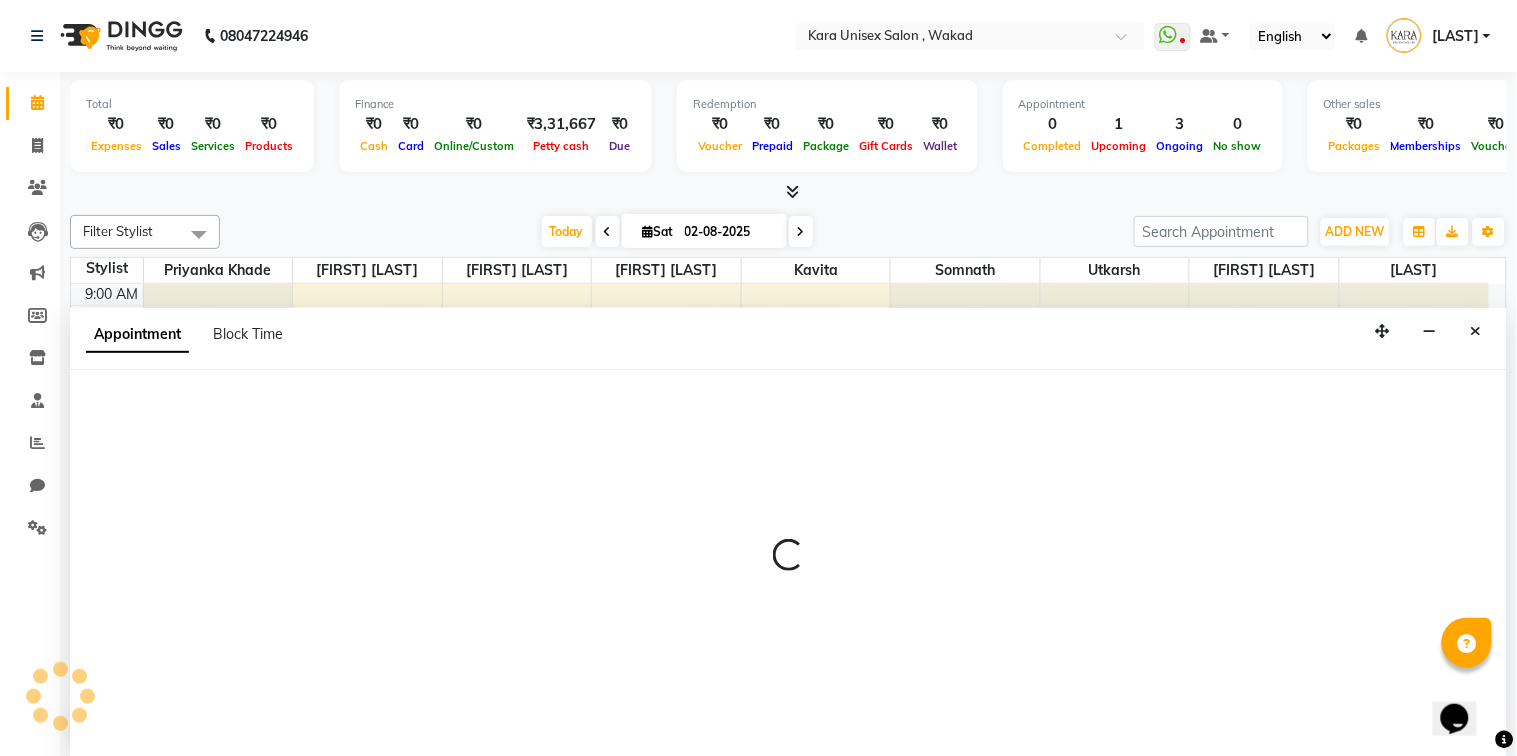 select on "84443" 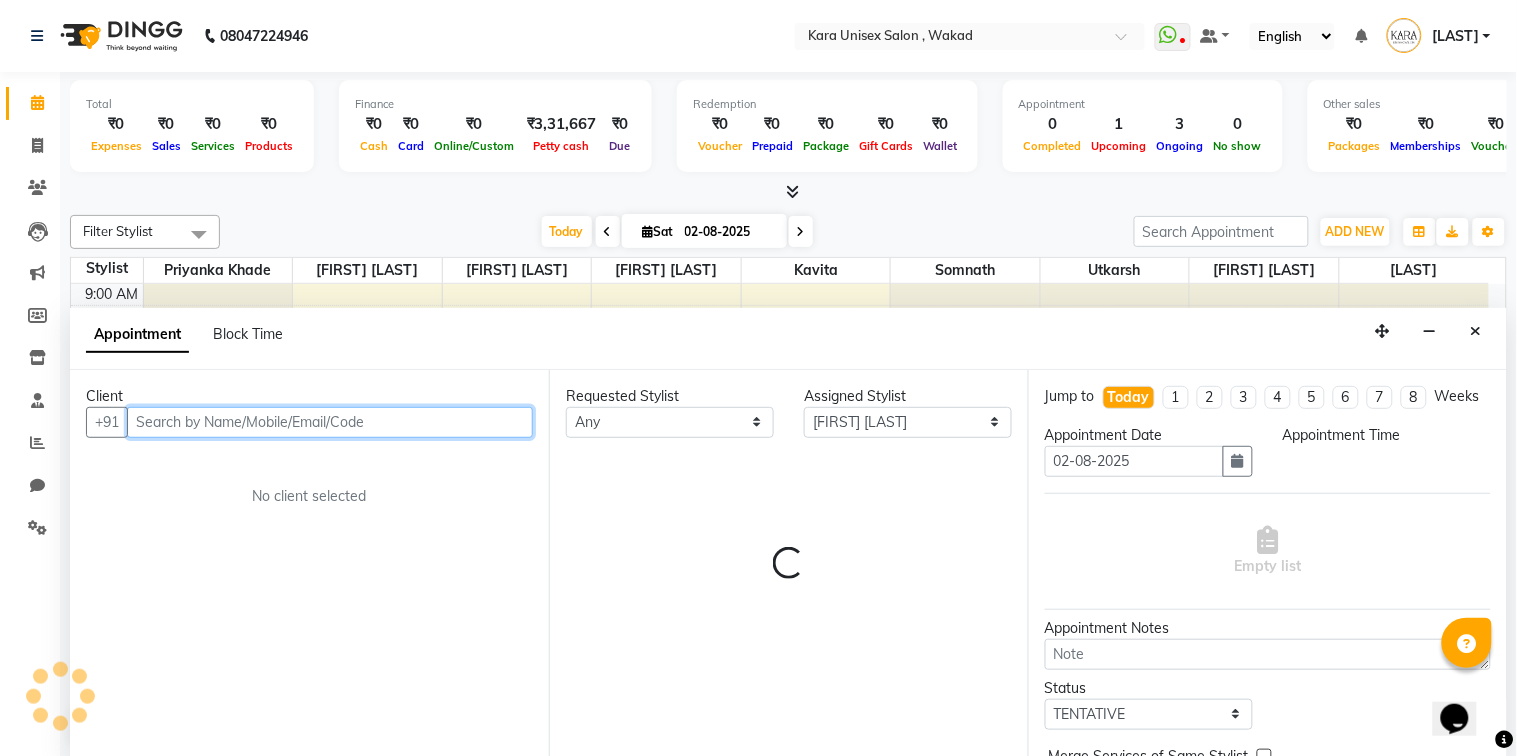 select on "720" 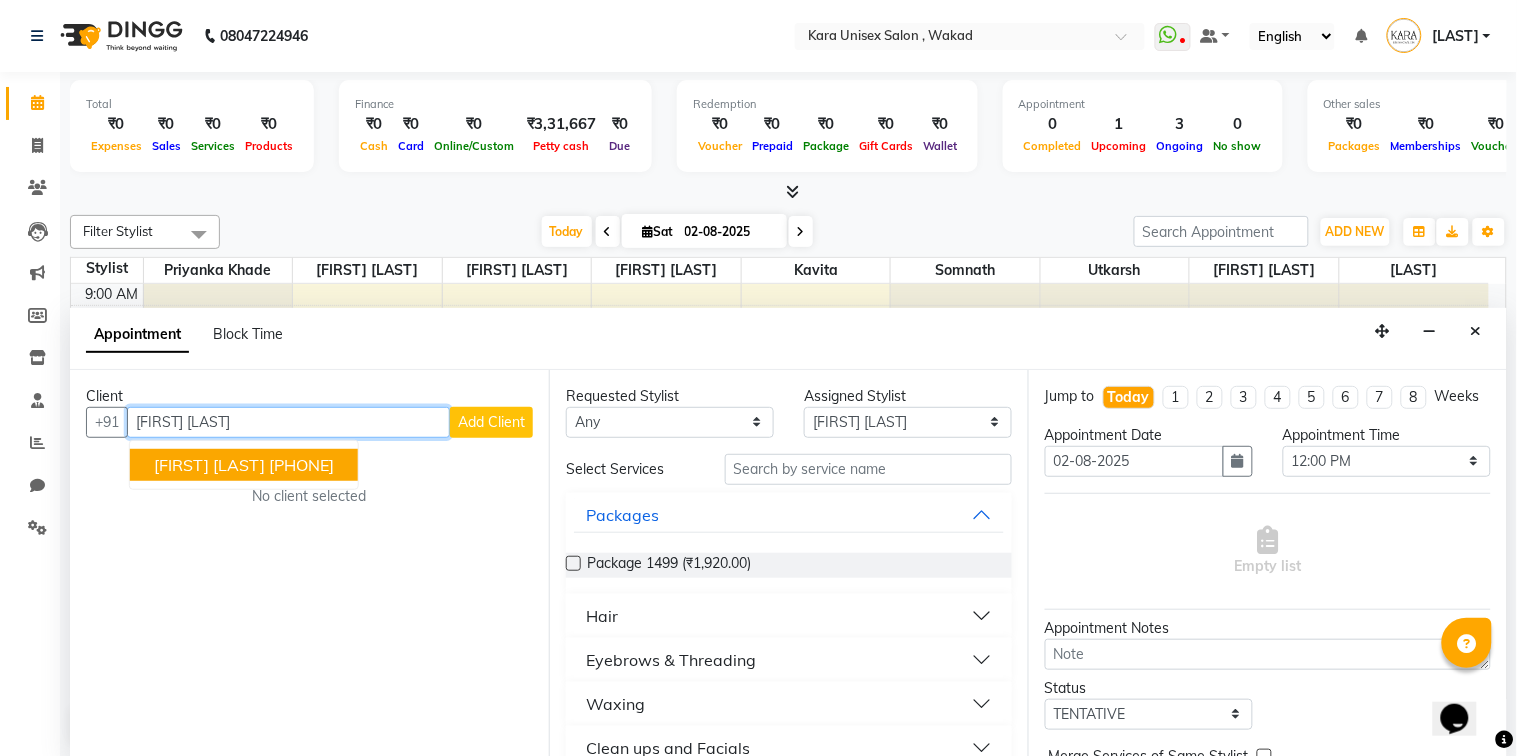 click on "[PHONE]" at bounding box center [301, 465] 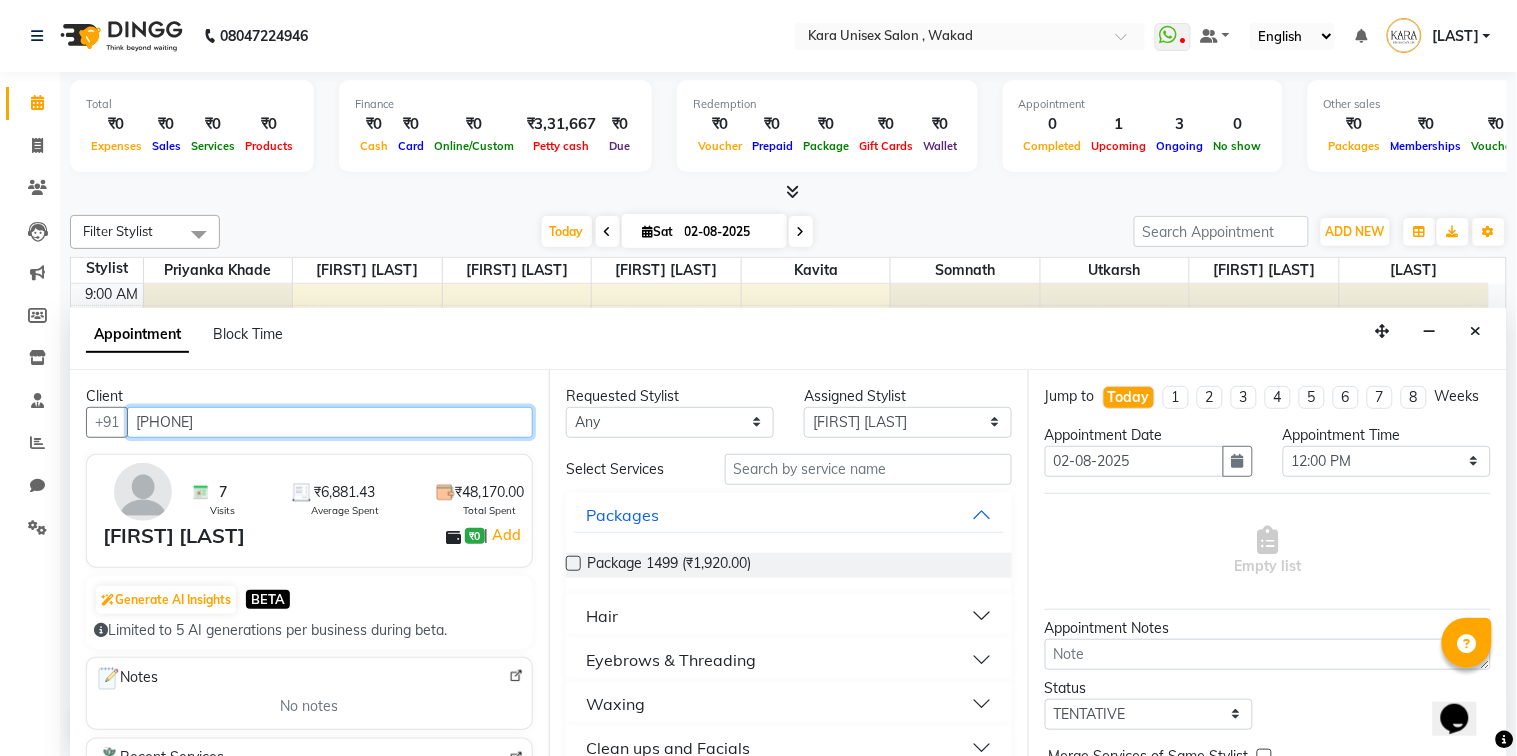 type on "[PHONE]" 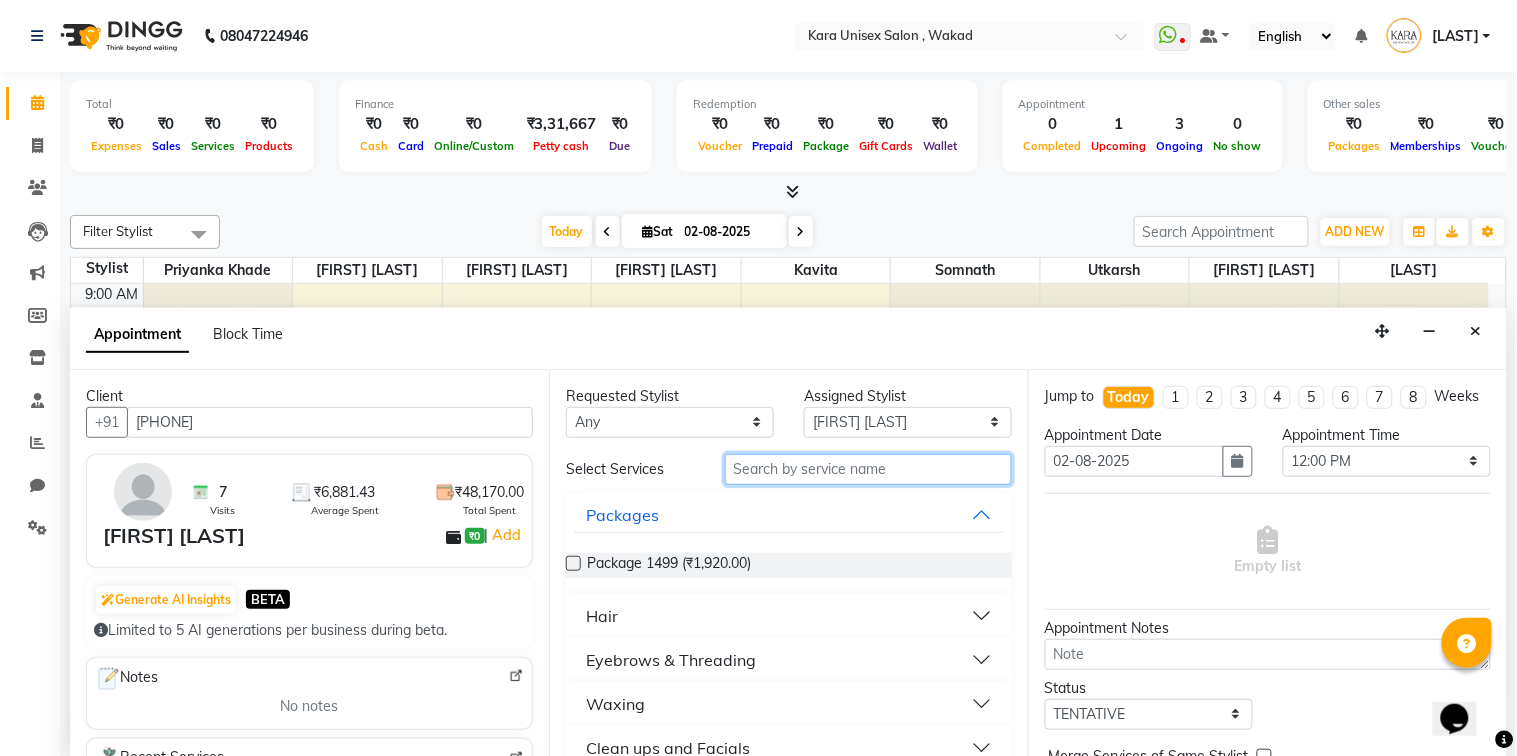 click at bounding box center [868, 469] 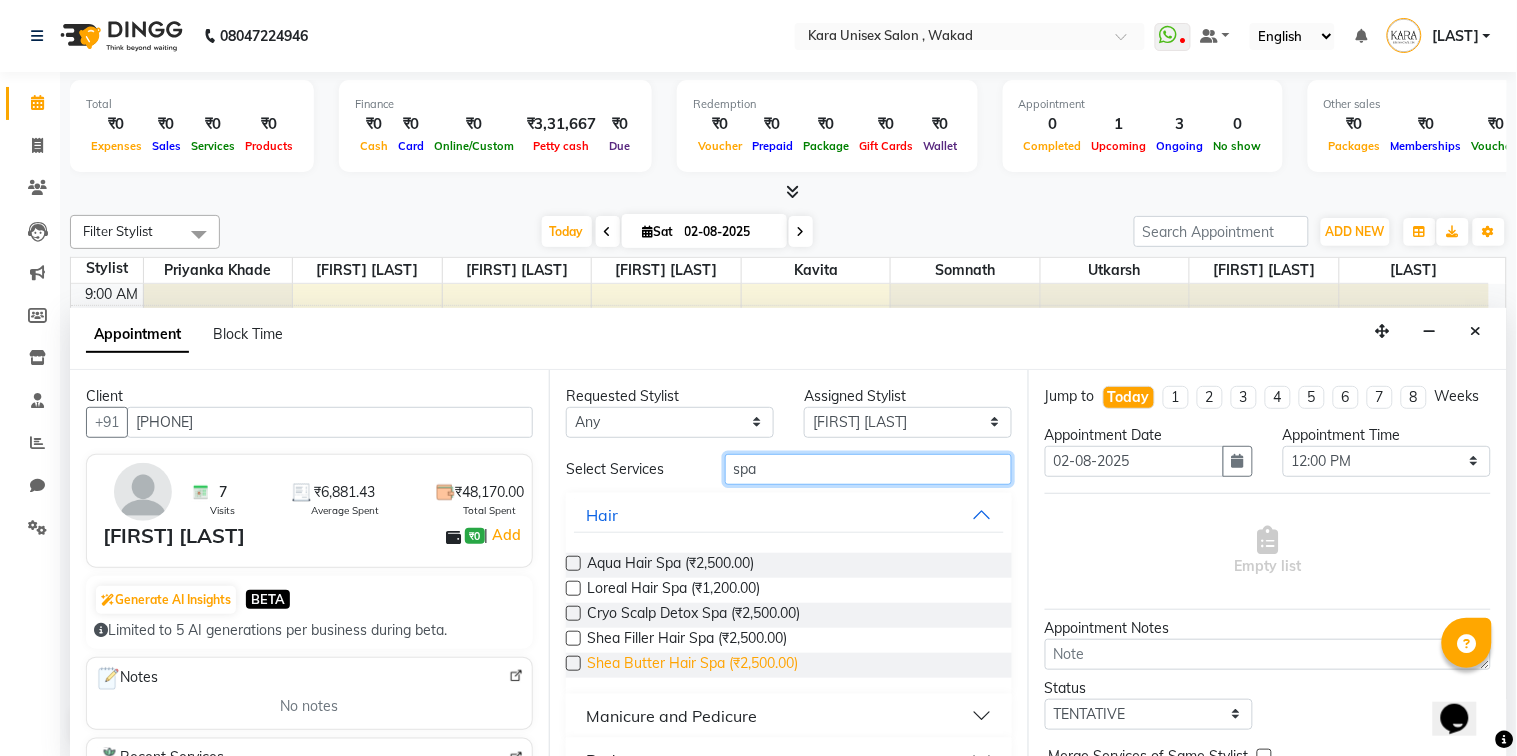 type on "spa" 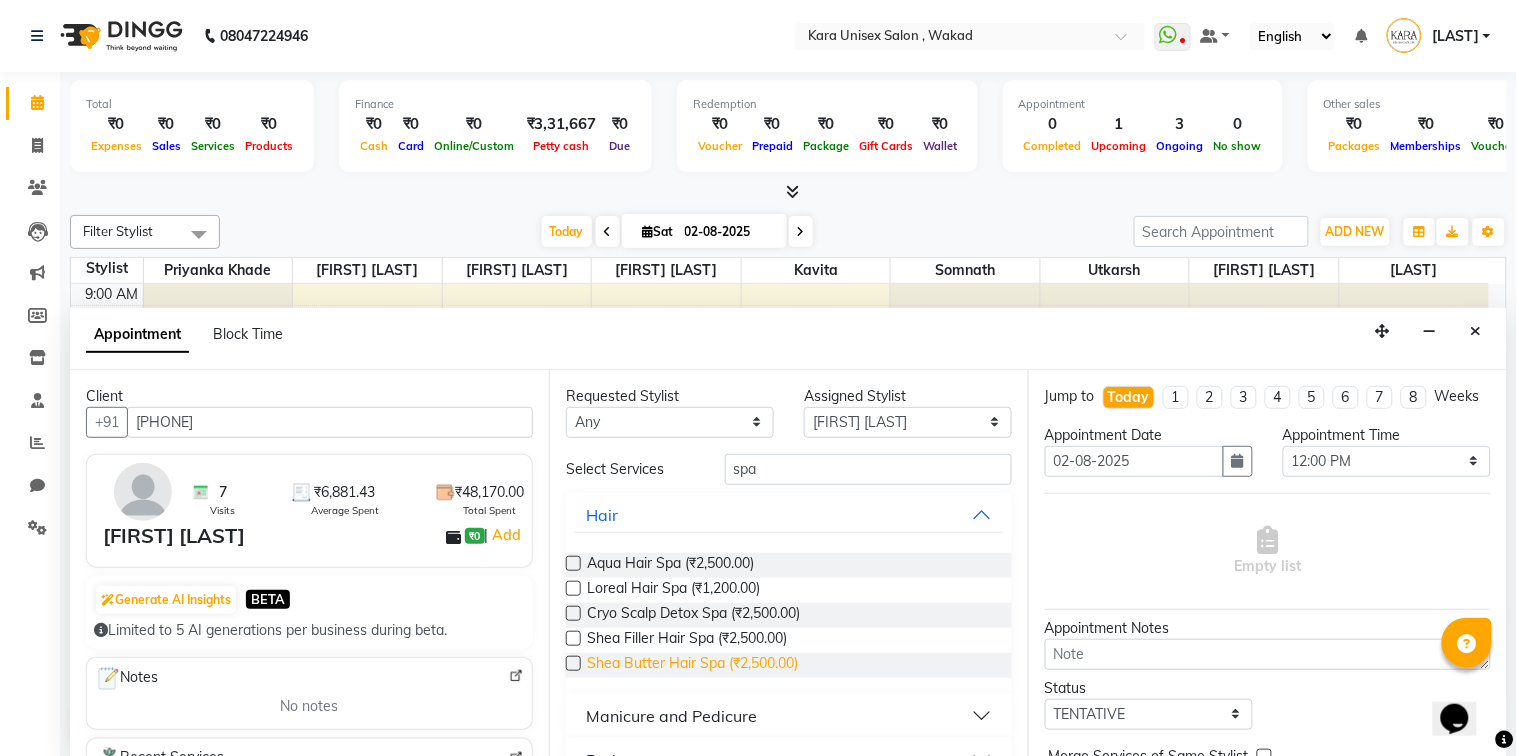 click on "Shea Butter Hair Spa (₹2,500.00)" at bounding box center (692, 665) 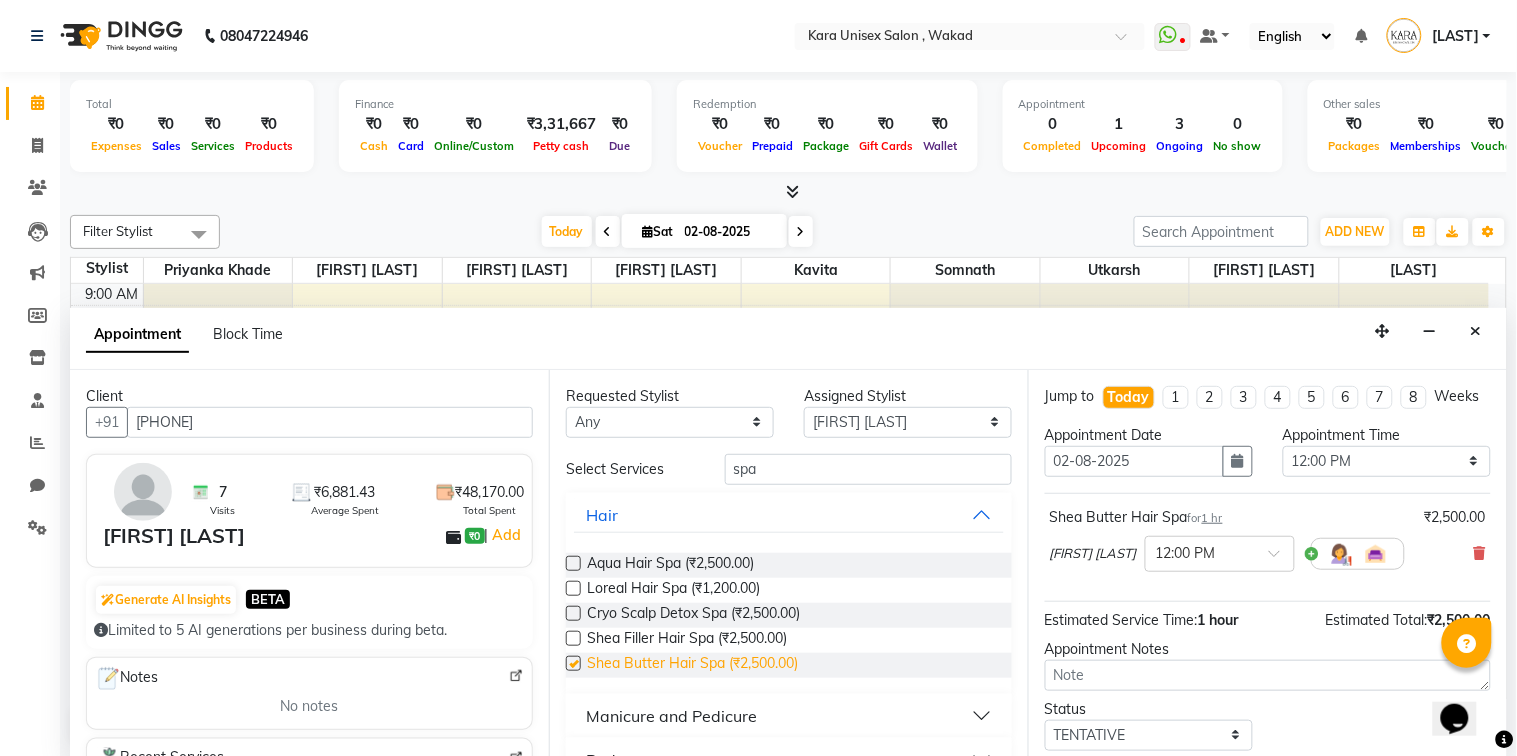 checkbox on "false" 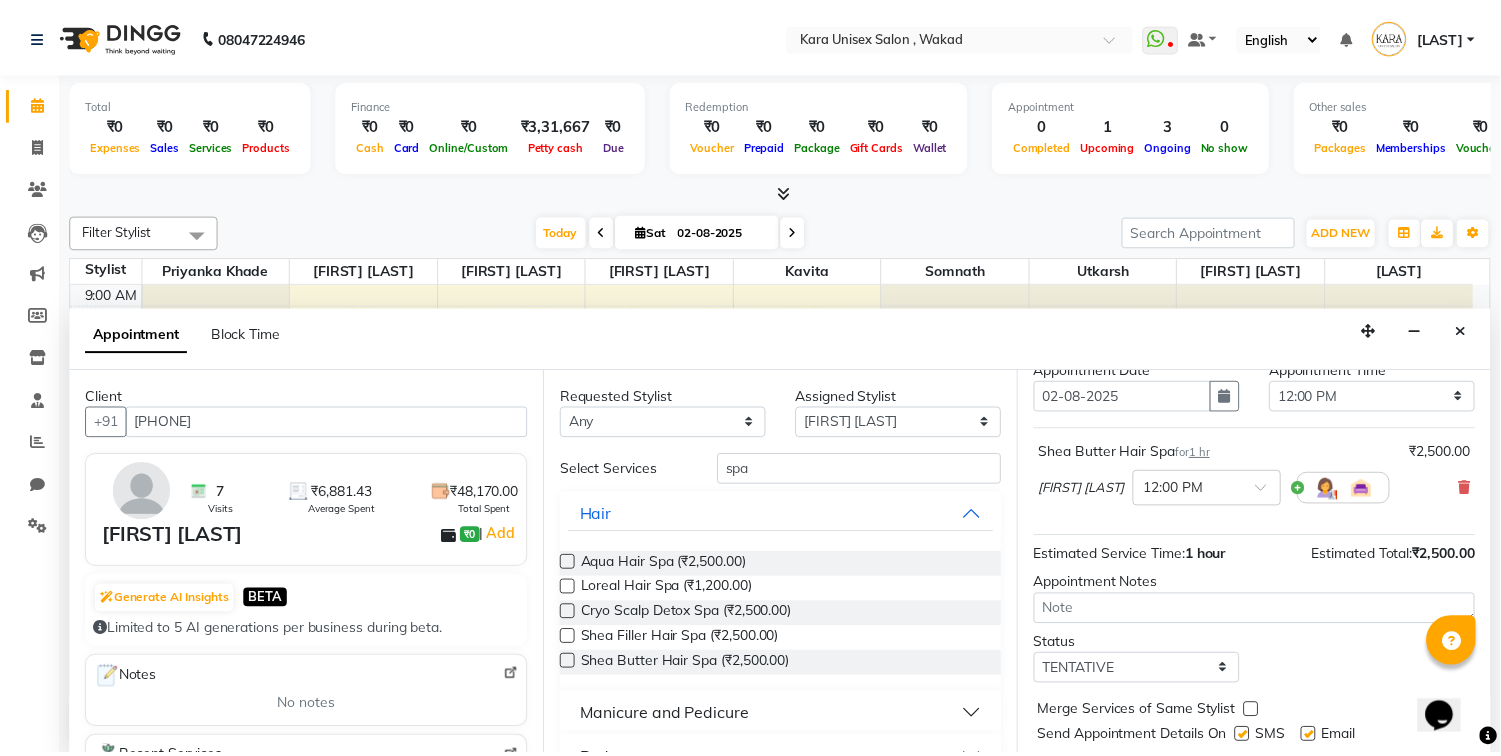 scroll, scrollTop: 138, scrollLeft: 0, axis: vertical 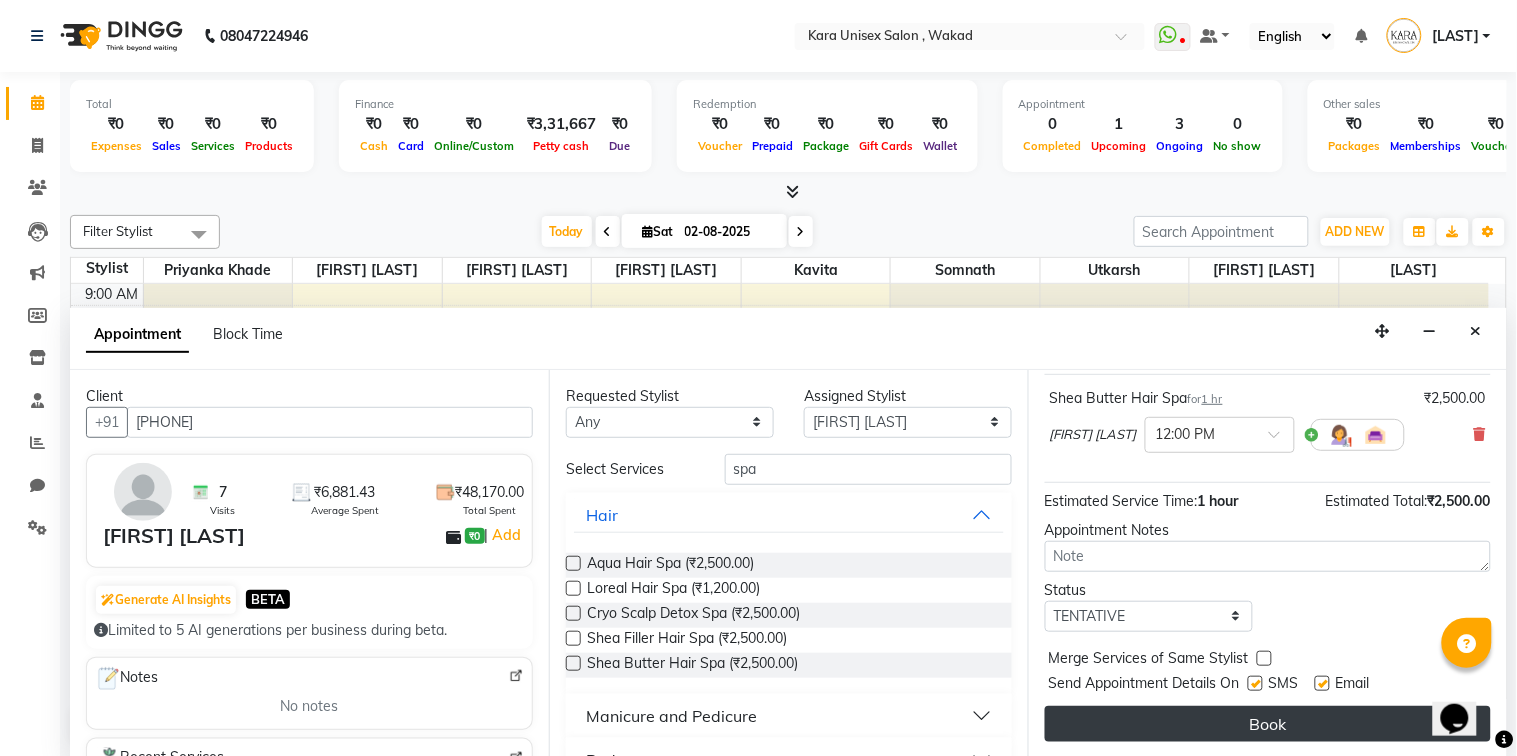 click on "Book" at bounding box center [1268, 724] 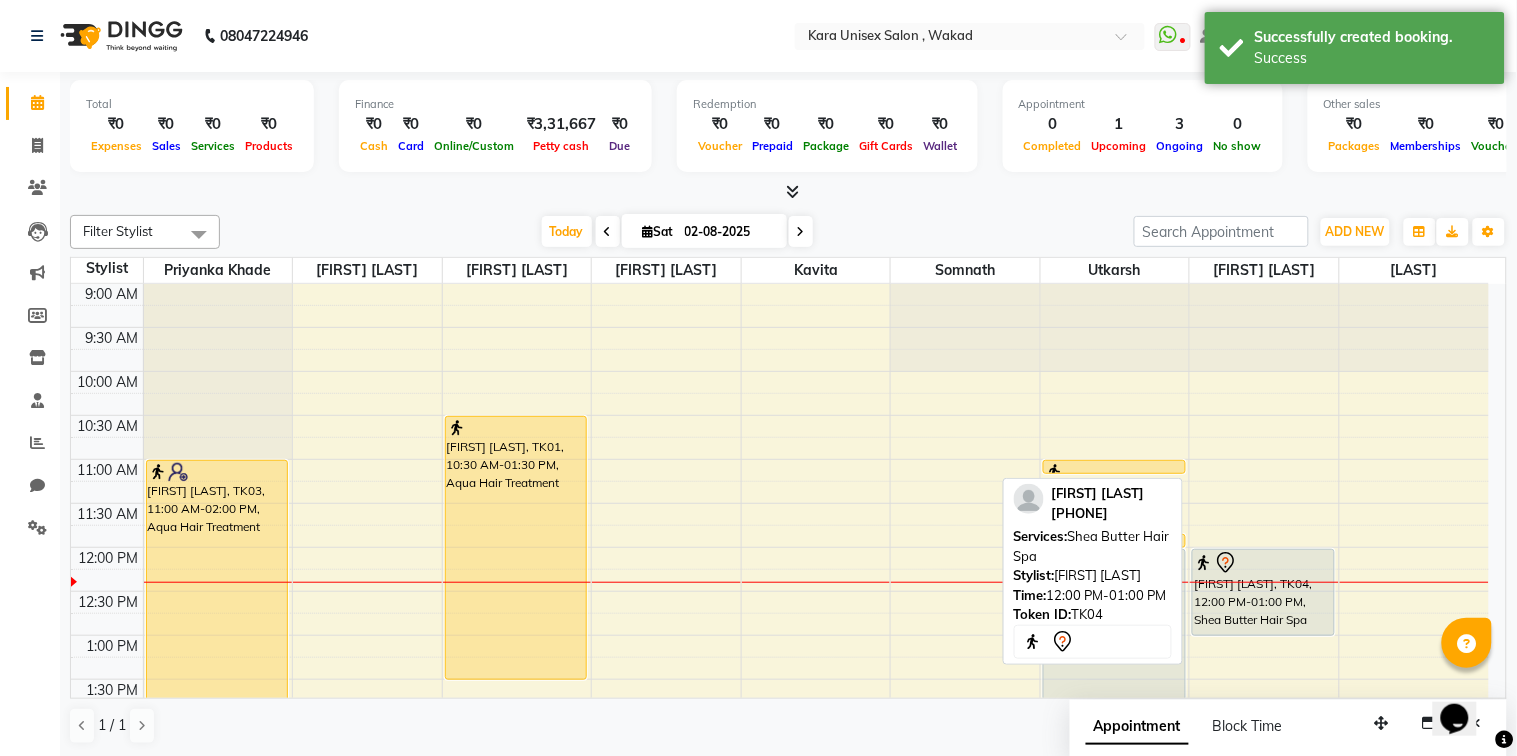 click on "[FIRST] [LAST], TK04, 12:00 PM-01:00 PM, Shea Butter Hair Spa" at bounding box center [1263, 592] 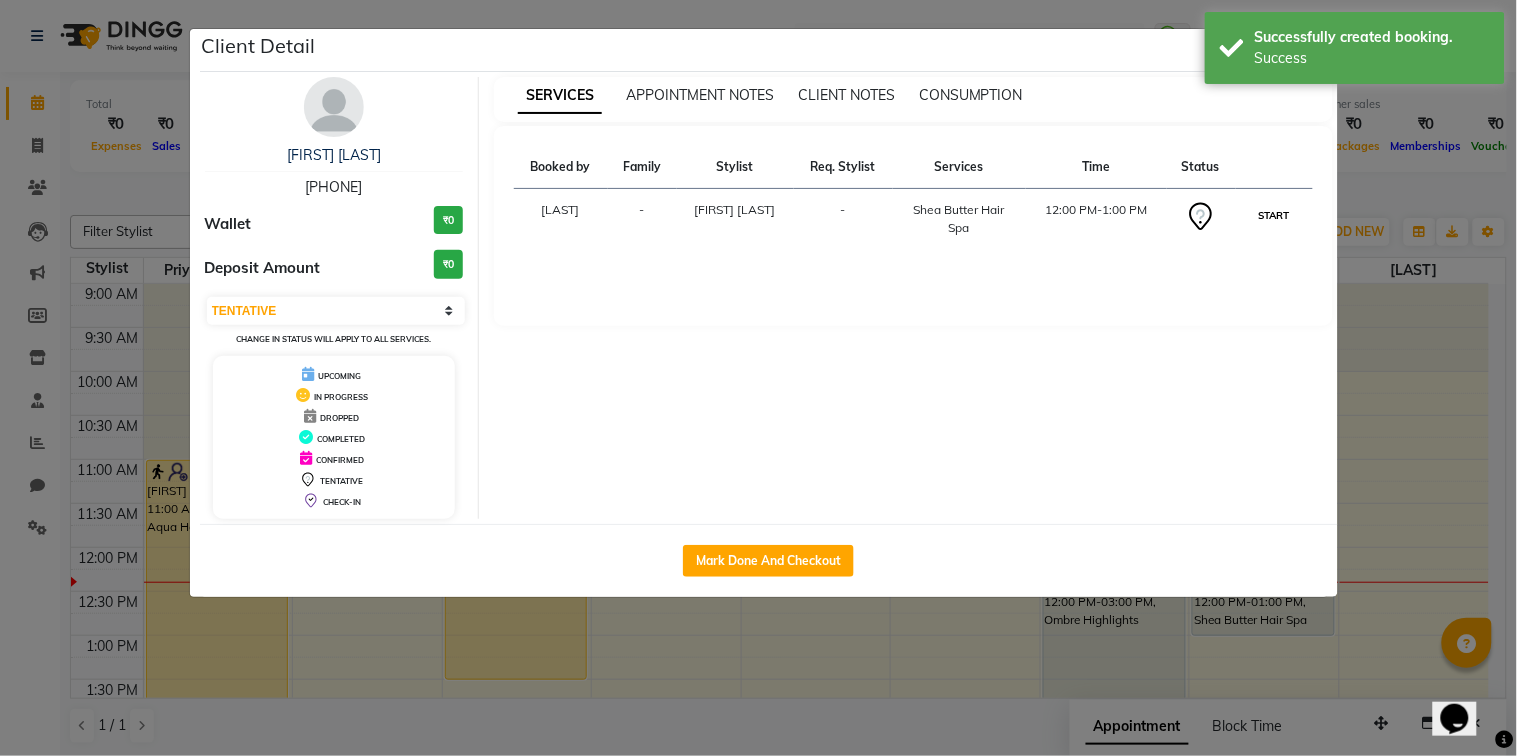 click on "START" at bounding box center [1274, 215] 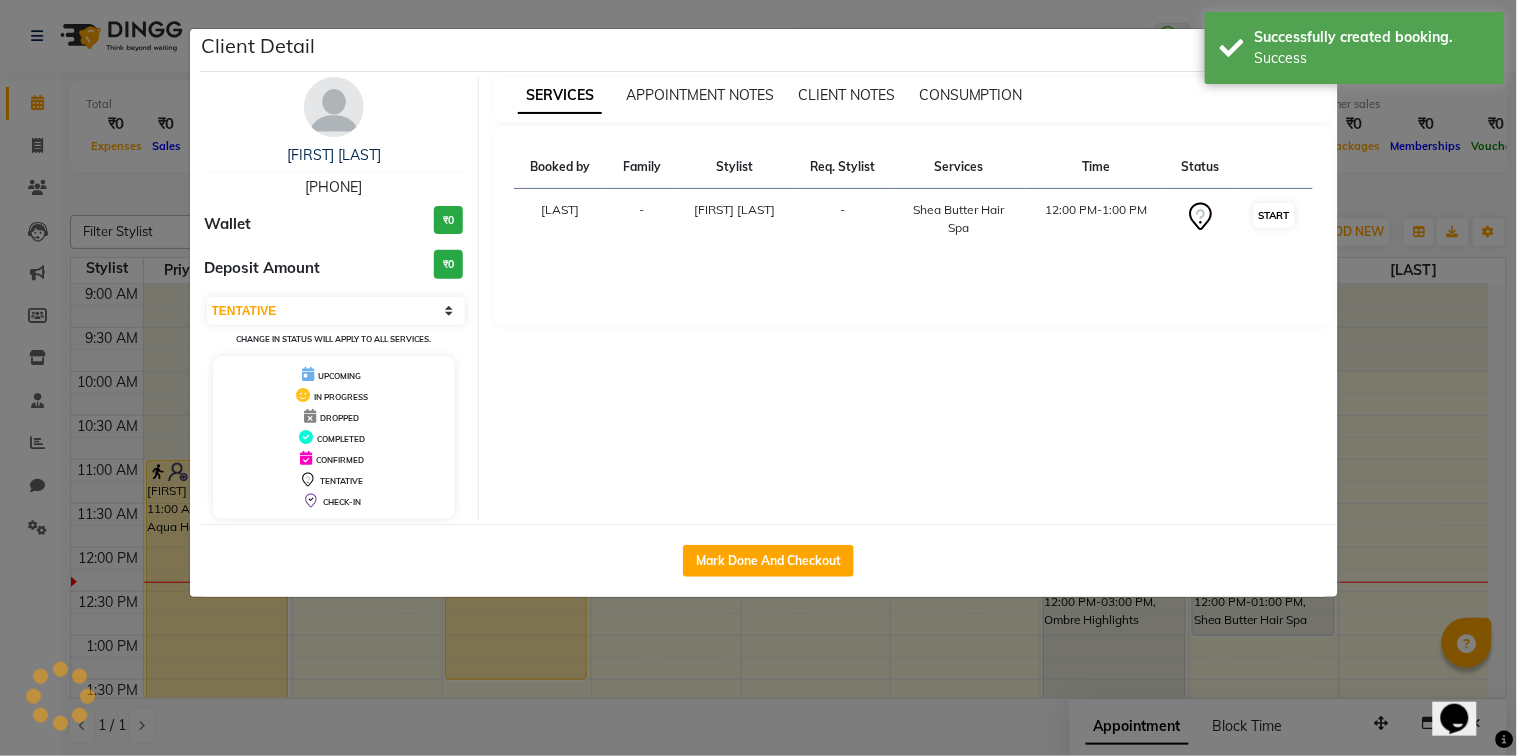 select on "1" 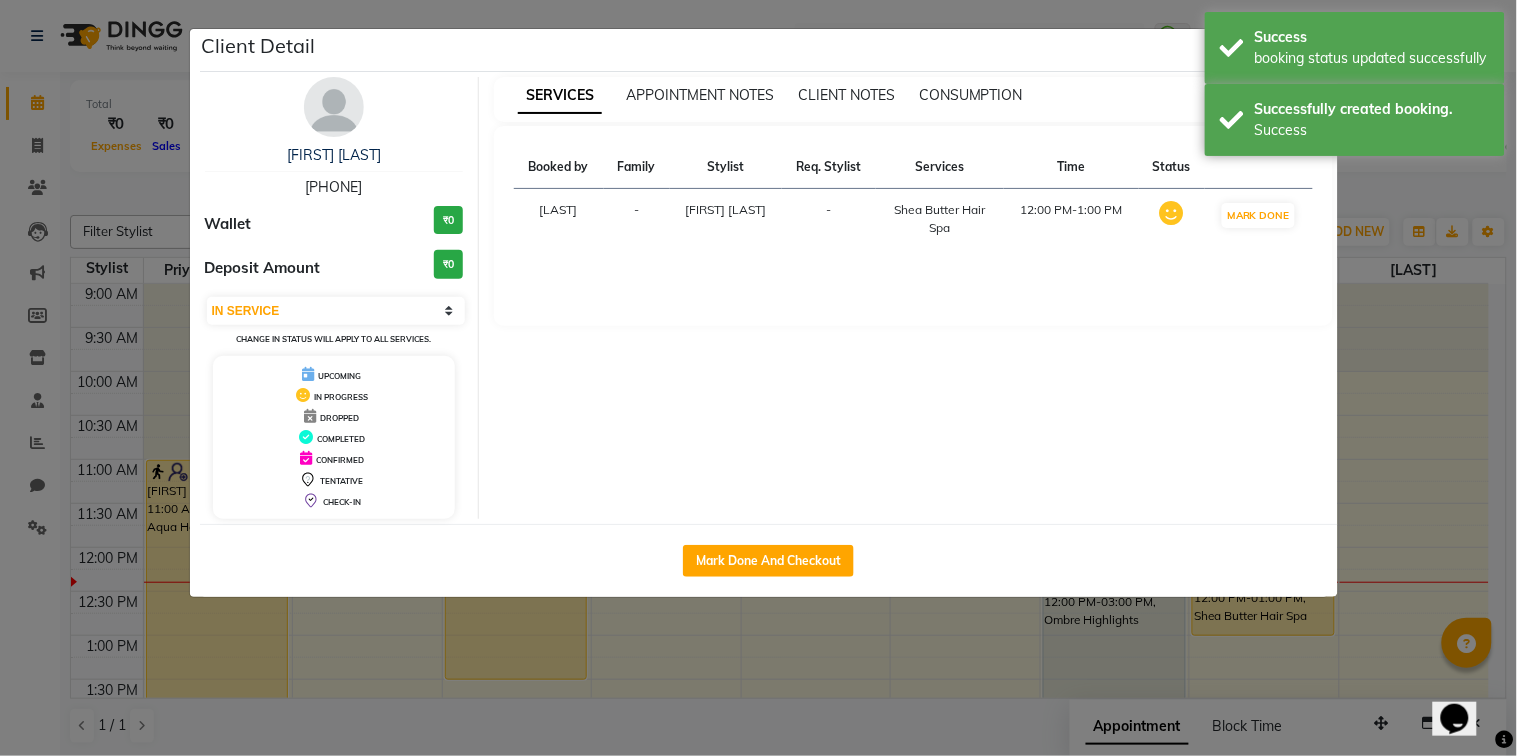 click on "Client Detail [FIRST] [LAST] [PHONE] Wallet ₹0 Deposit Amount ₹0 Select IN SERVICE CONFIRMED TENTATIVE CHECK IN MARK DONE DROPPED UPCOMING Change in status will apply to all services. UPCOMING IN PROGRESS DROPPED COMPLETED CONFIRMED TENTATIVE CHECK-IN SERVICES APPOINTMENT NOTES CLIENT NOTES CONSUMPTION Booked by Family Stylist Req. Stylist Services Time Status [FIRST] - [FIRST] [LAST] - Shea Butter Hair Spa 12:00 PM-1:00 PM MARK DONE Mark Done And Checkout" 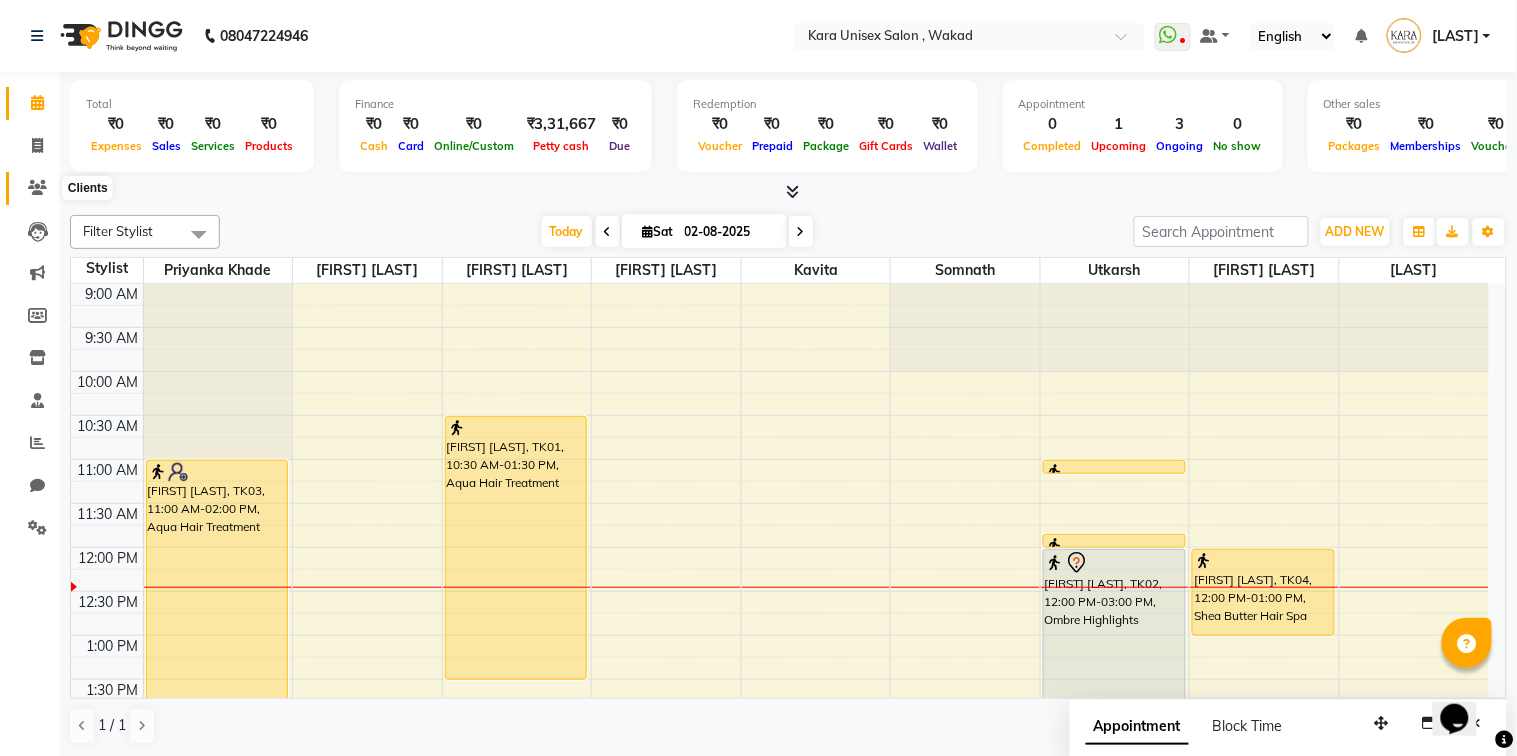 click 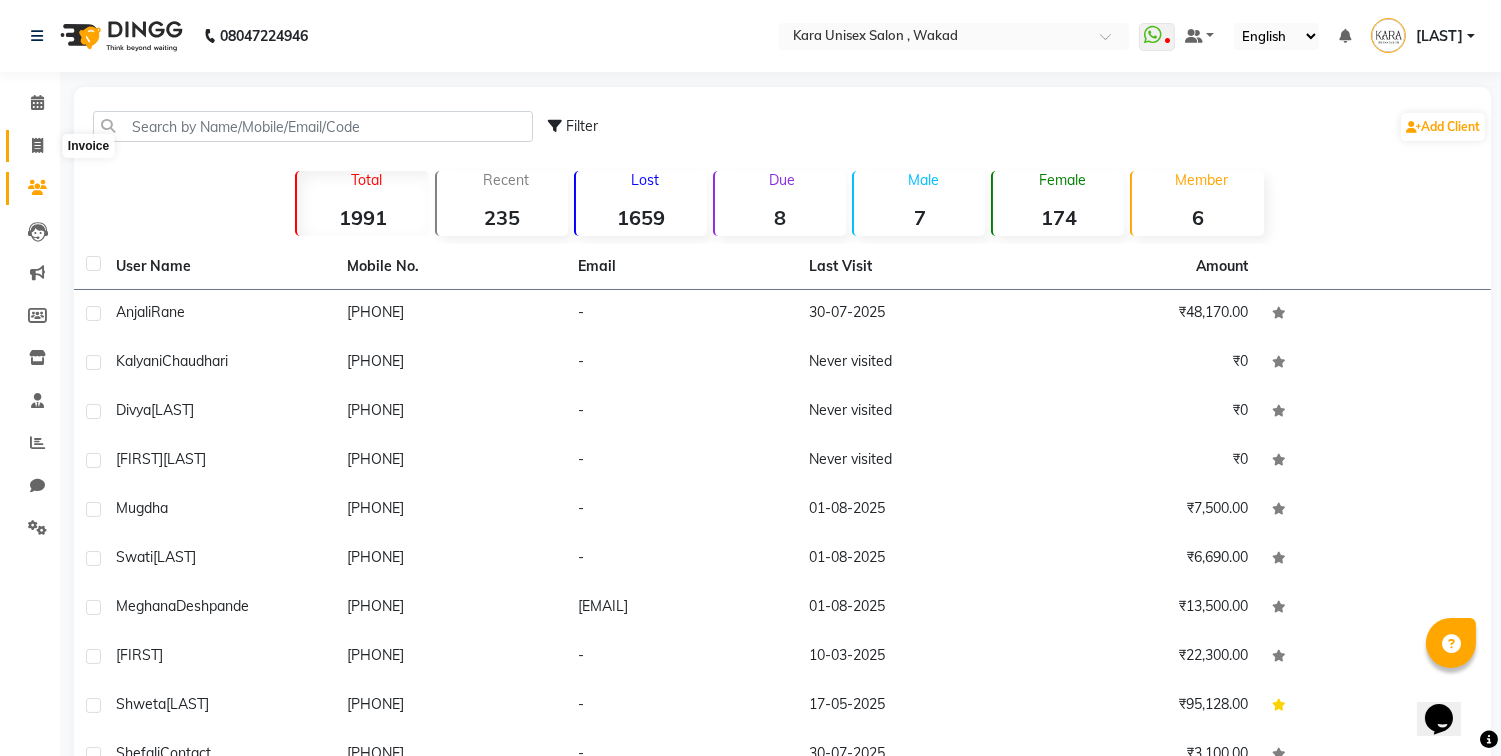click 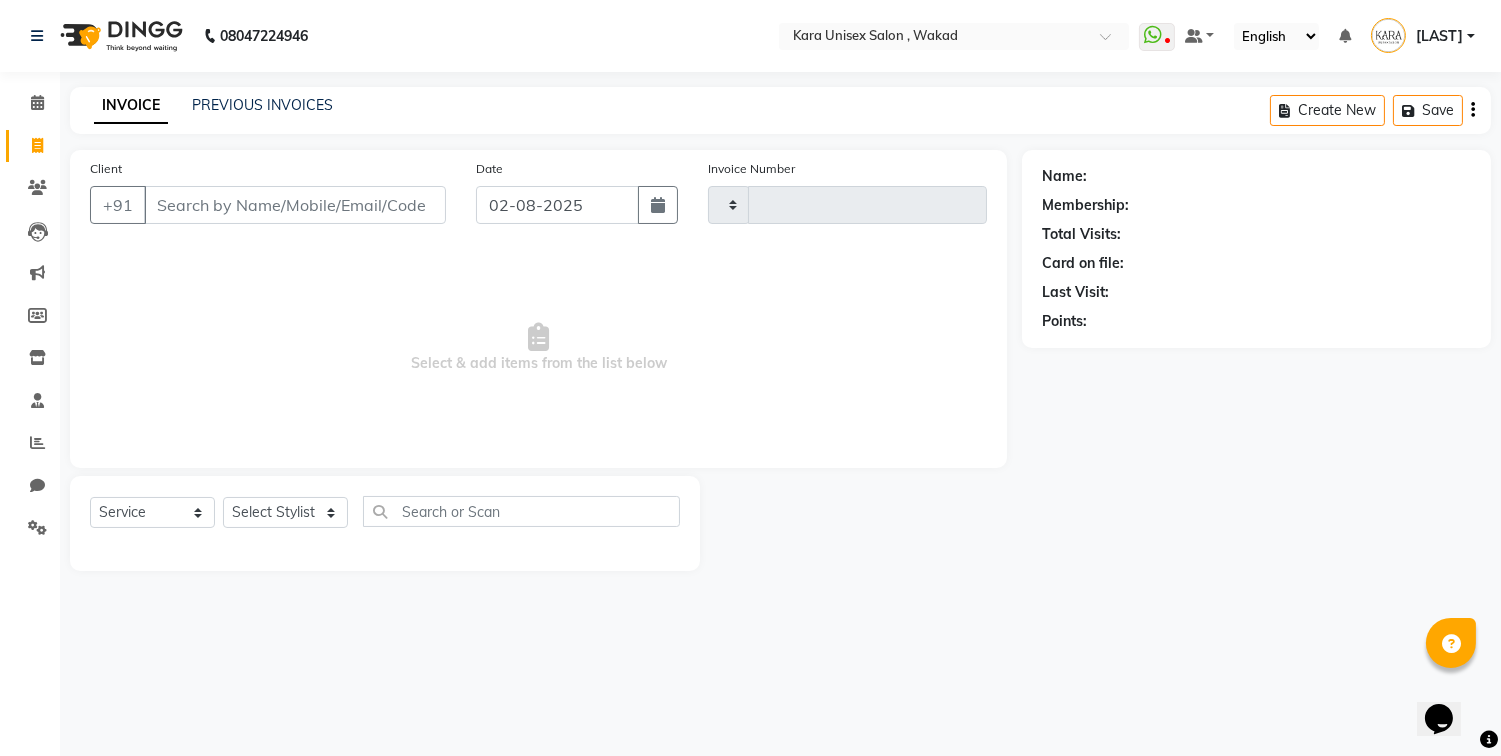 type on "0429" 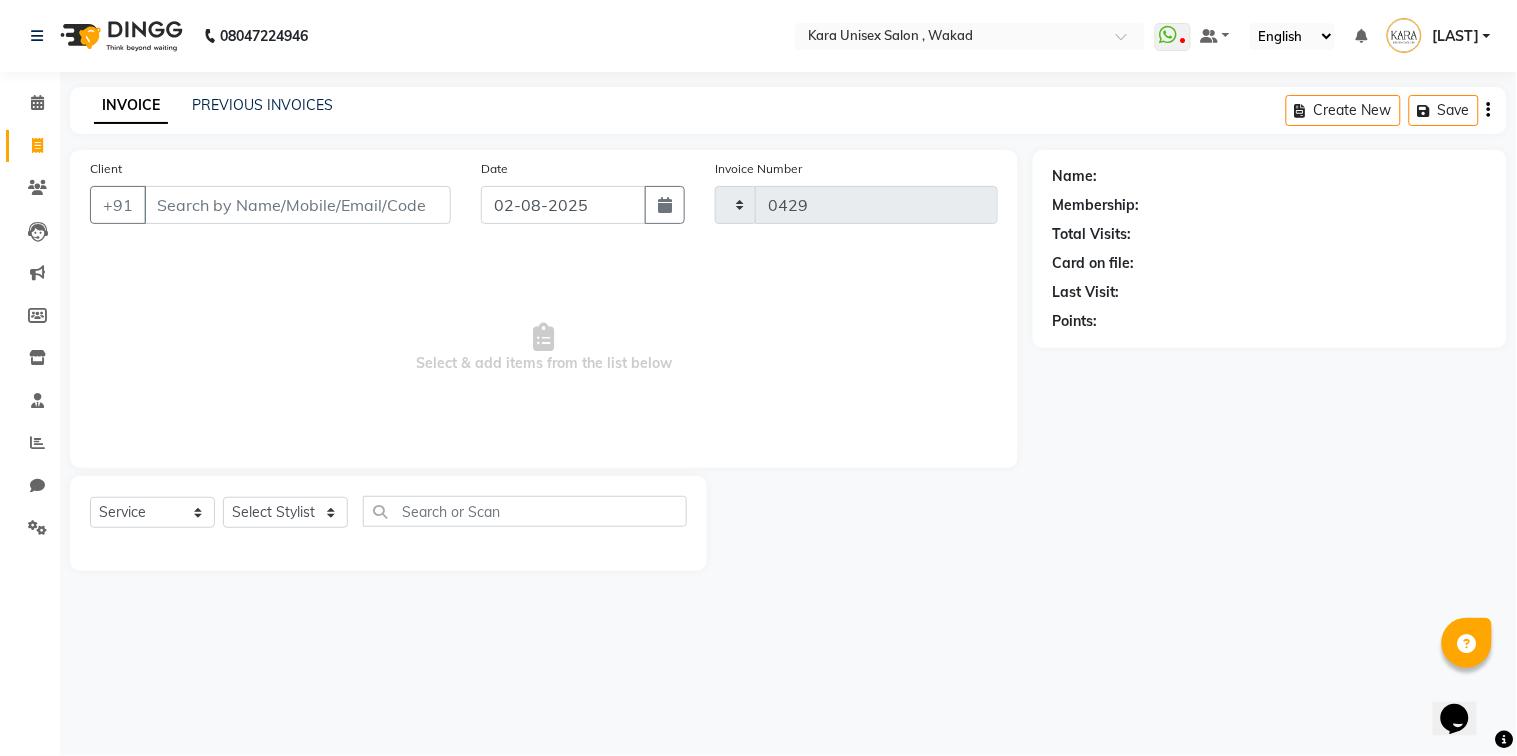 select on "7293" 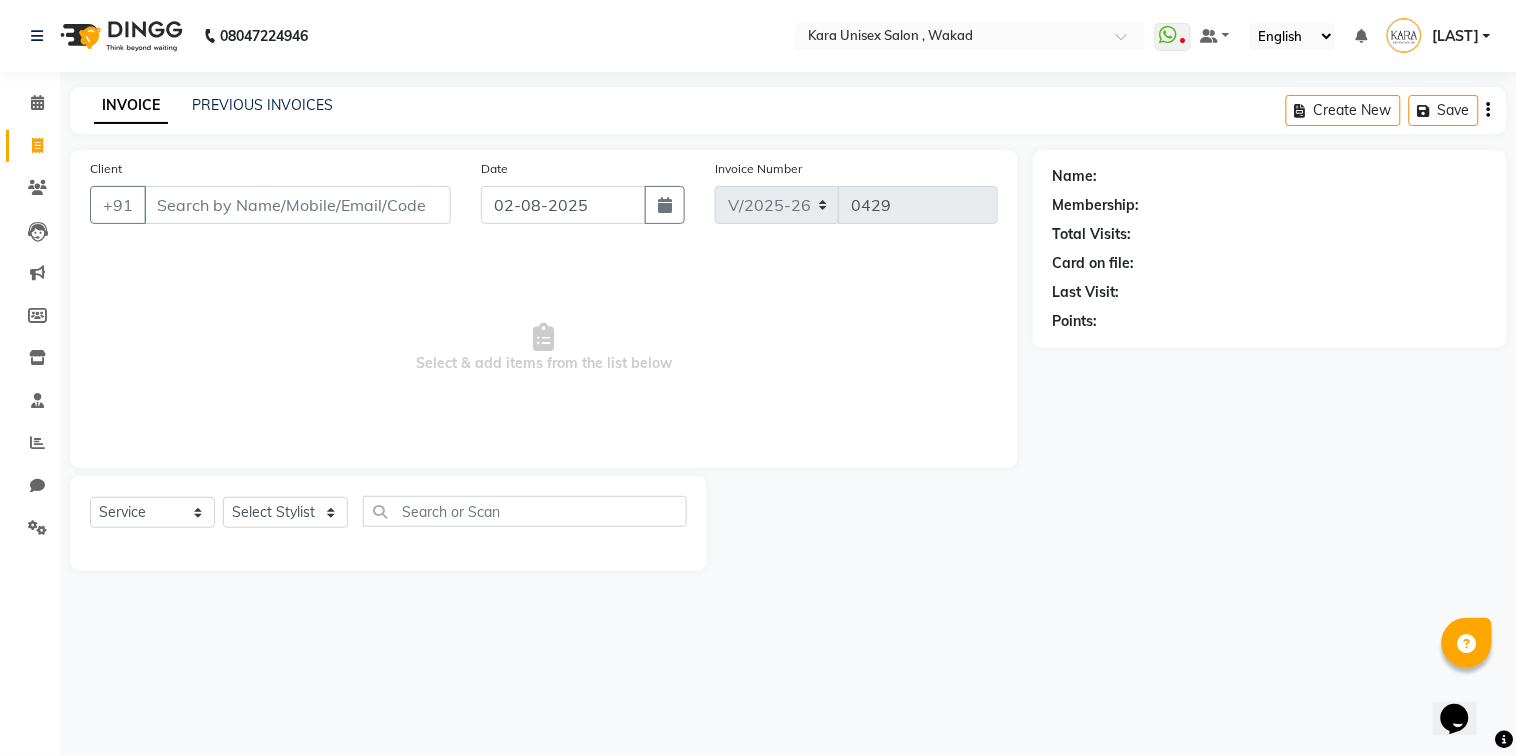 click on "Client" at bounding box center [297, 205] 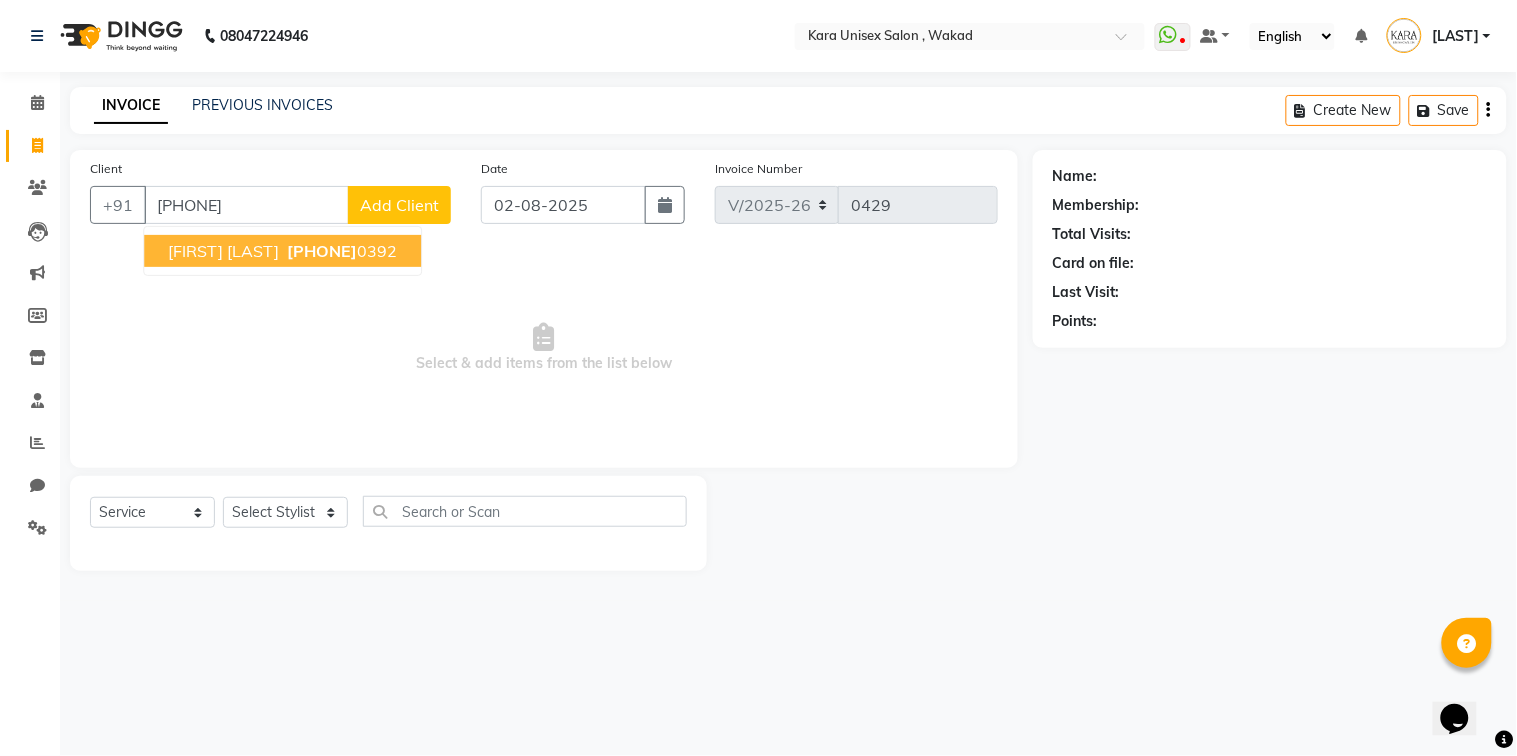 click on "[FIRST] [LAST]" at bounding box center (223, 251) 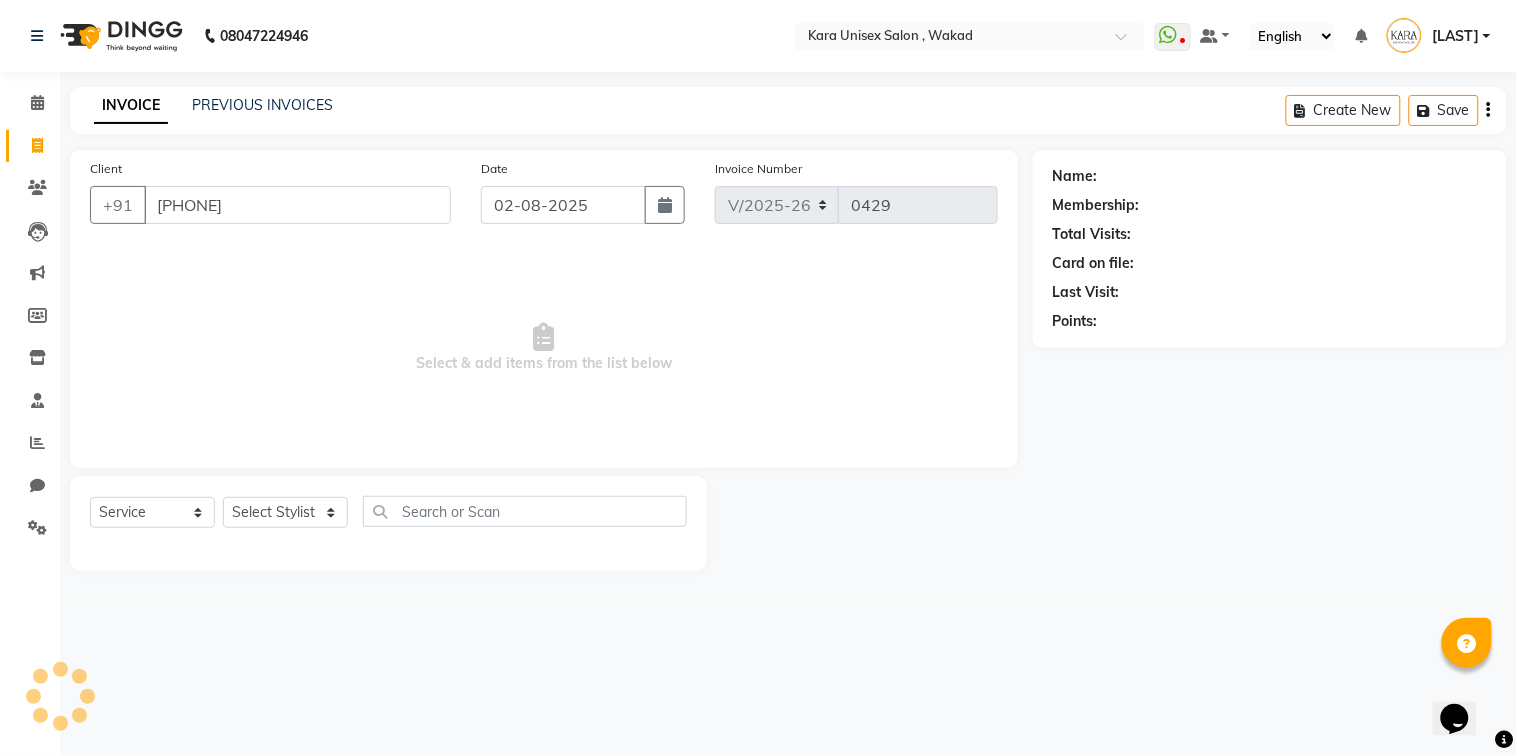 type on "[PHONE]" 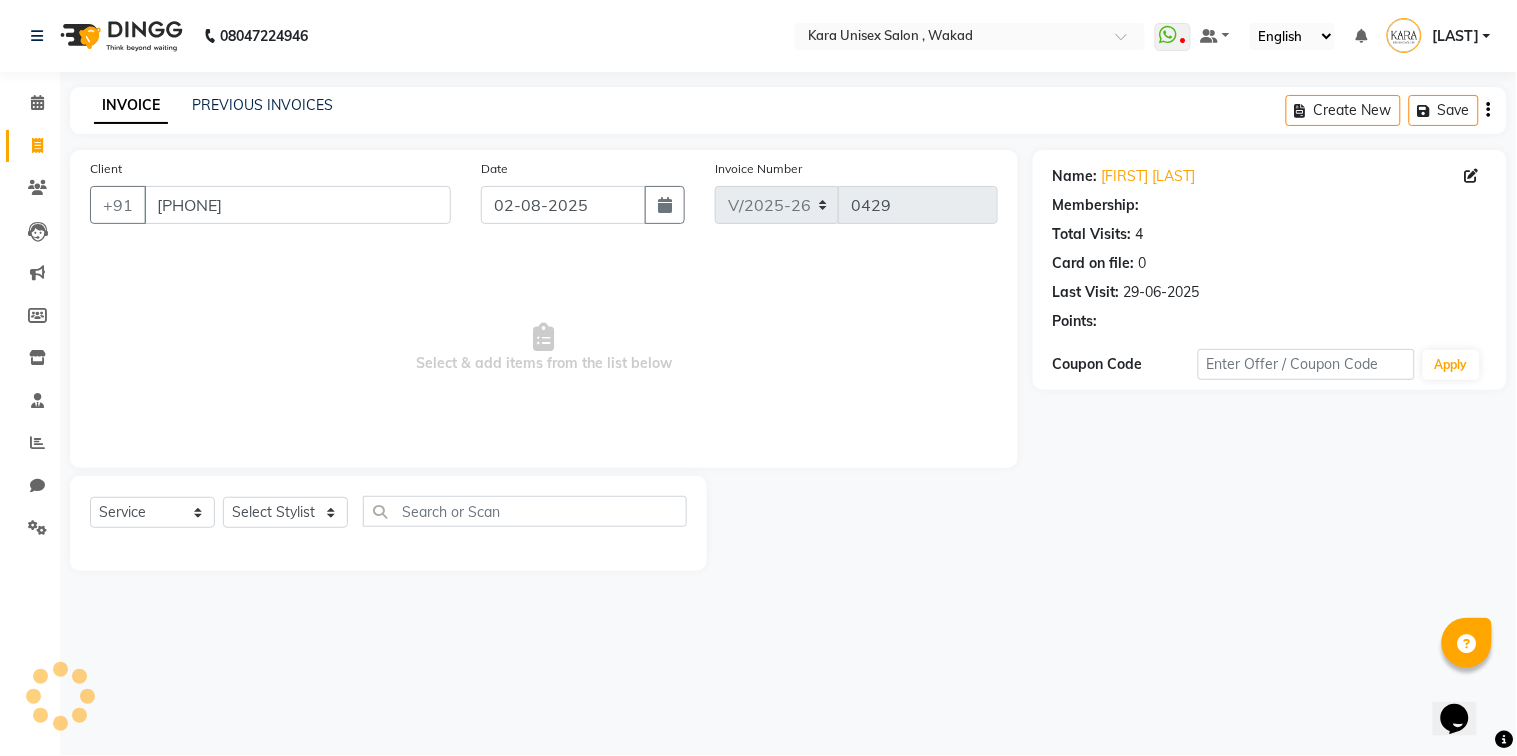 select on "1: Object" 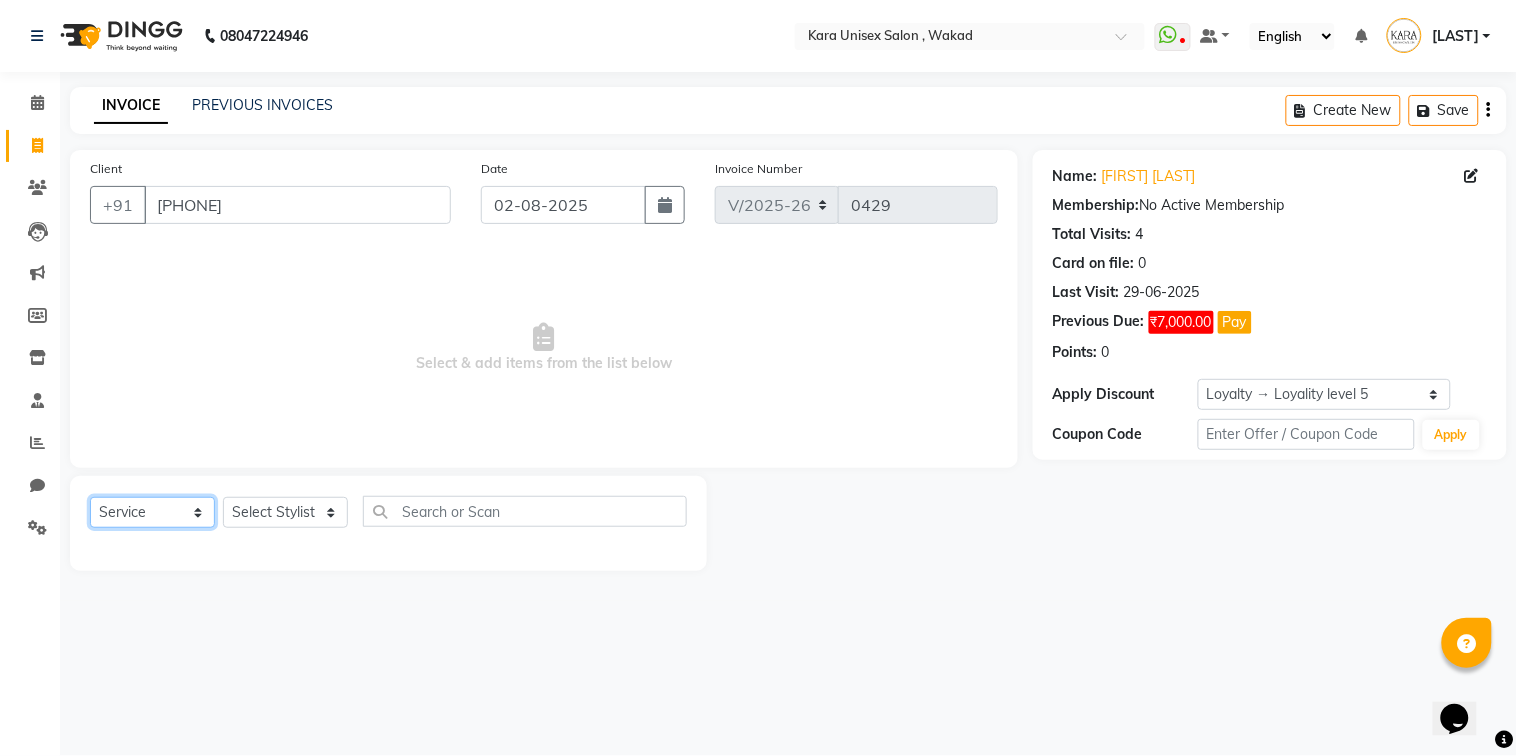select on "product" 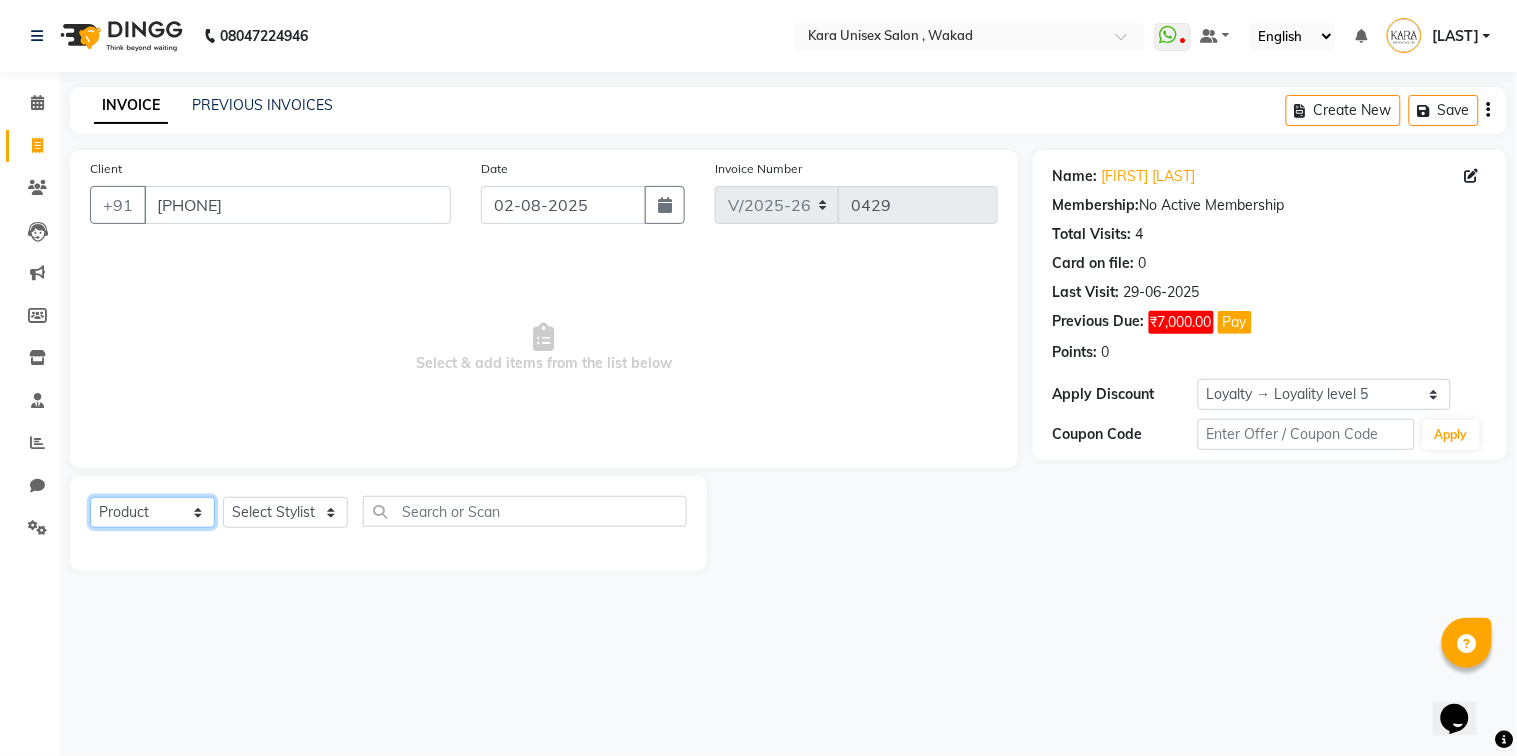 click on "Select  Service  Product  Membership  Package Voucher Prepaid Gift Card" 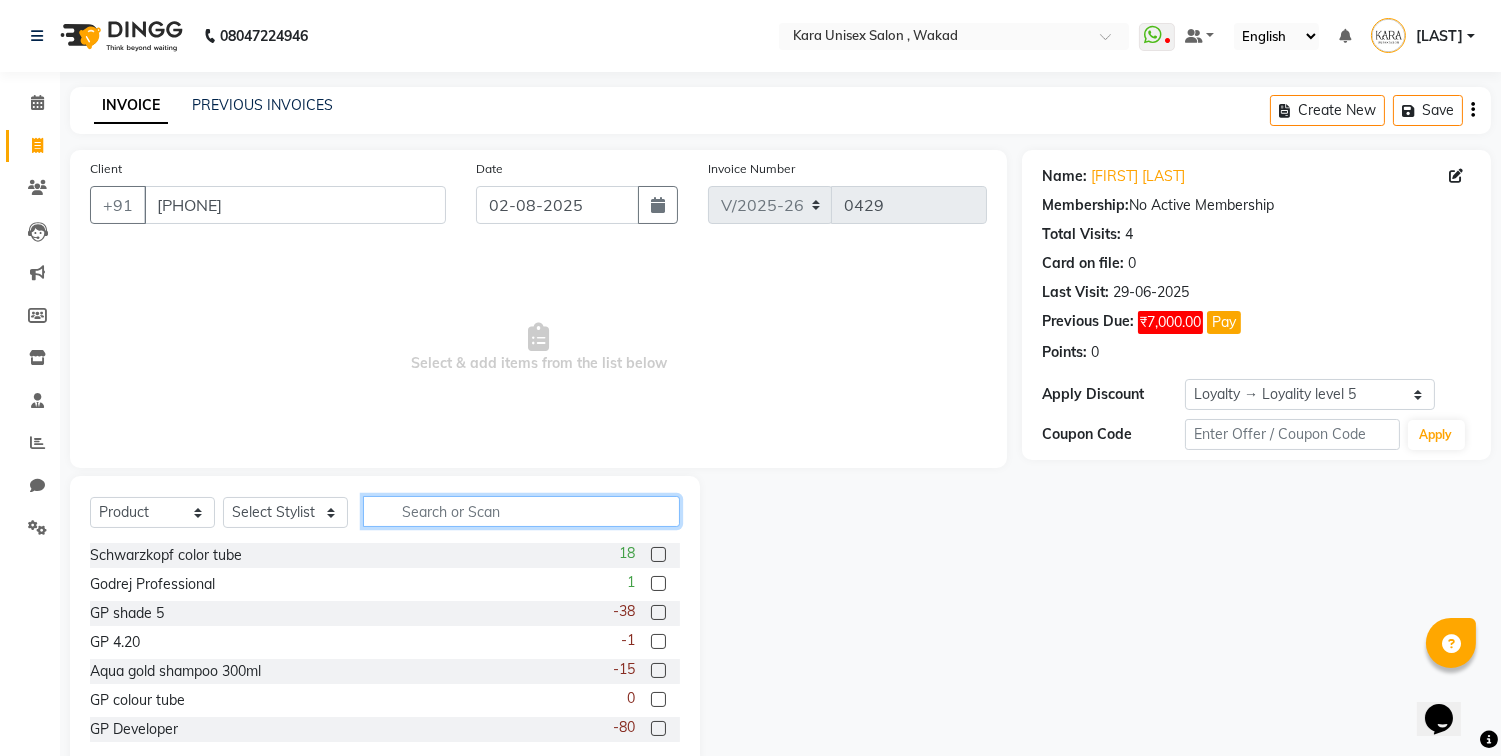 click 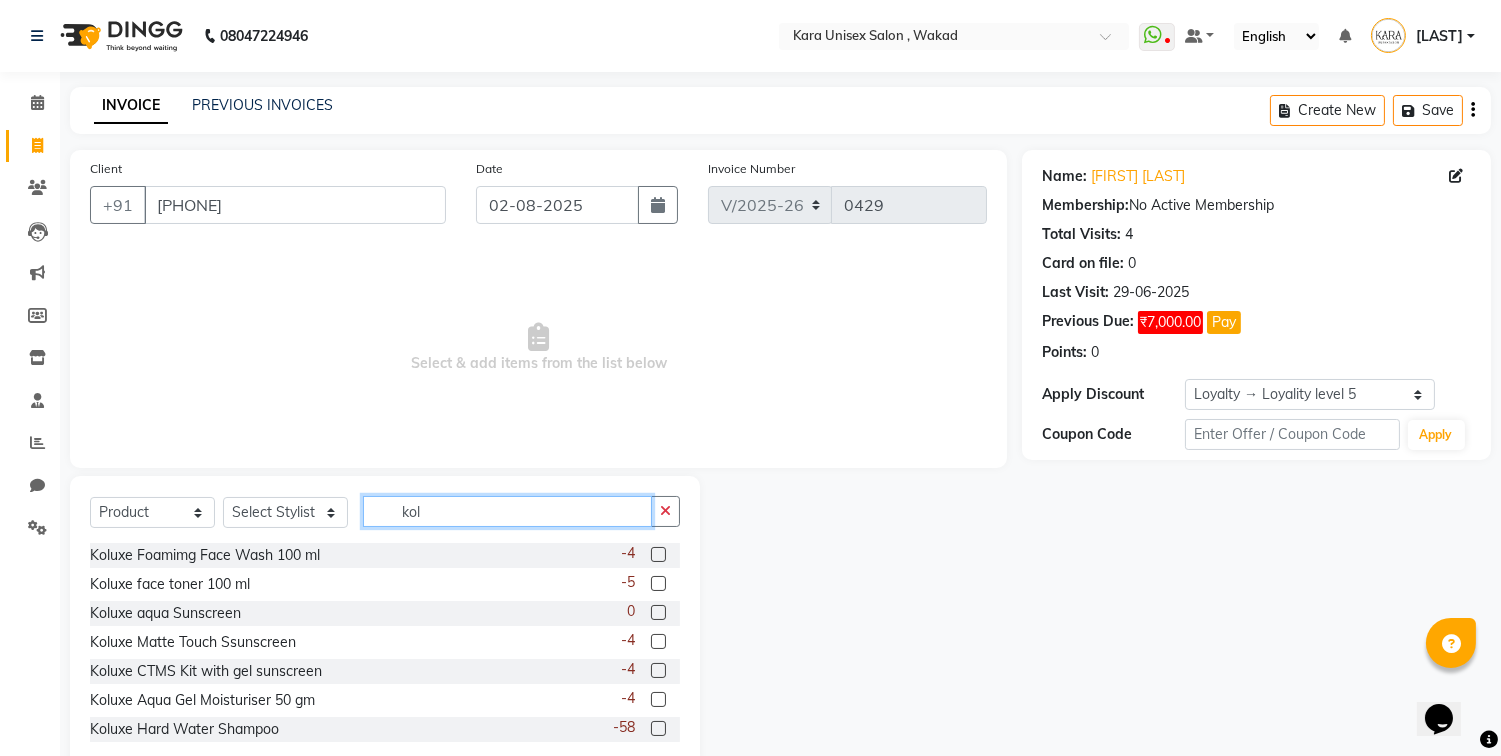 scroll, scrollTop: 44, scrollLeft: 0, axis: vertical 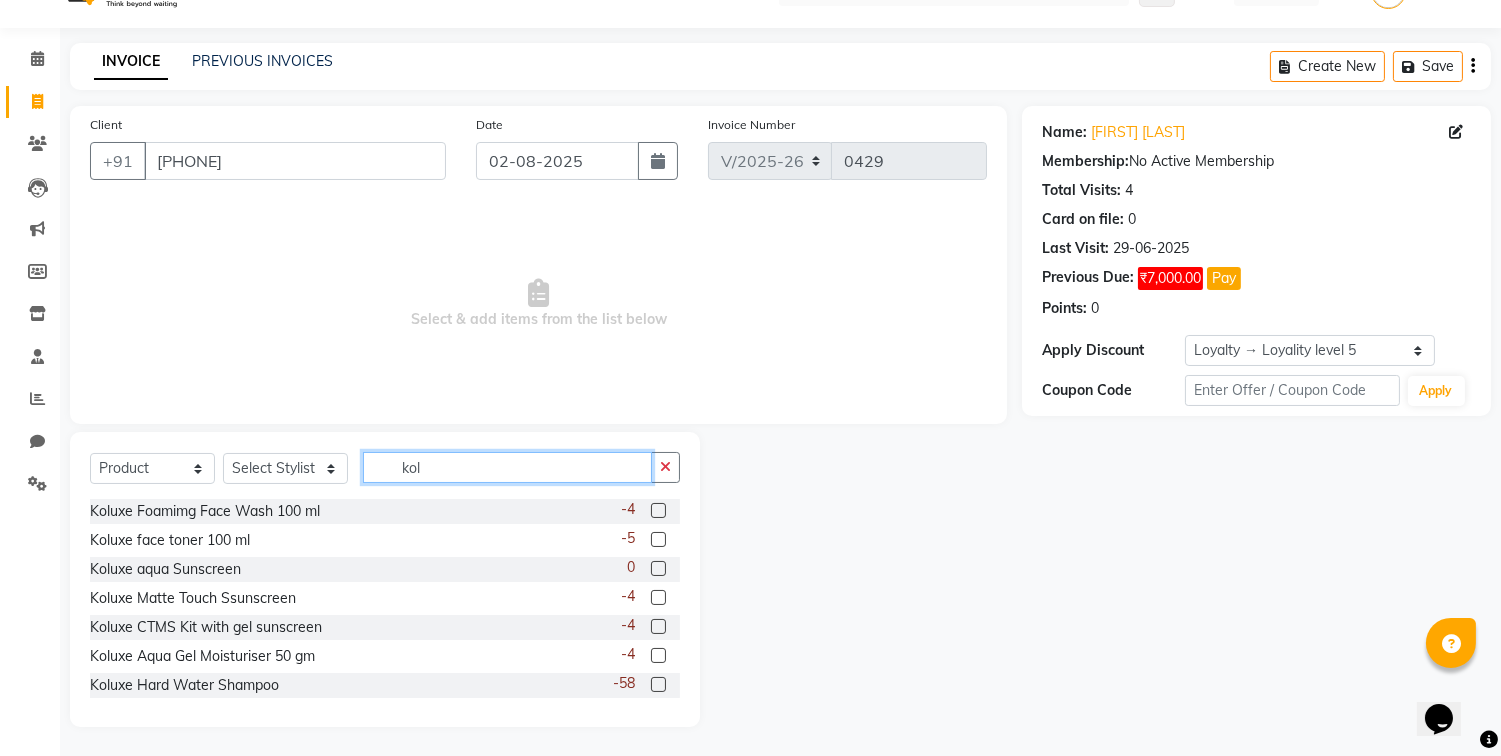 type on "kol" 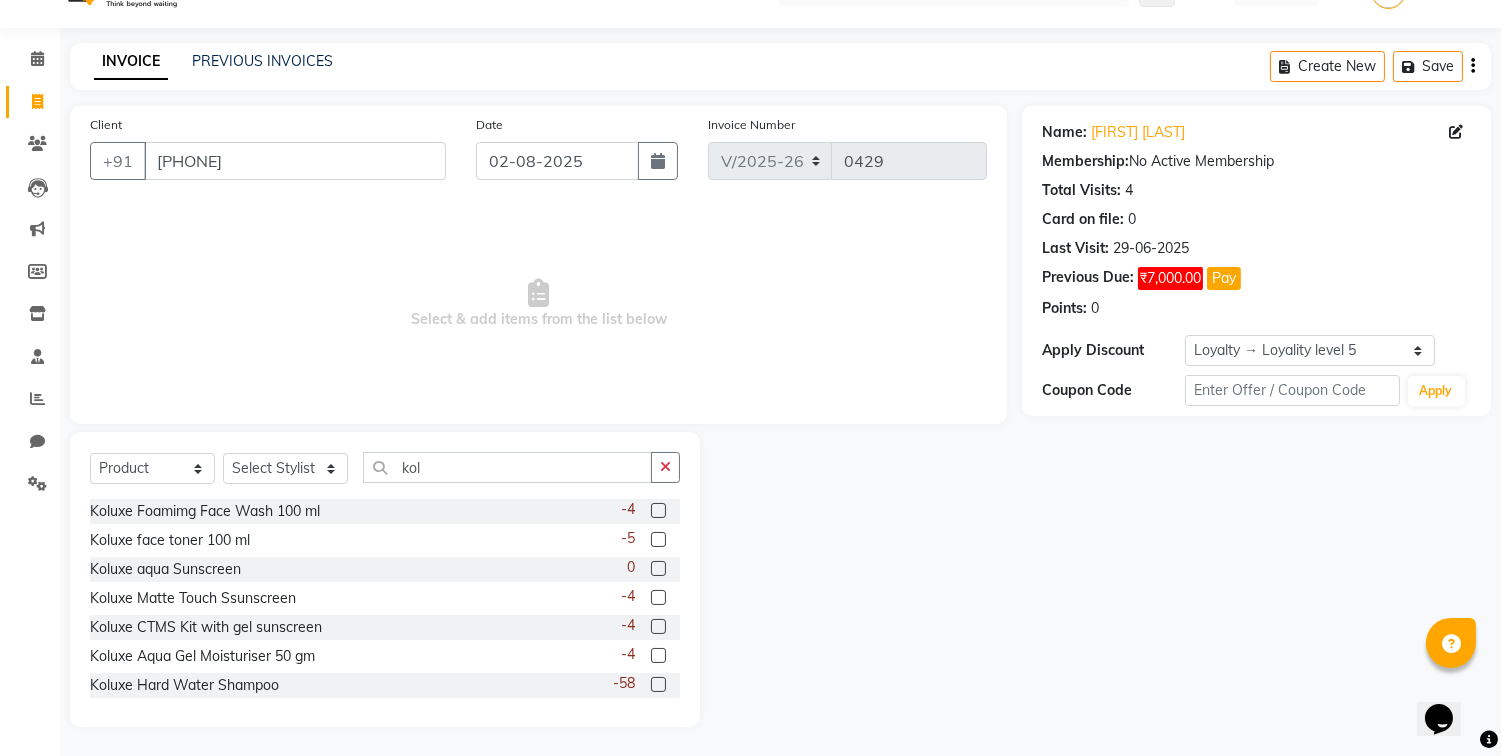 click 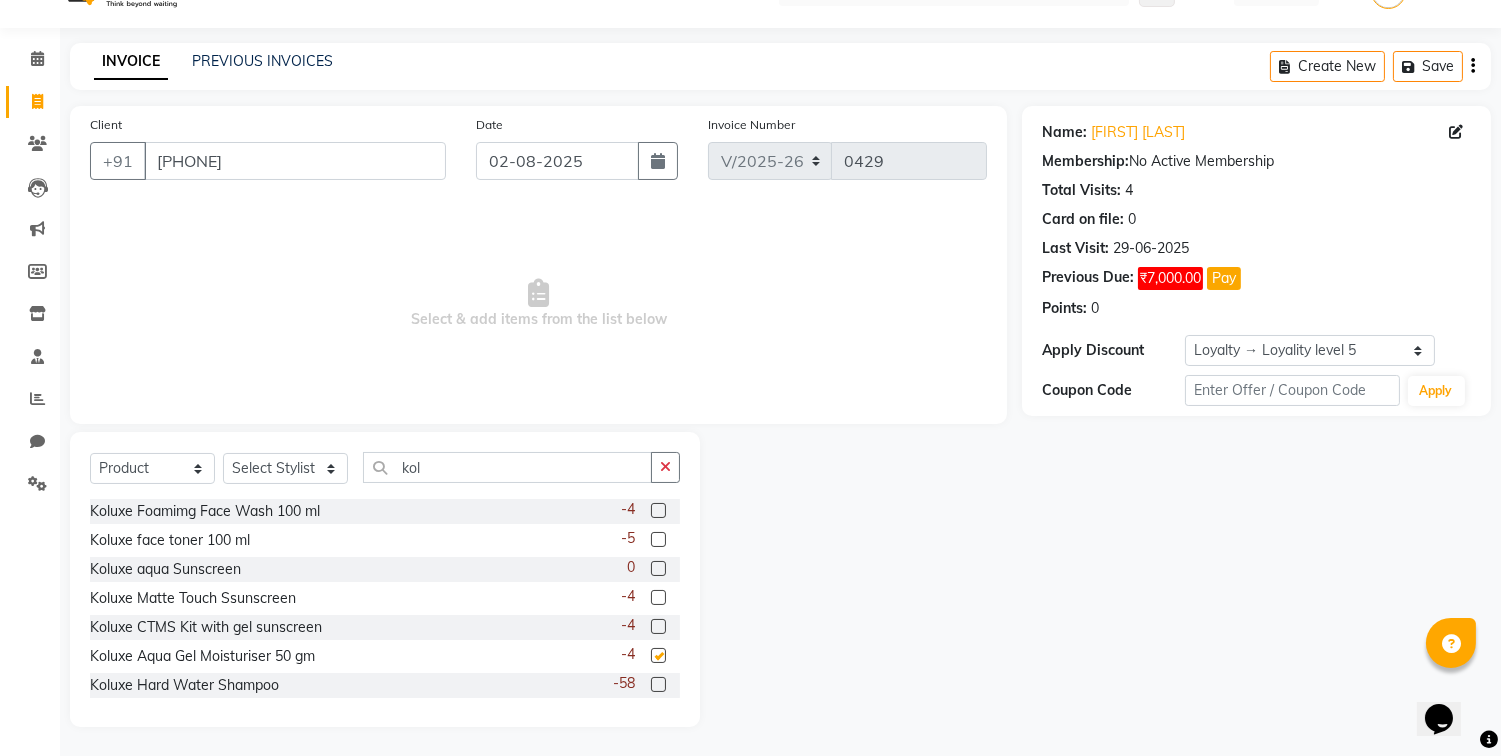 checkbox on "false" 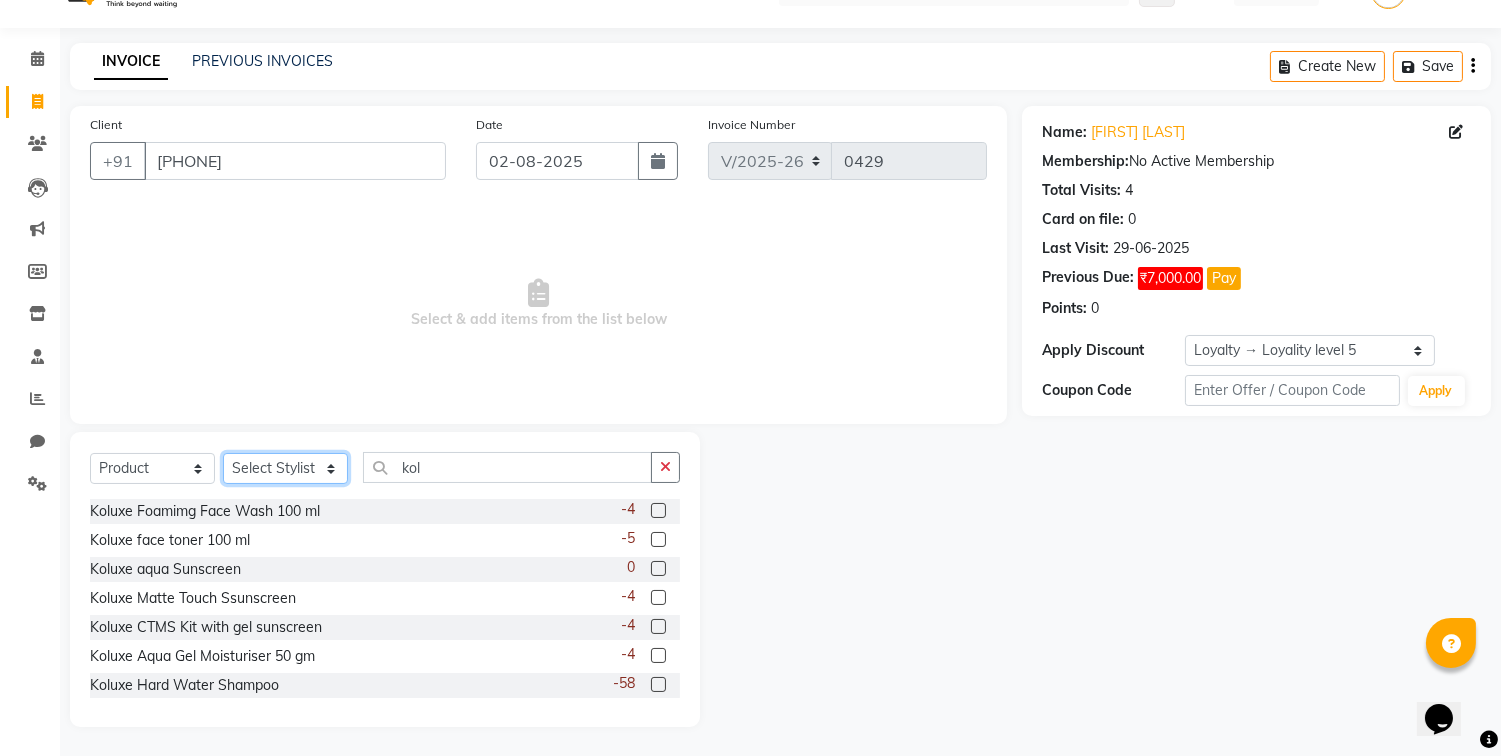 select on "70487" 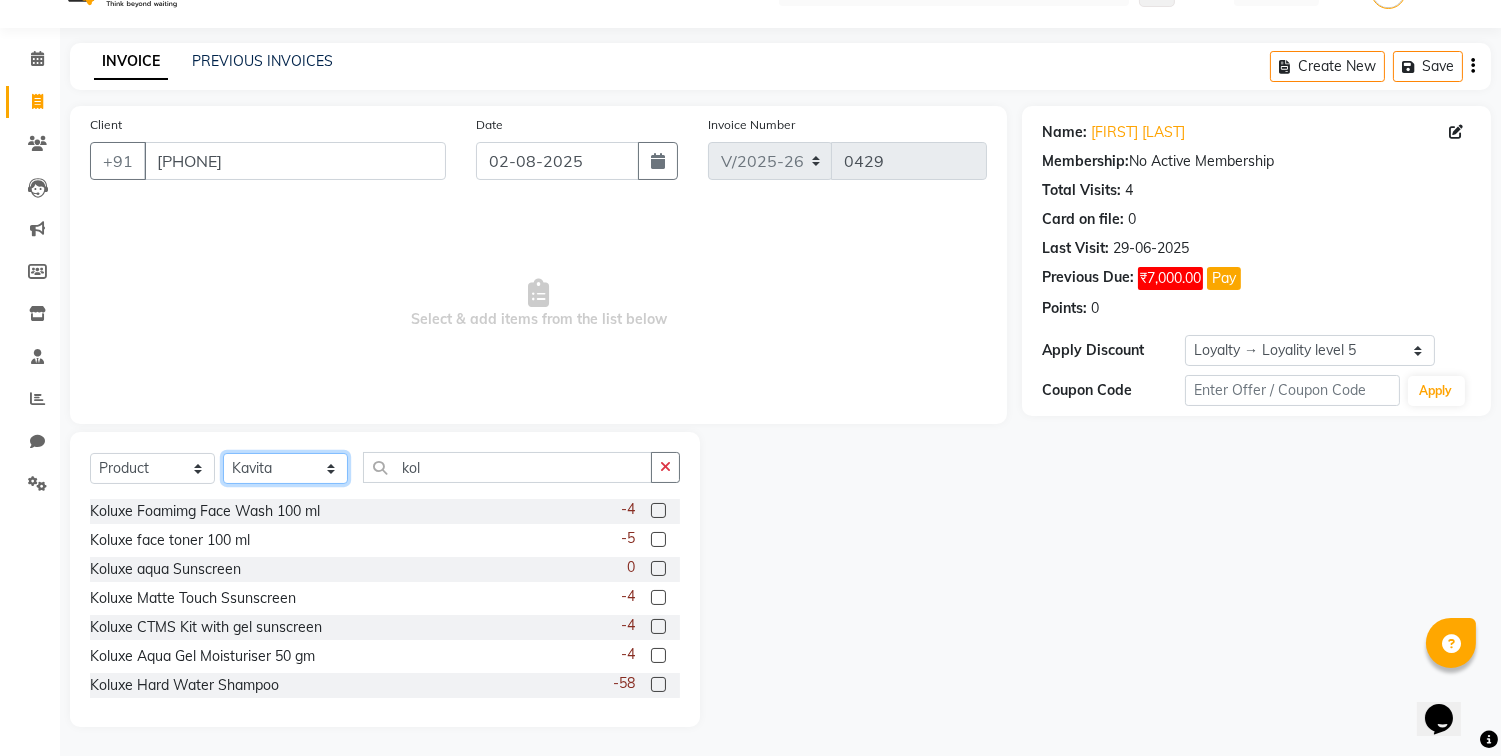 click on "Select Stylist [FIRST] [LAST] [LAST] [LAST] [LAST] [LAST] [LAST] [LAST] [LAST] [LAST] [LAST] [LAST] [LAST] [LAST] [LAST] [LAST] [LAST] [LAST] [LAST] [LAST] [LAST] [LAST] [LAST] [LAST] [LAST]" 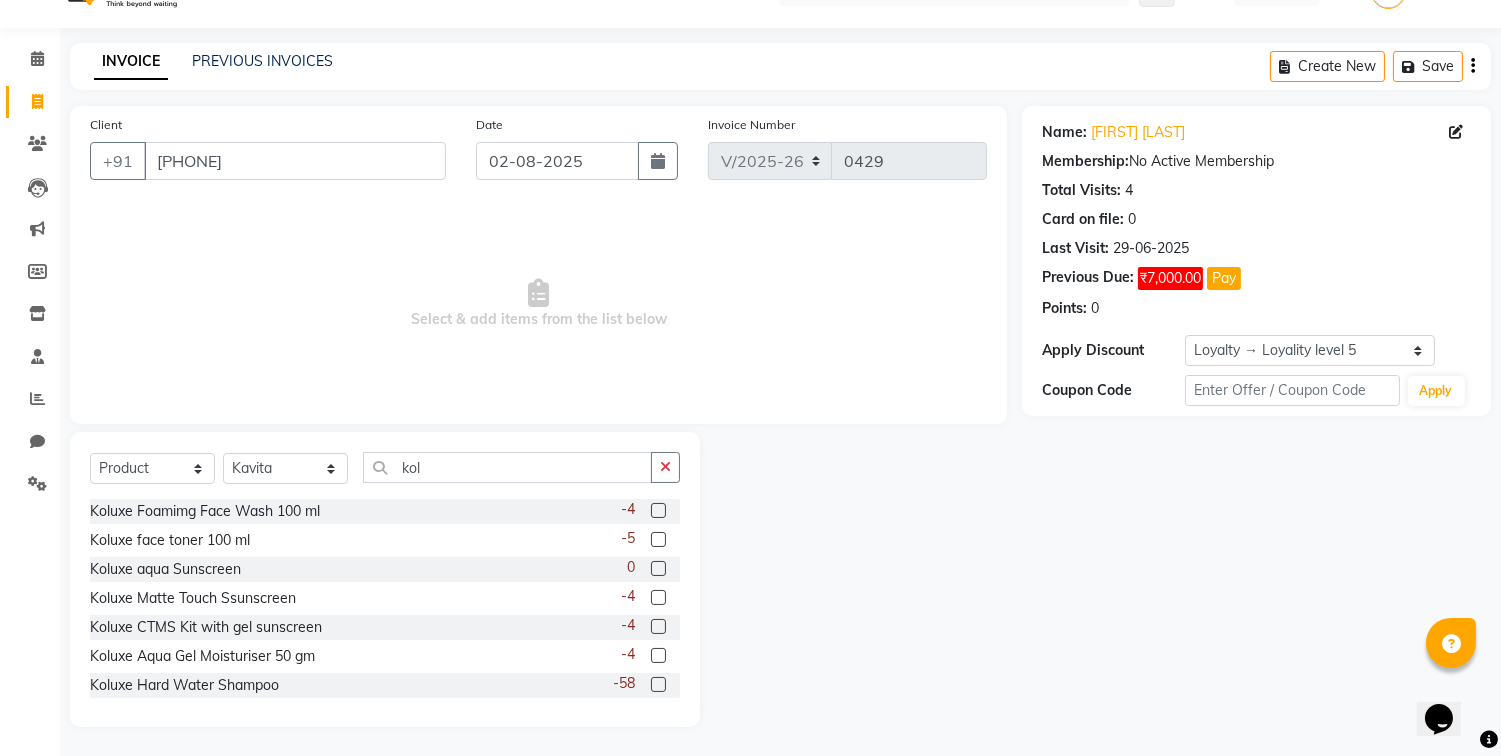click 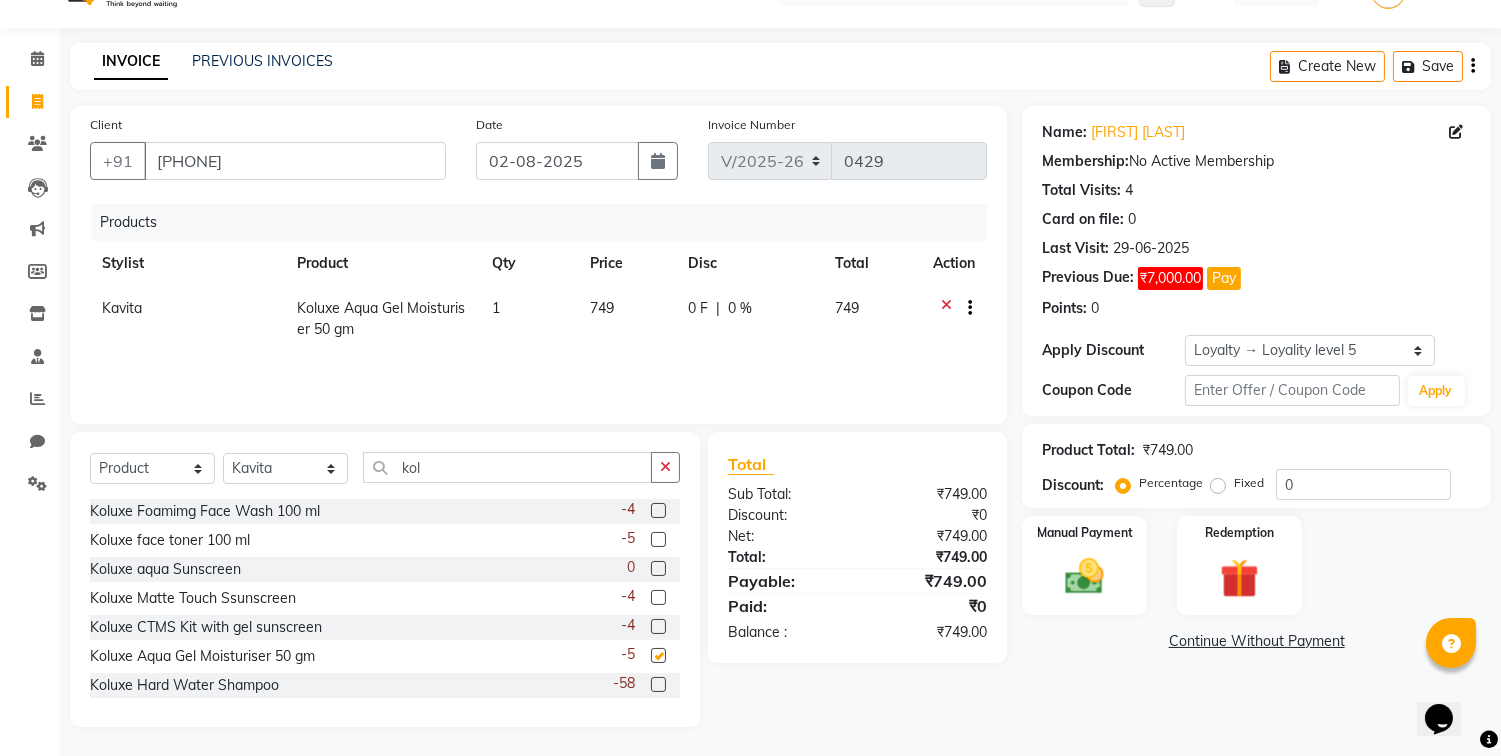 checkbox on "false" 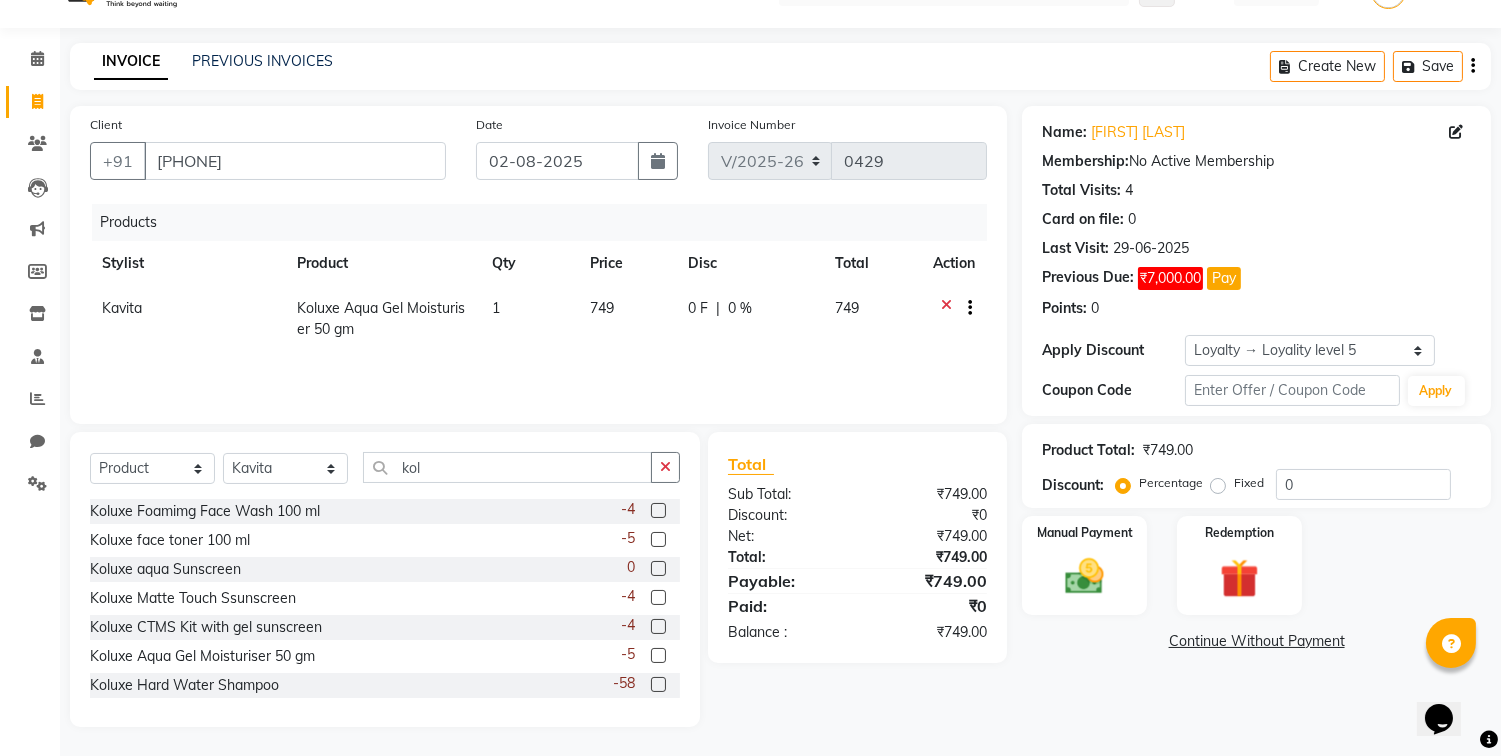 click 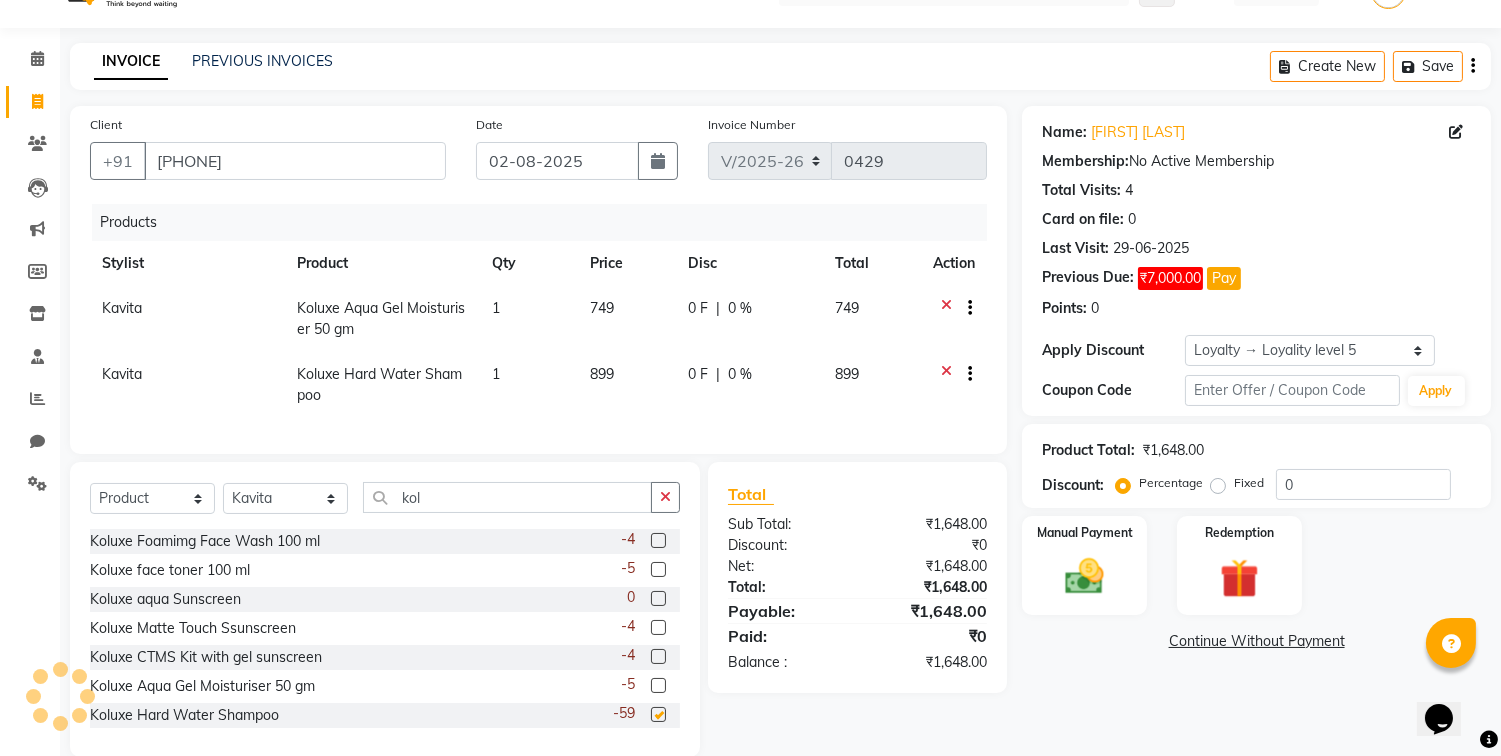 checkbox on "false" 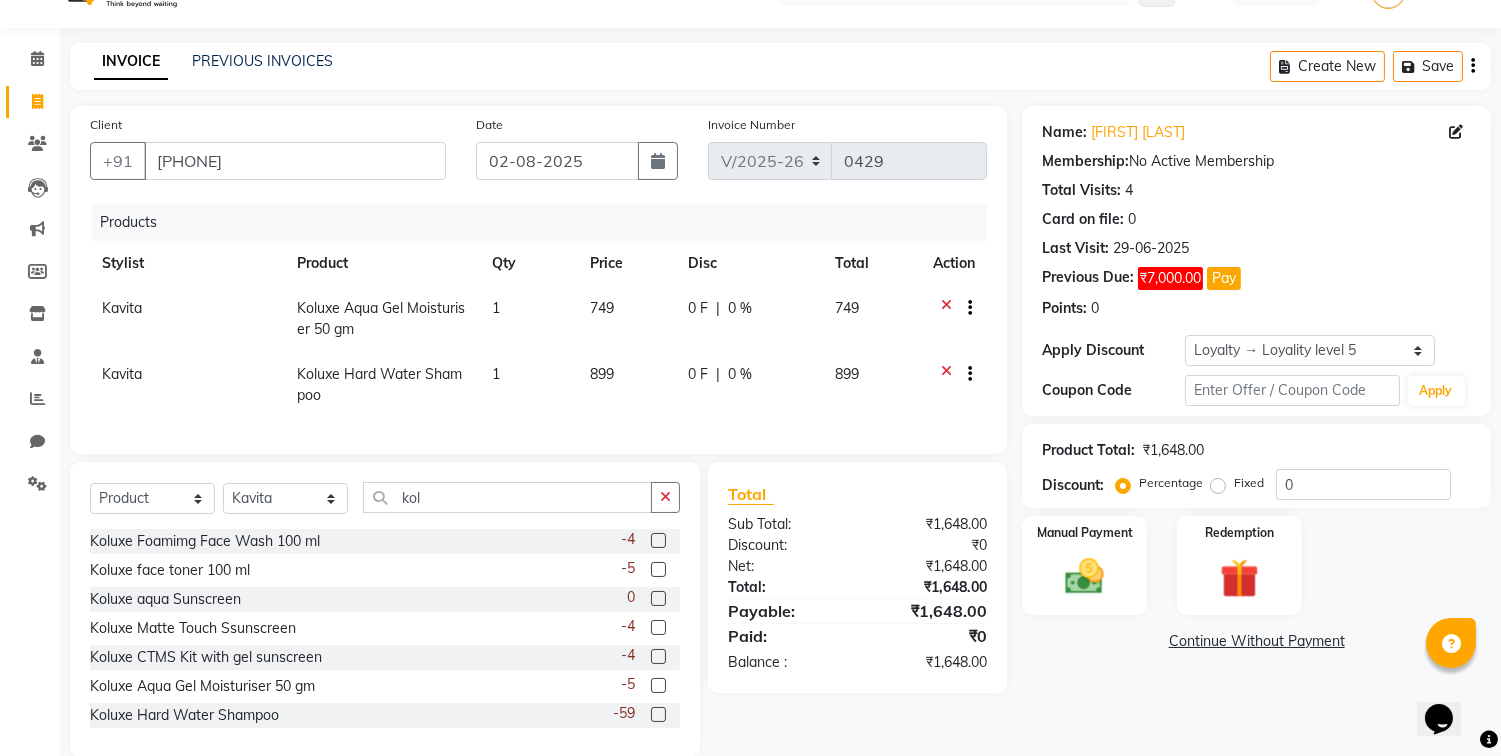 scroll, scrollTop: 32, scrollLeft: 0, axis: vertical 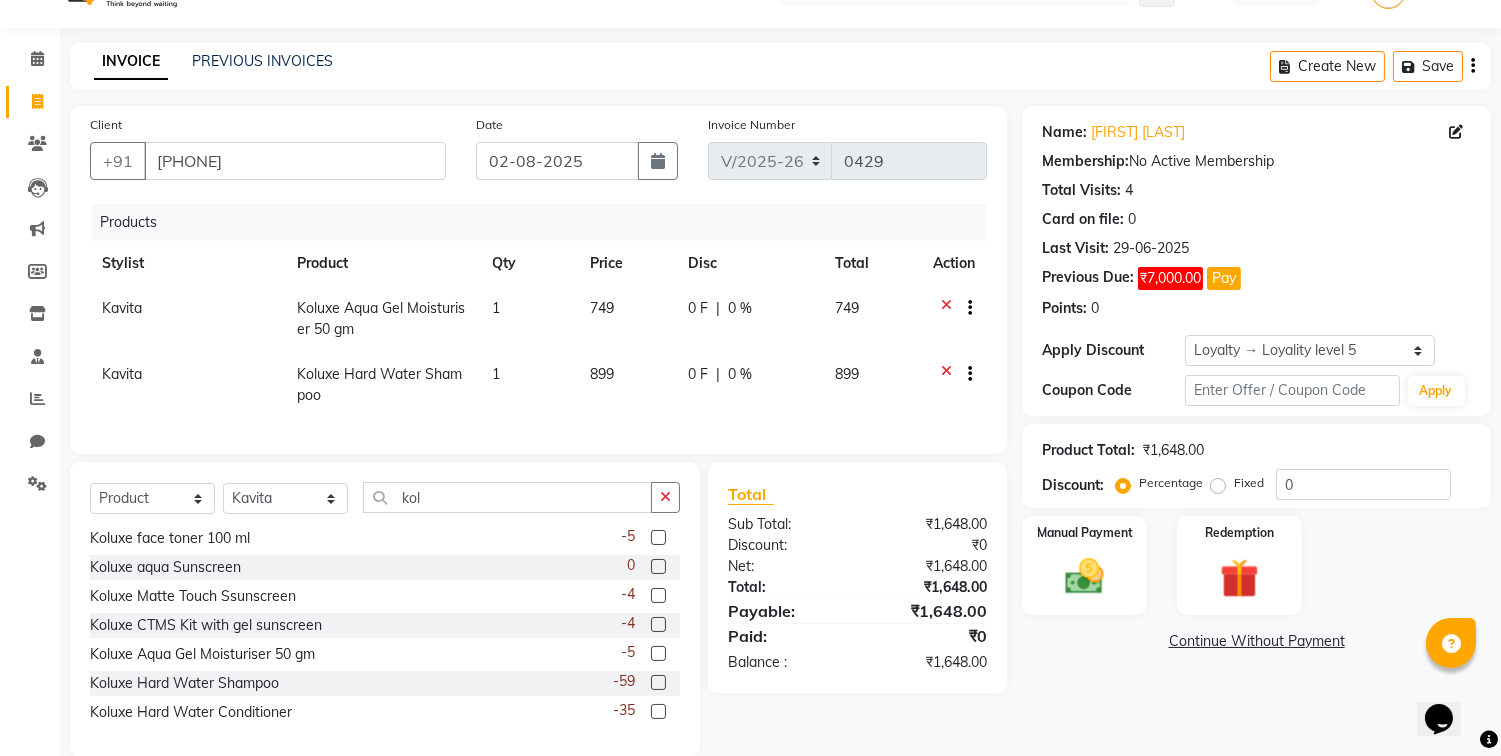 click 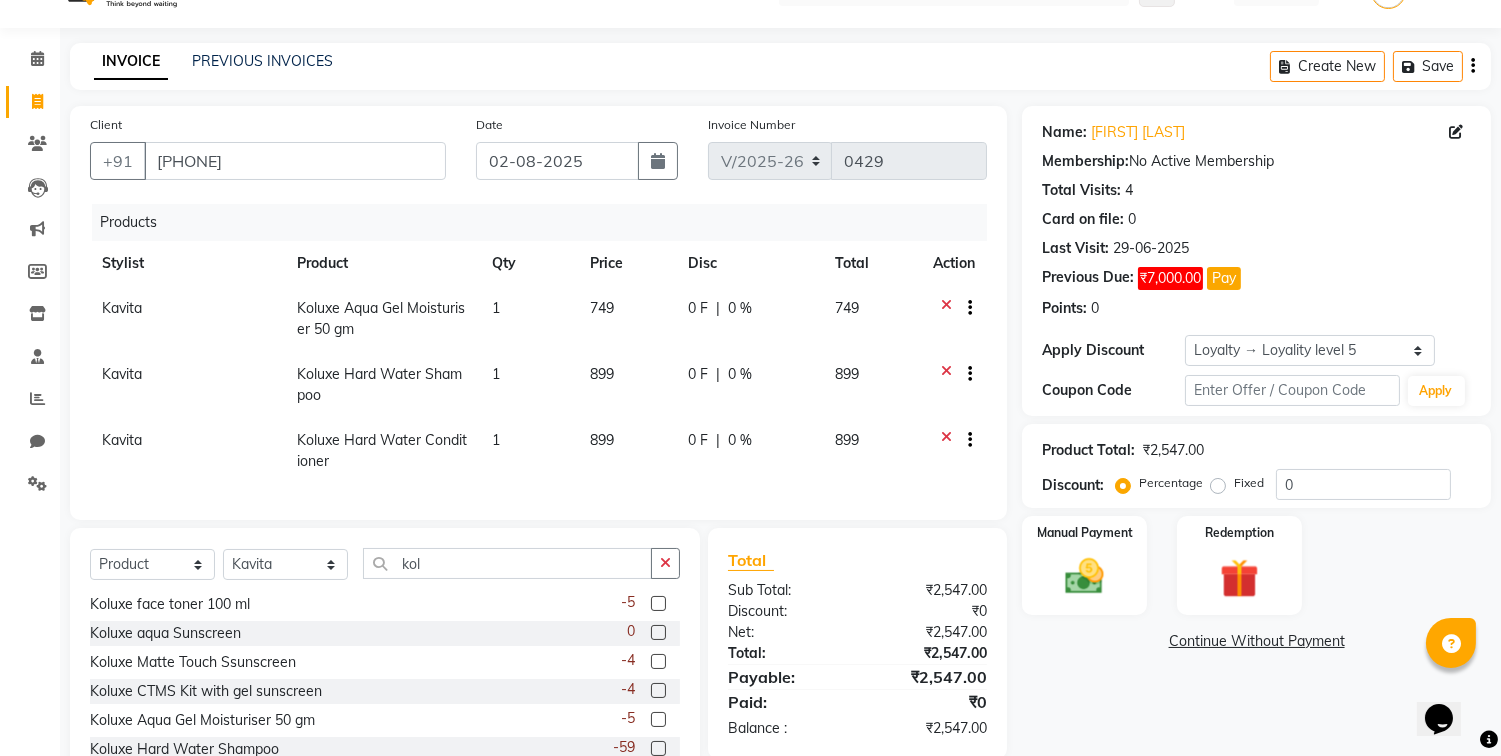checkbox on "false" 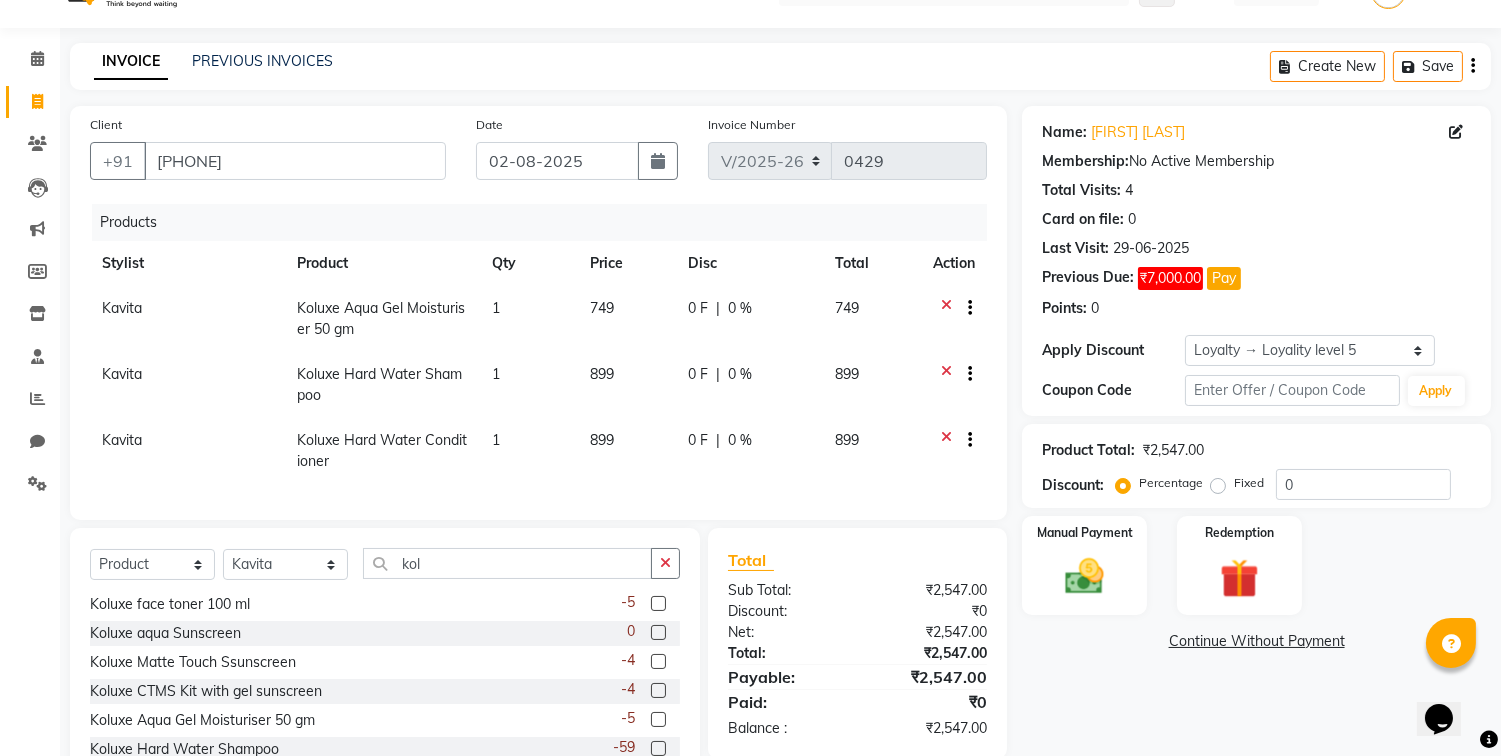 click on "Name: [FIRST] [LAST] Membership:  No Active Membership  Total Visits:  4 Card on file:  0 Last Visit:   29-06-2025 Previous Due:  ₹7,000.00 Pay Points:   0  Apply Discount Select  Loyalty → Loyality level 5  Coupon Code Apply Product Total:  ₹2,547.00  Discount:  Percentage   Fixed  0 Manual Payment Redemption  Continue Without Payment" 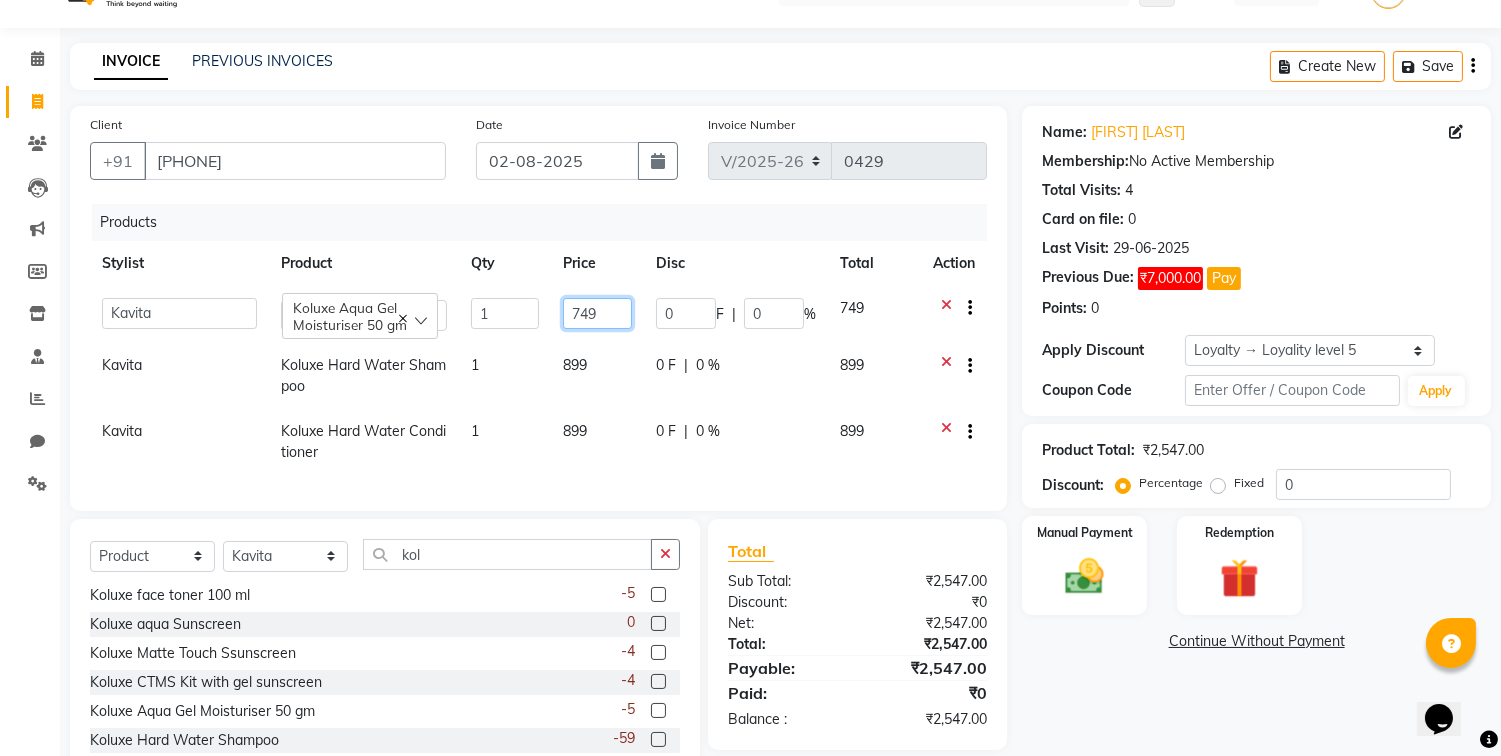 click on "749" 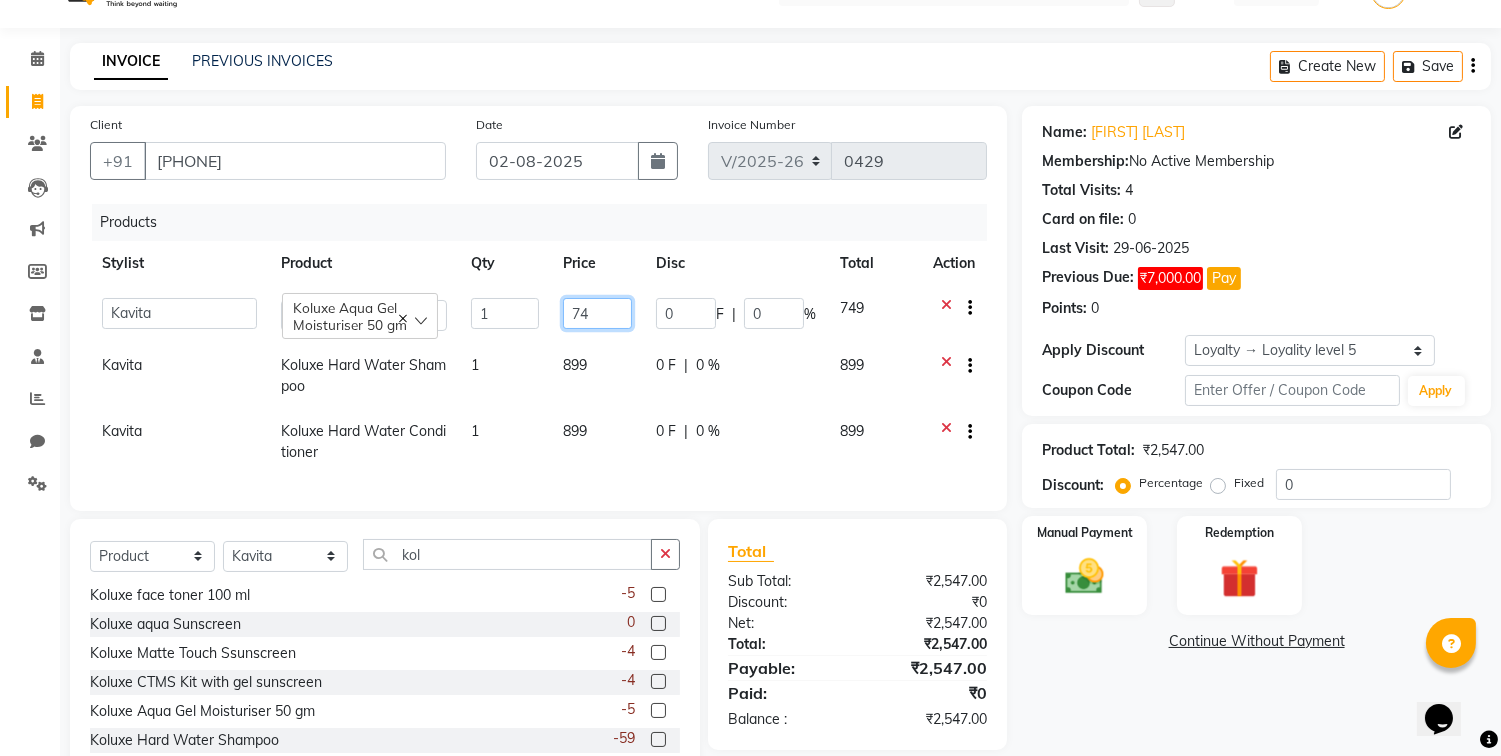 type on "7" 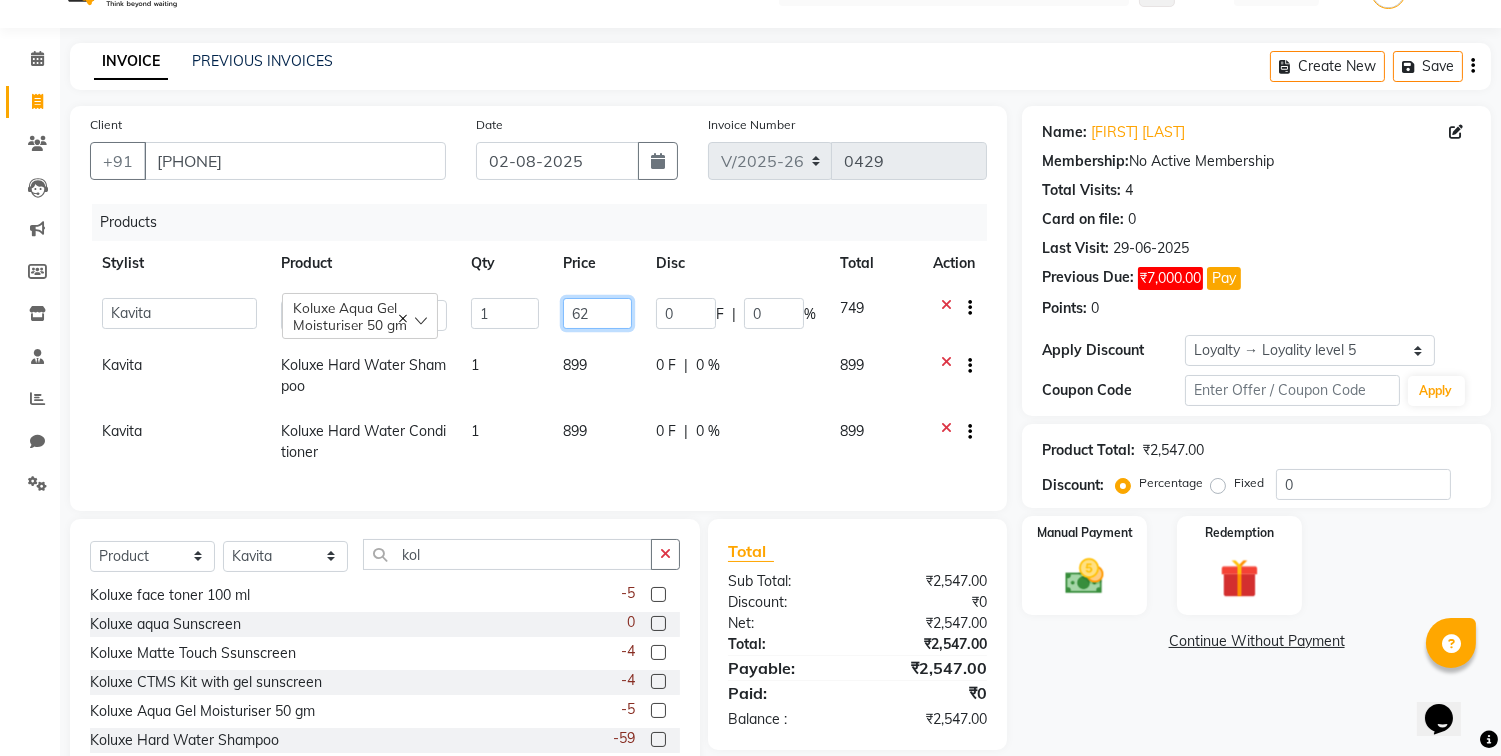 type on "629" 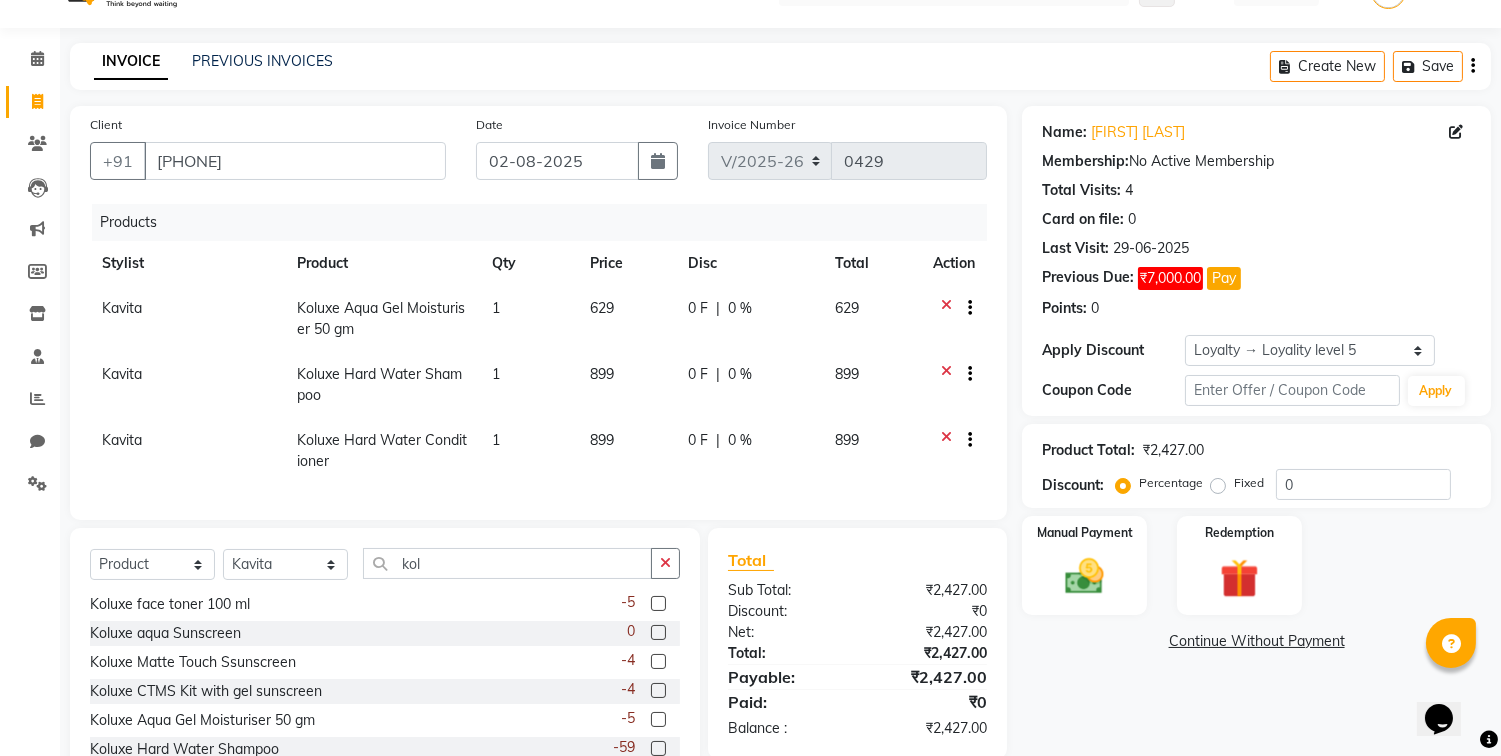 click on "899" 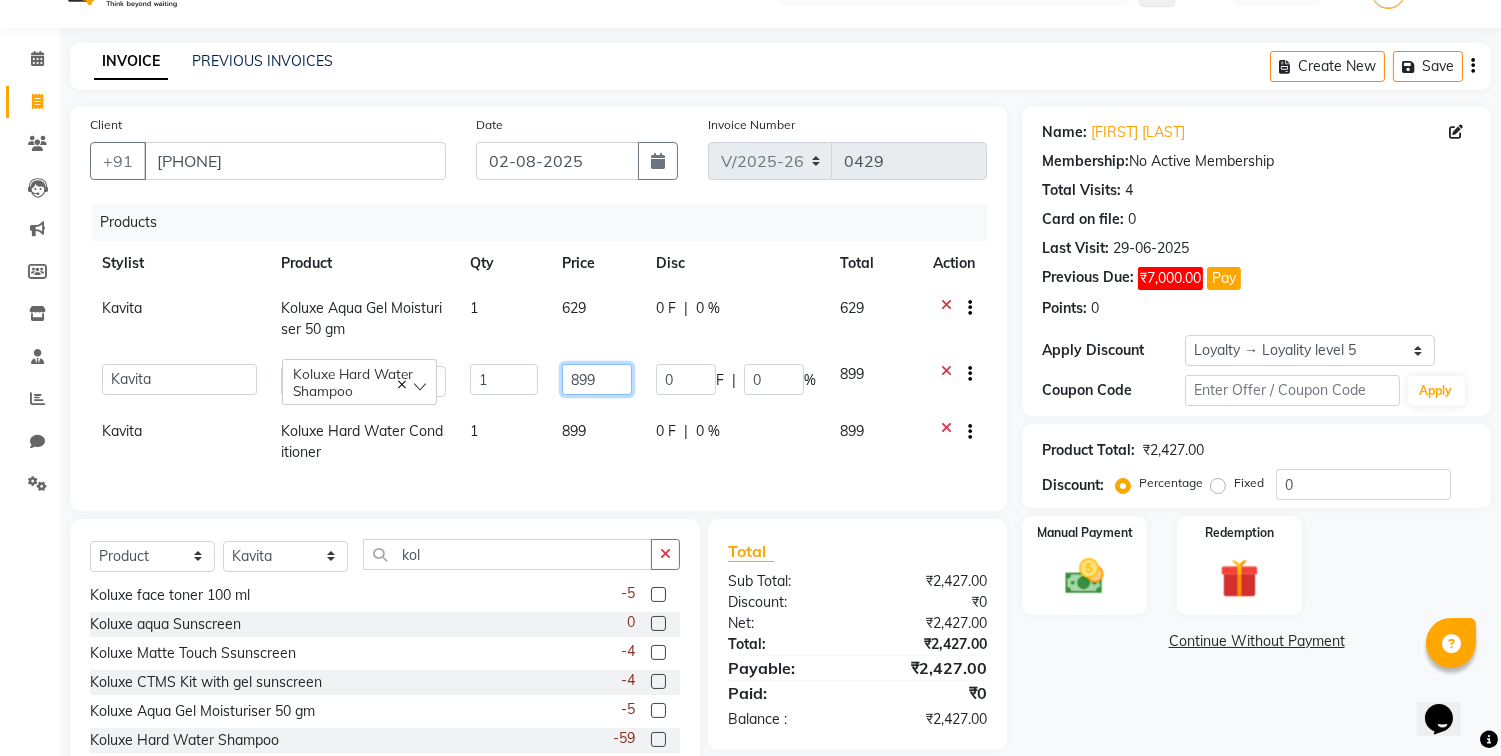 click on "899" 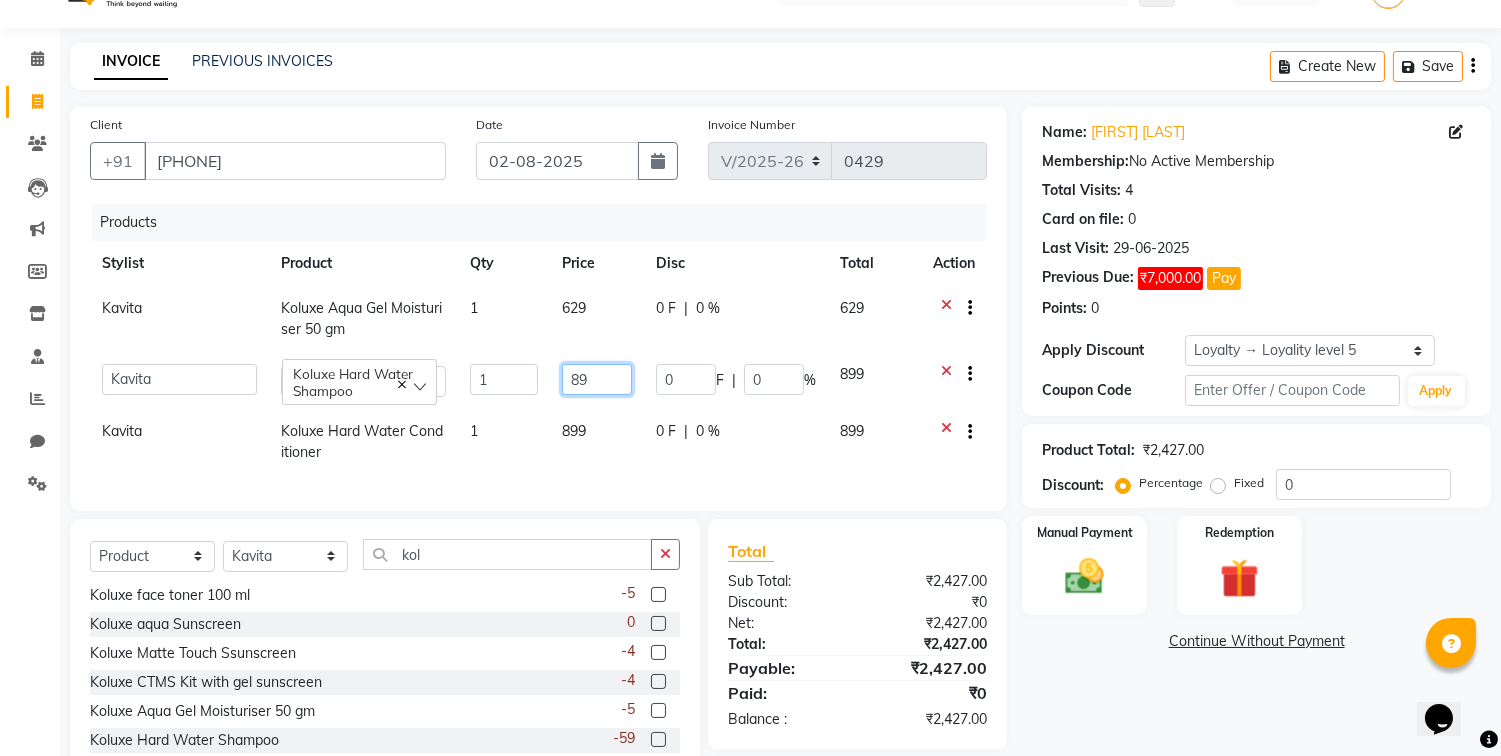 type on "8" 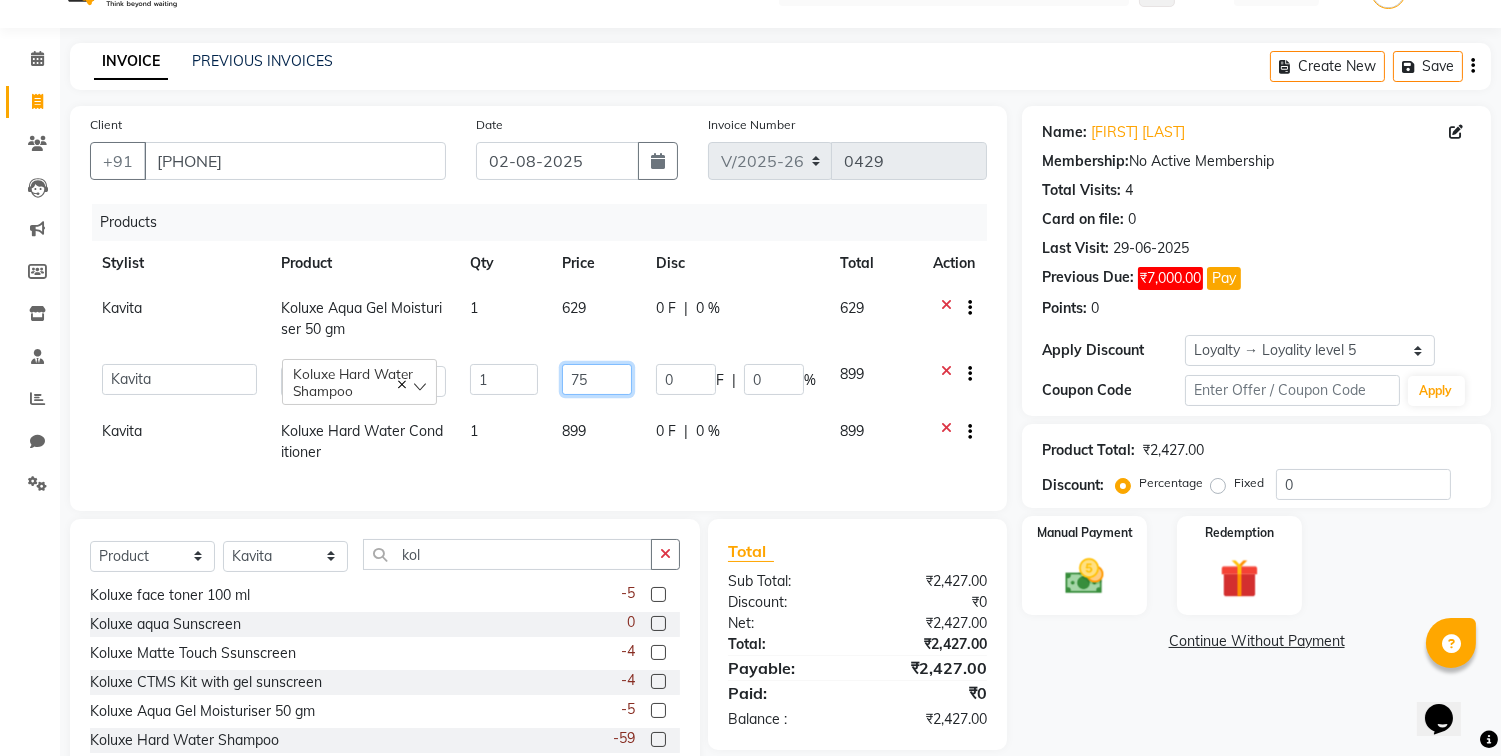 type on "759" 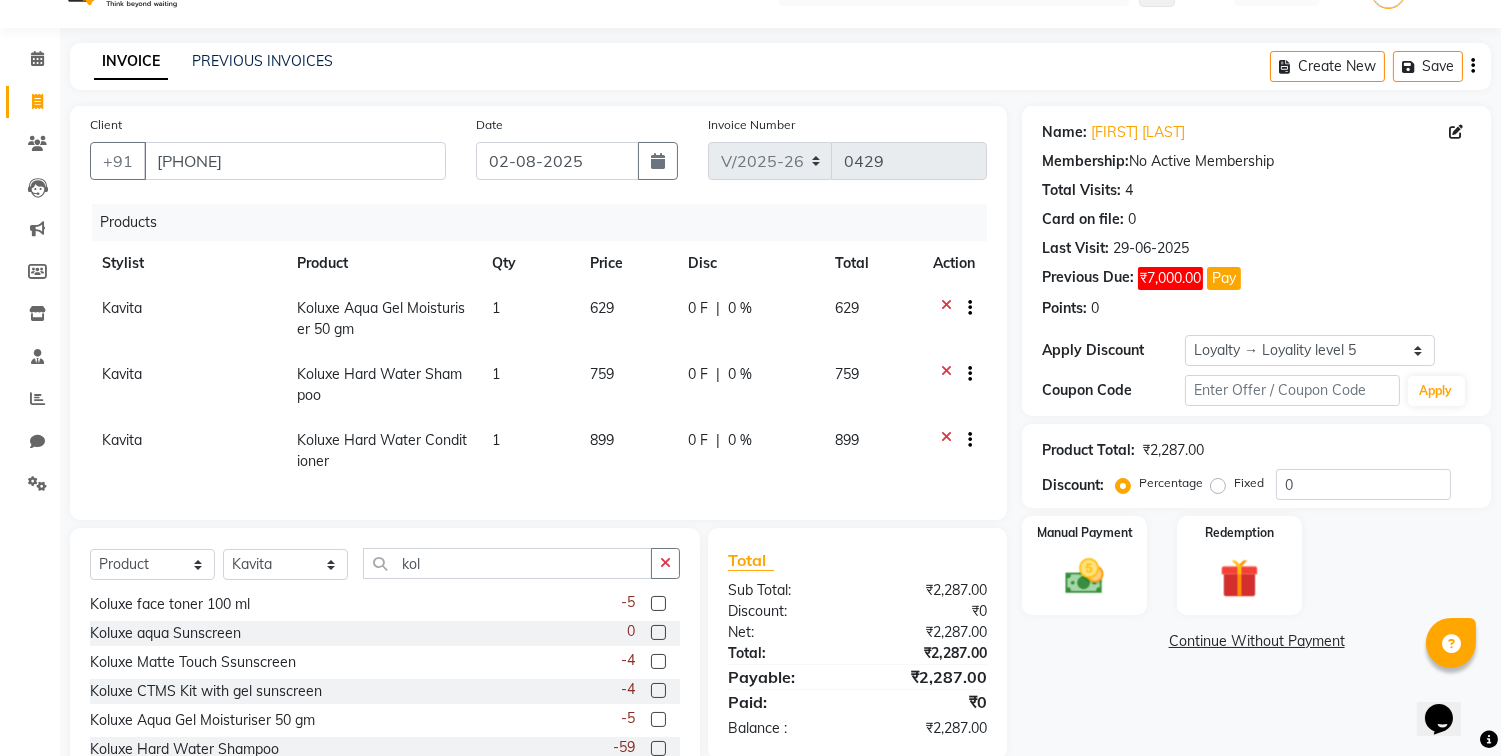 click on "759" 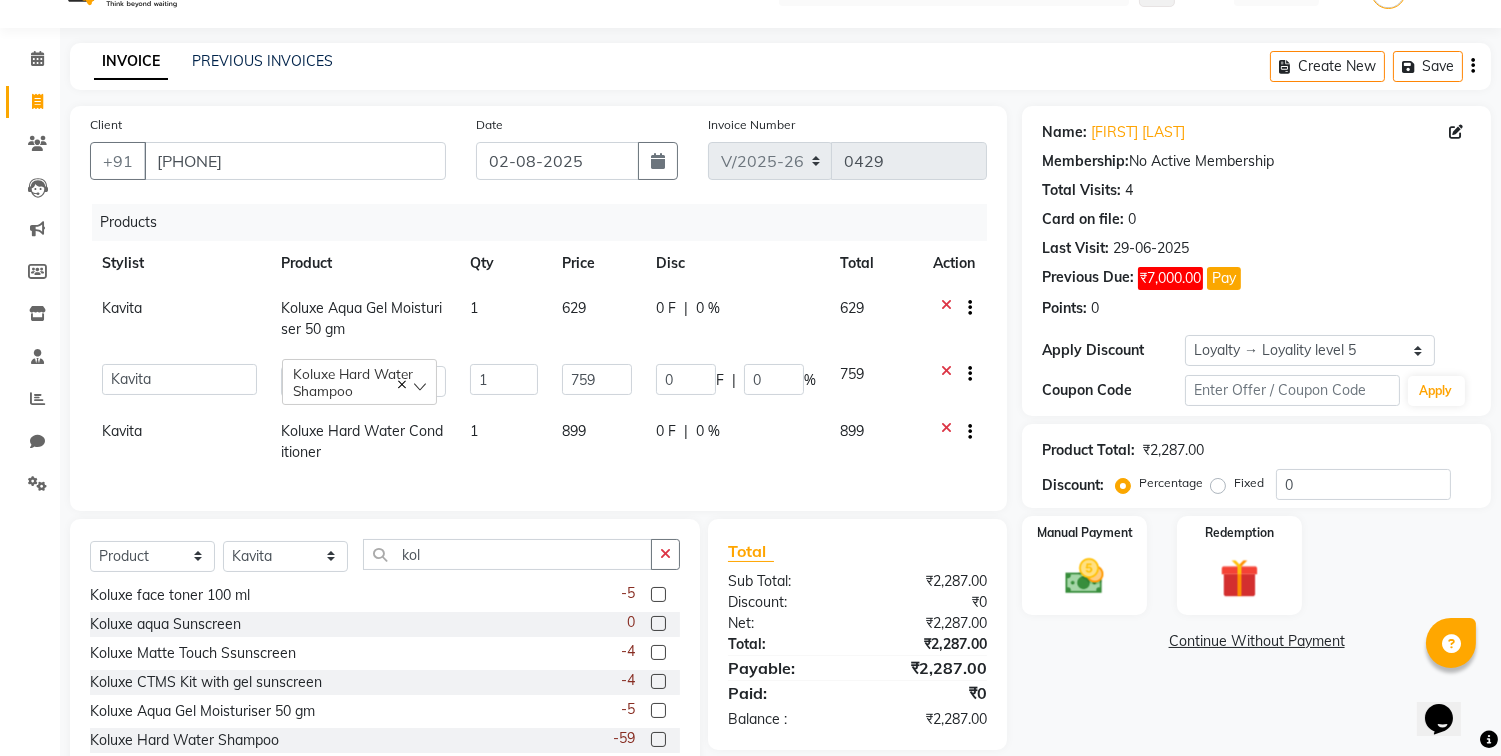 click on "899" 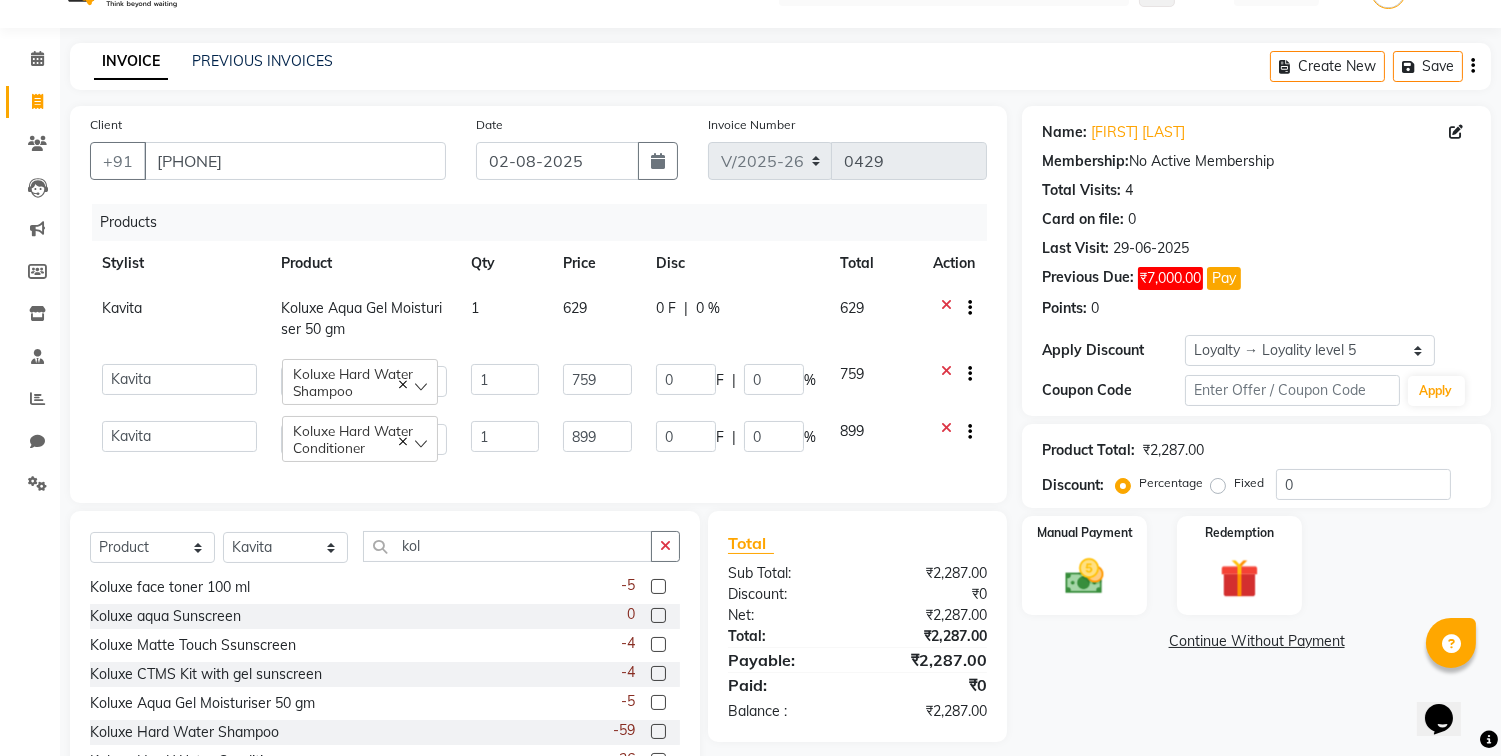 scroll, scrollTop: 0, scrollLeft: 14, axis: horizontal 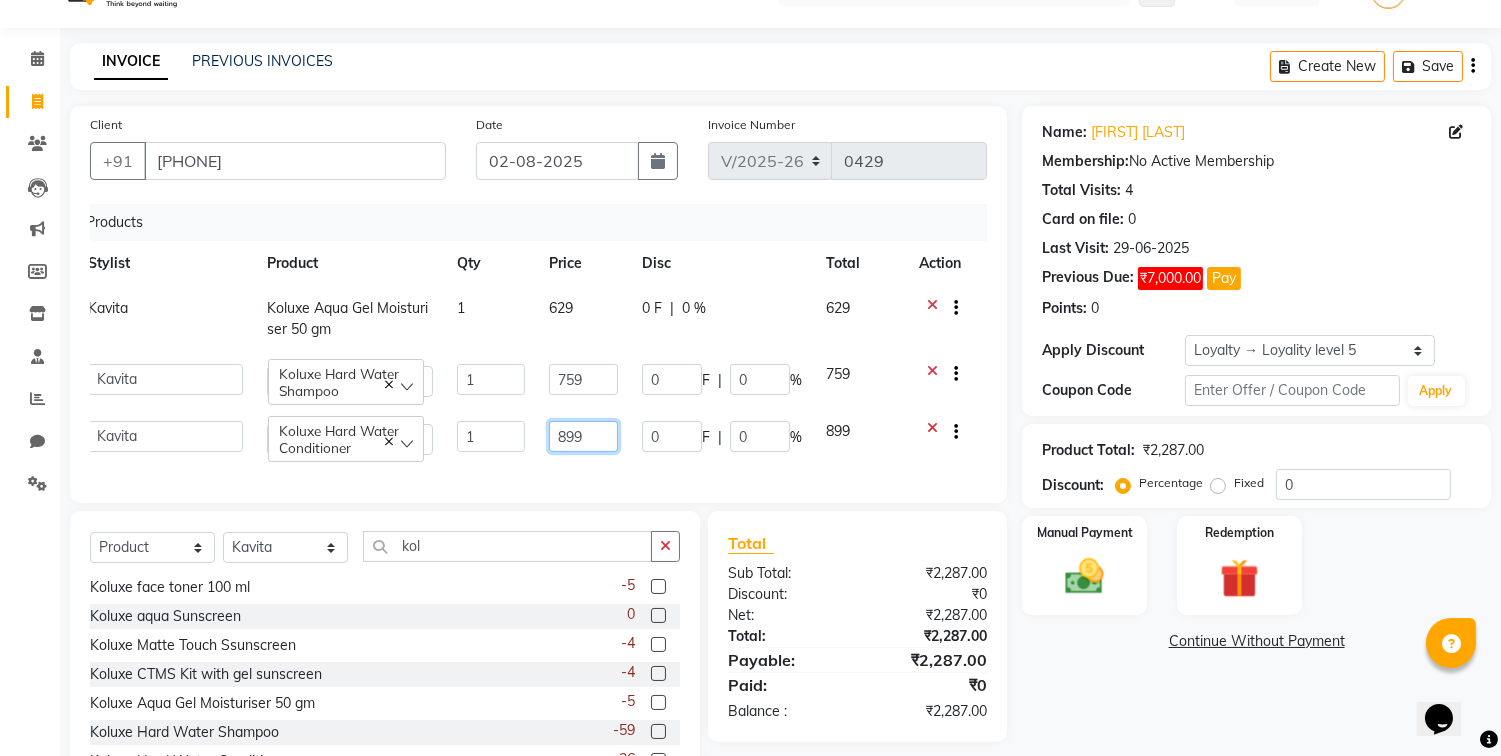 click on "899" 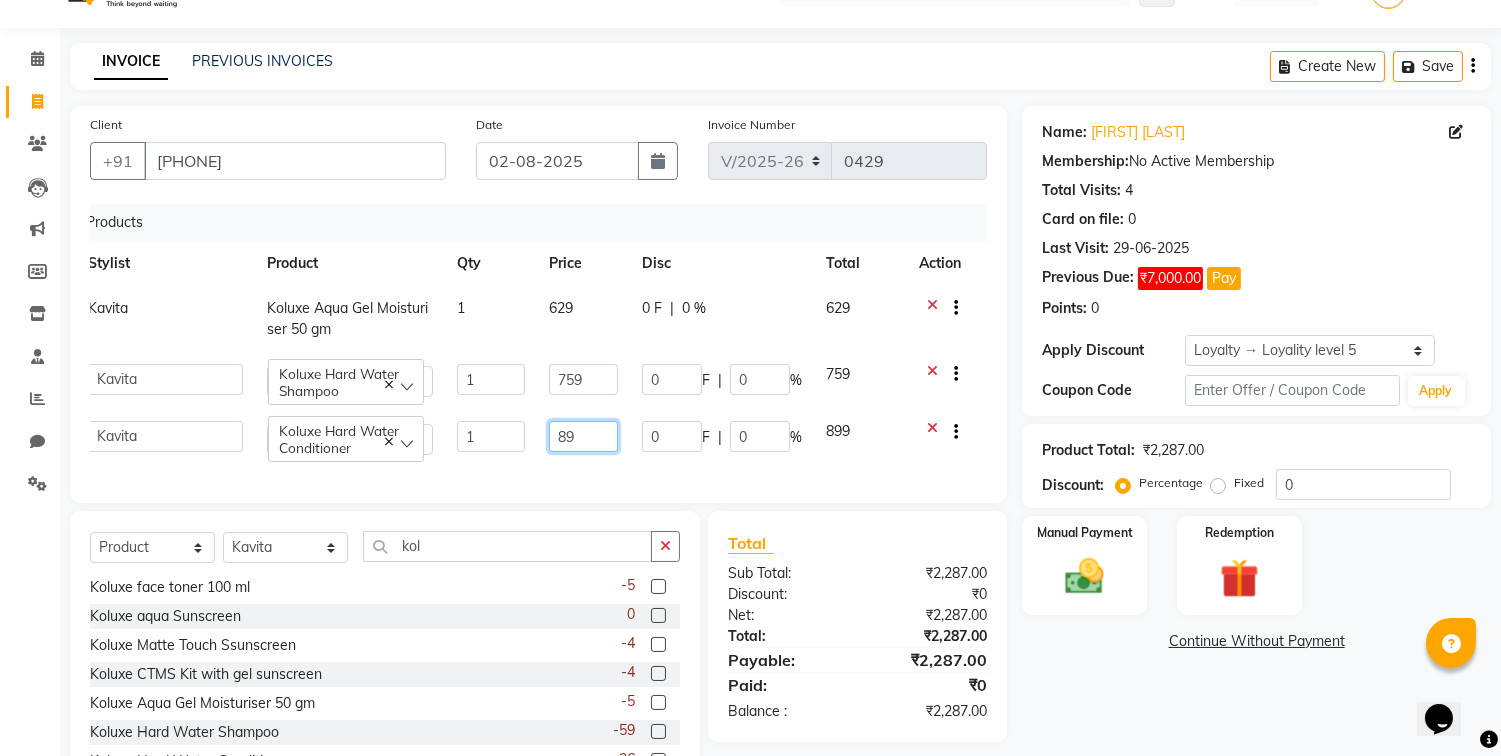 type on "8" 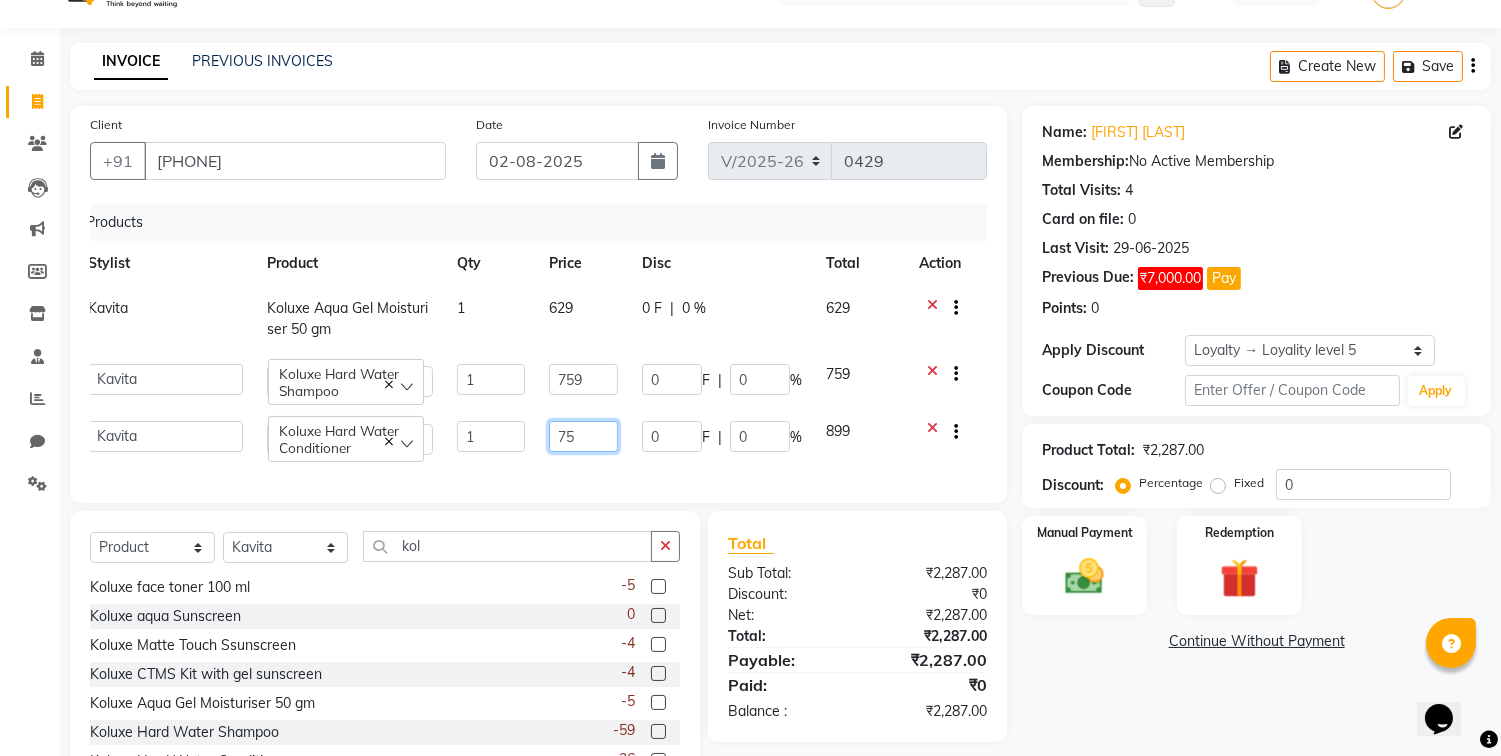 type on "759" 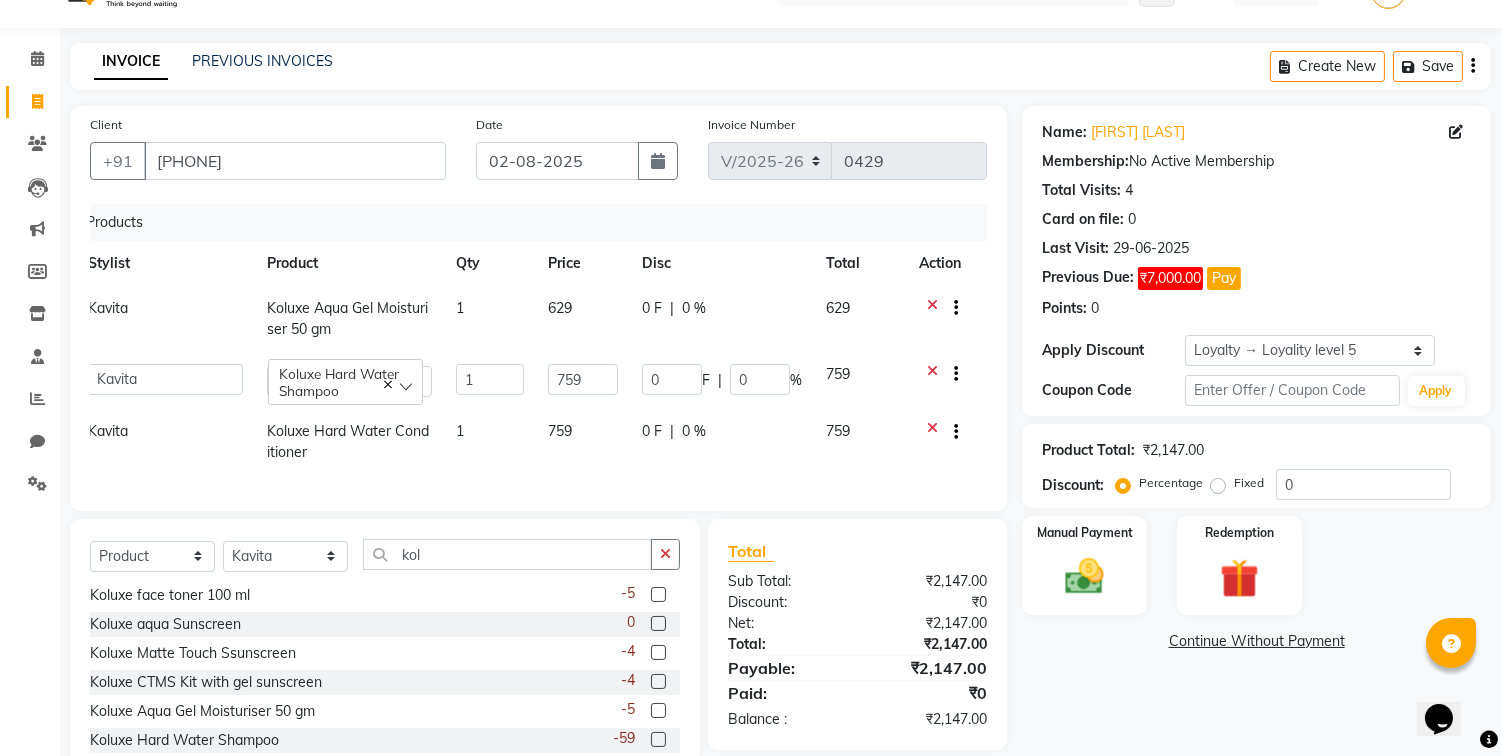 click on "Name: [FIRST] [LAST] Membership: No Active Membership Total Visits: 4 Card on file: 0 Last Visit: 29-06-2025 Previous Due: ₹7,000.00 Pay Points: 0 Apply Discount Select Loyalty → Loyality level 5 Coupon Code Apply Product Total: ₹2,147.00 Discount: Percentage Fixed 0 Manual Payment Redemption Continue Without Payment" 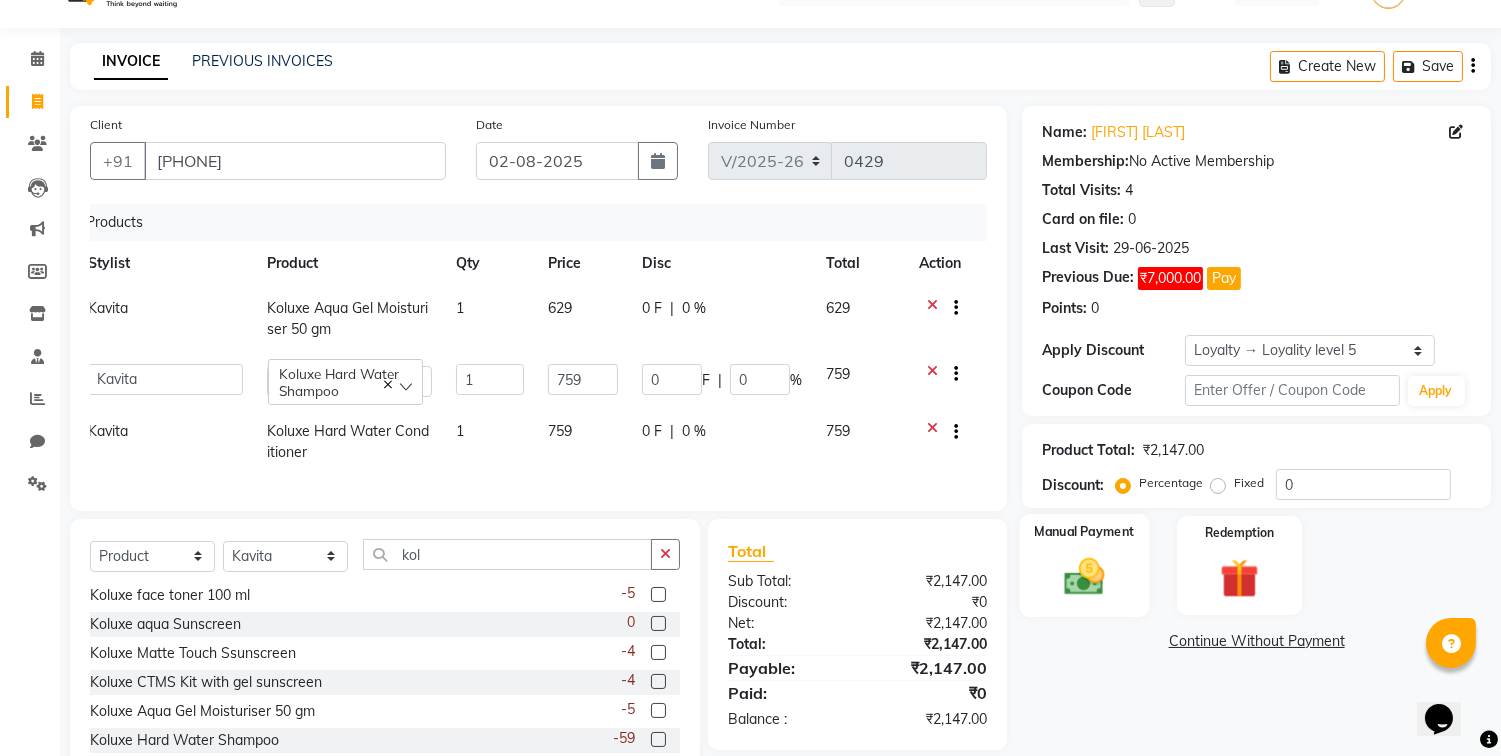 click 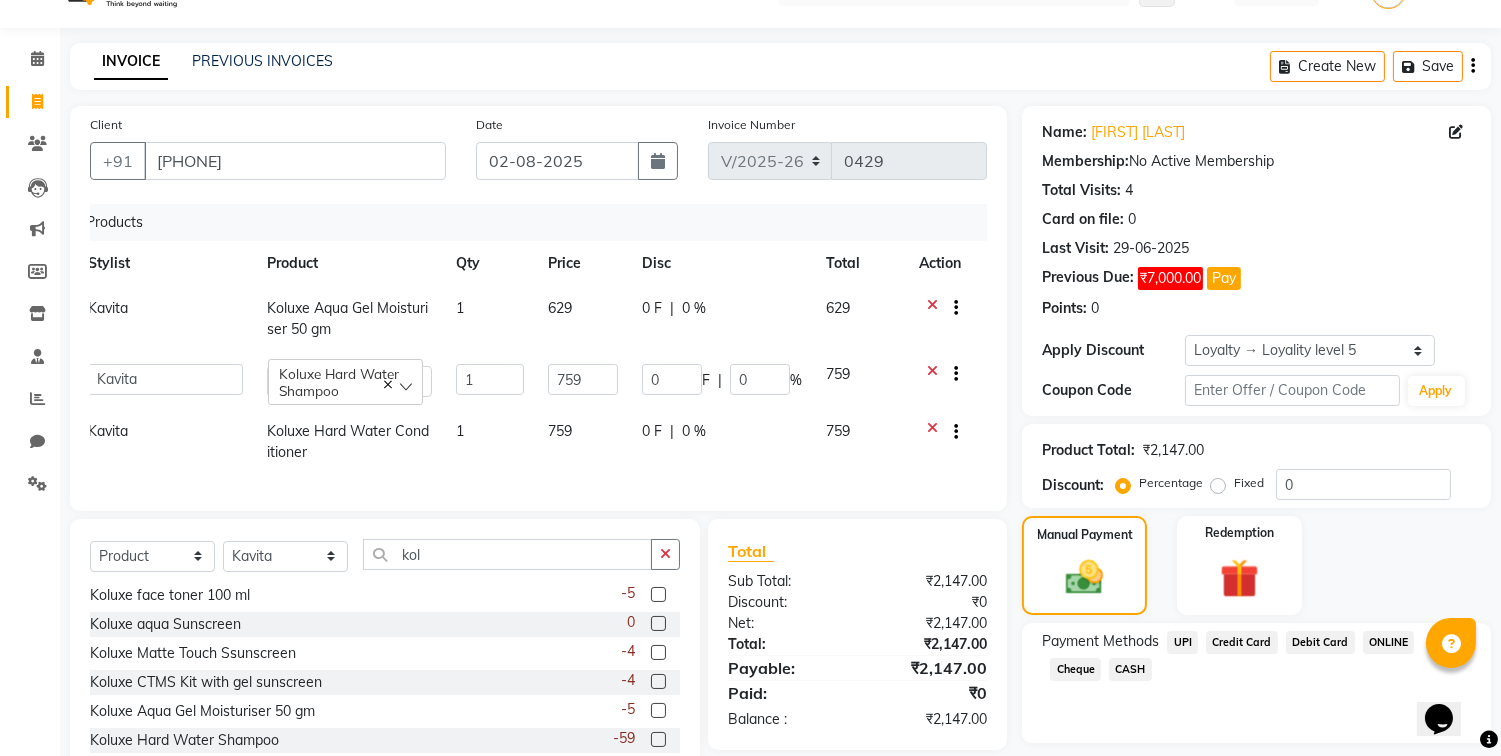 click on "UPI" 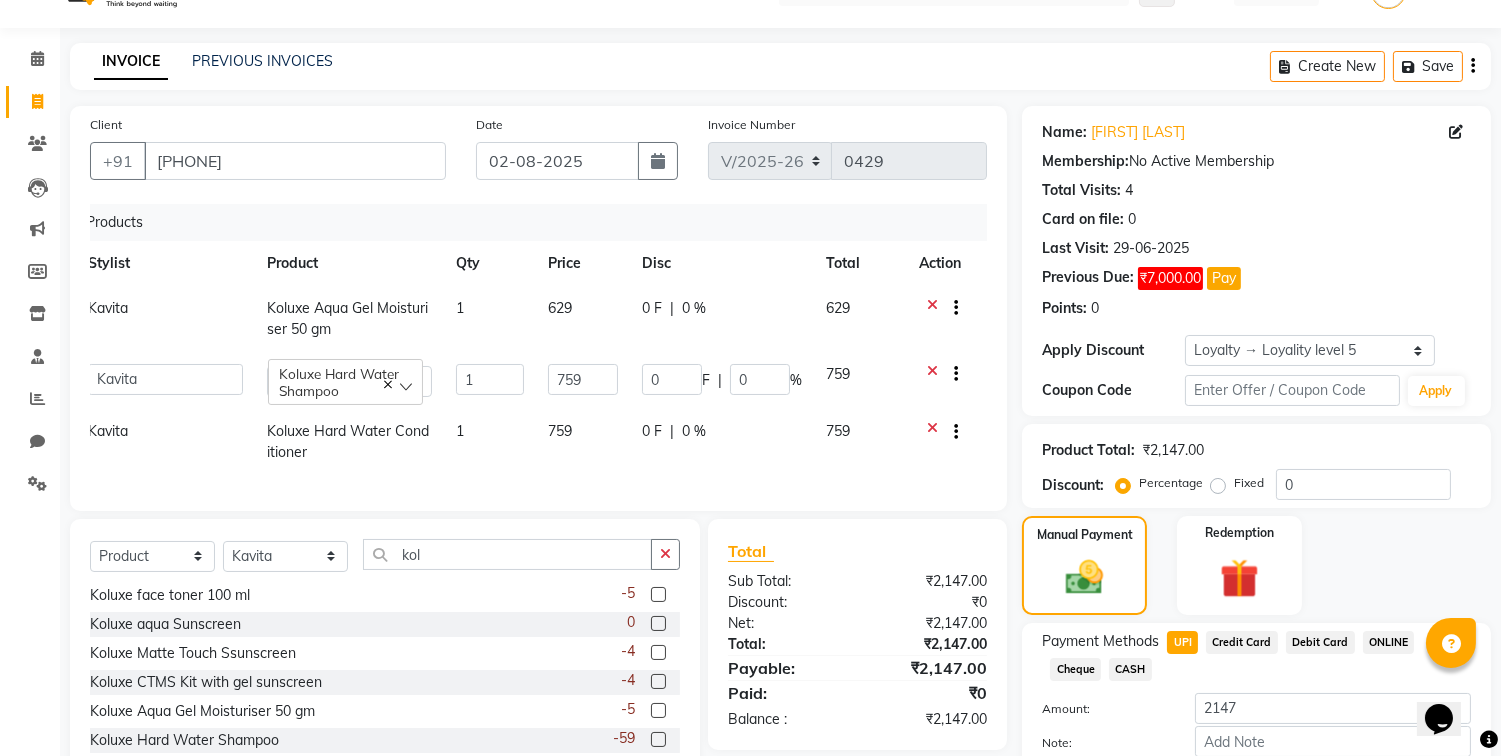 scroll, scrollTop: 157, scrollLeft: 0, axis: vertical 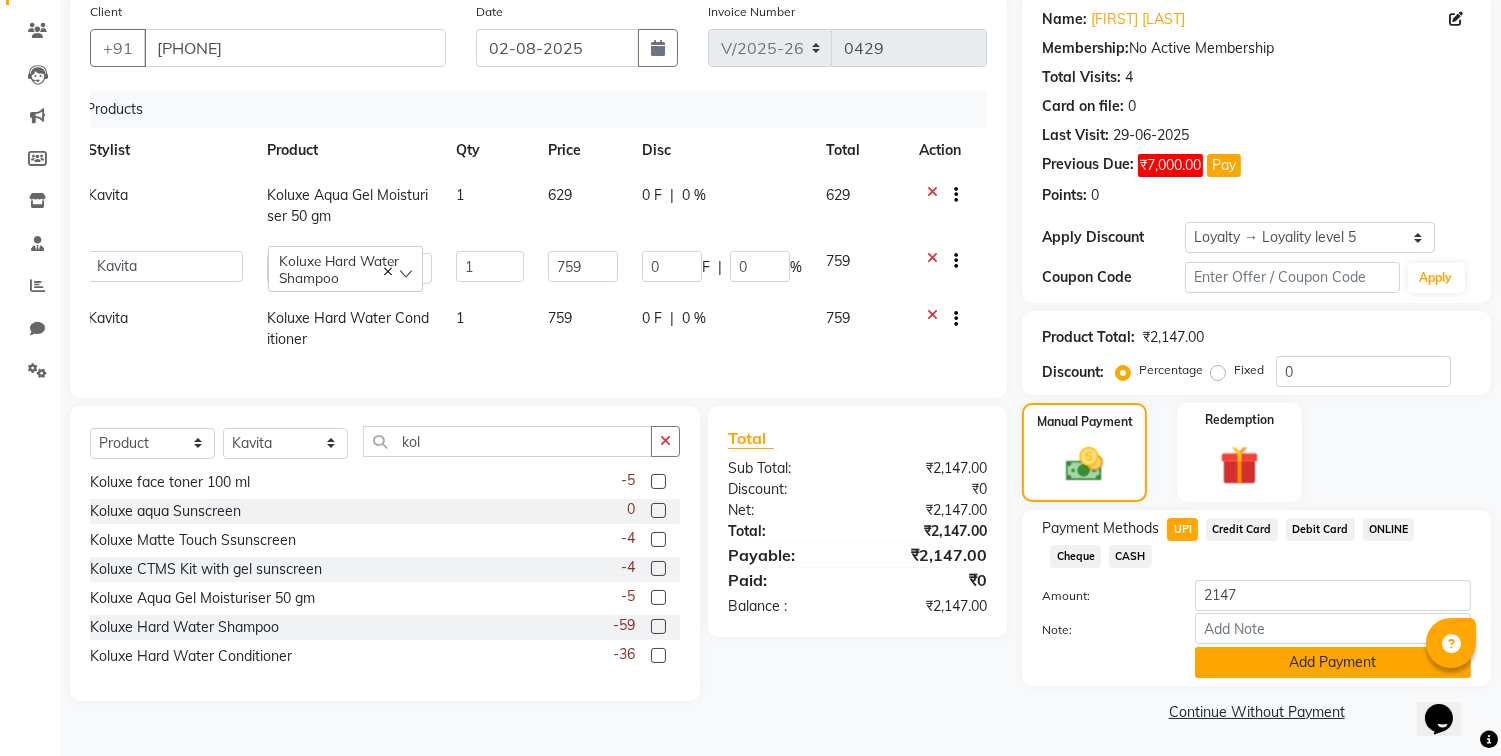 click on "Add Payment" 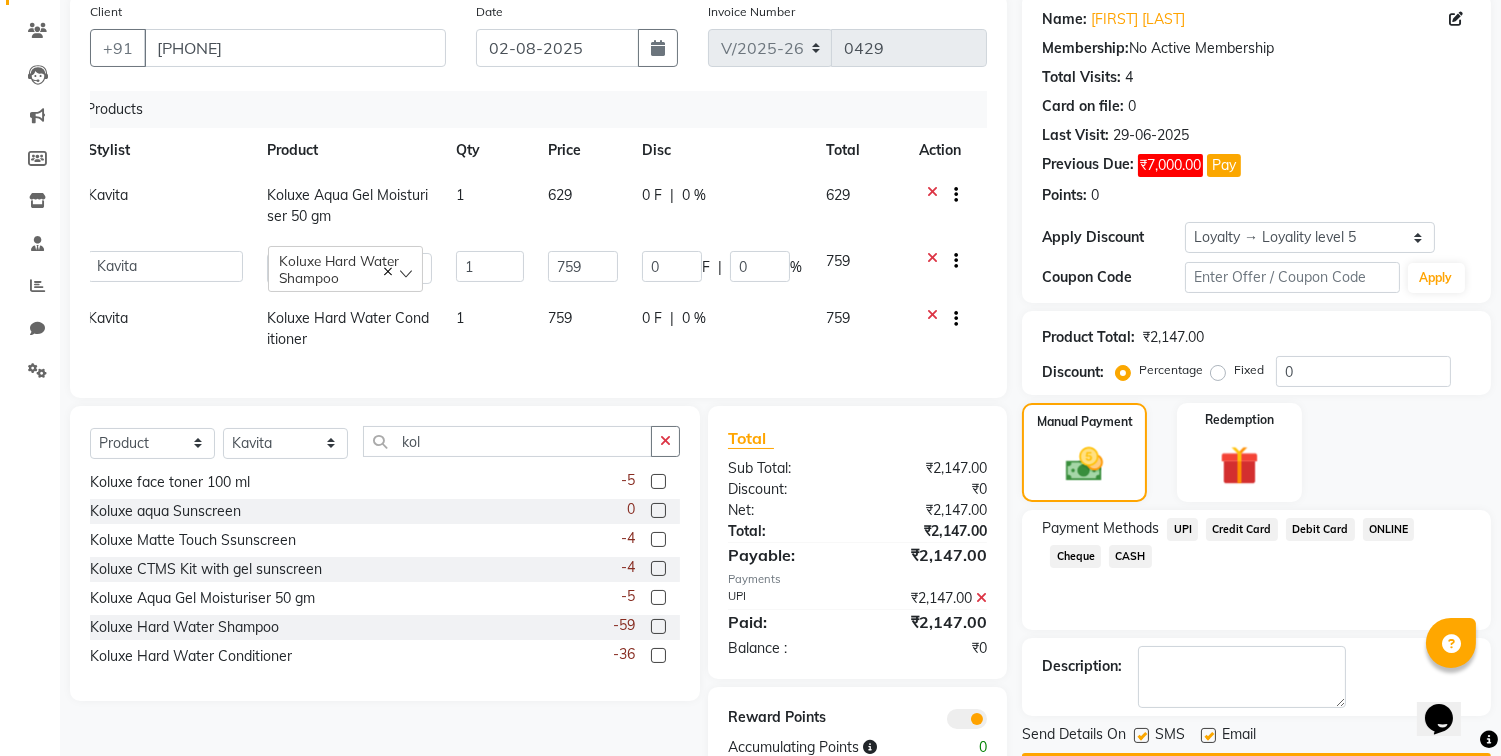 scroll, scrollTop: 226, scrollLeft: 0, axis: vertical 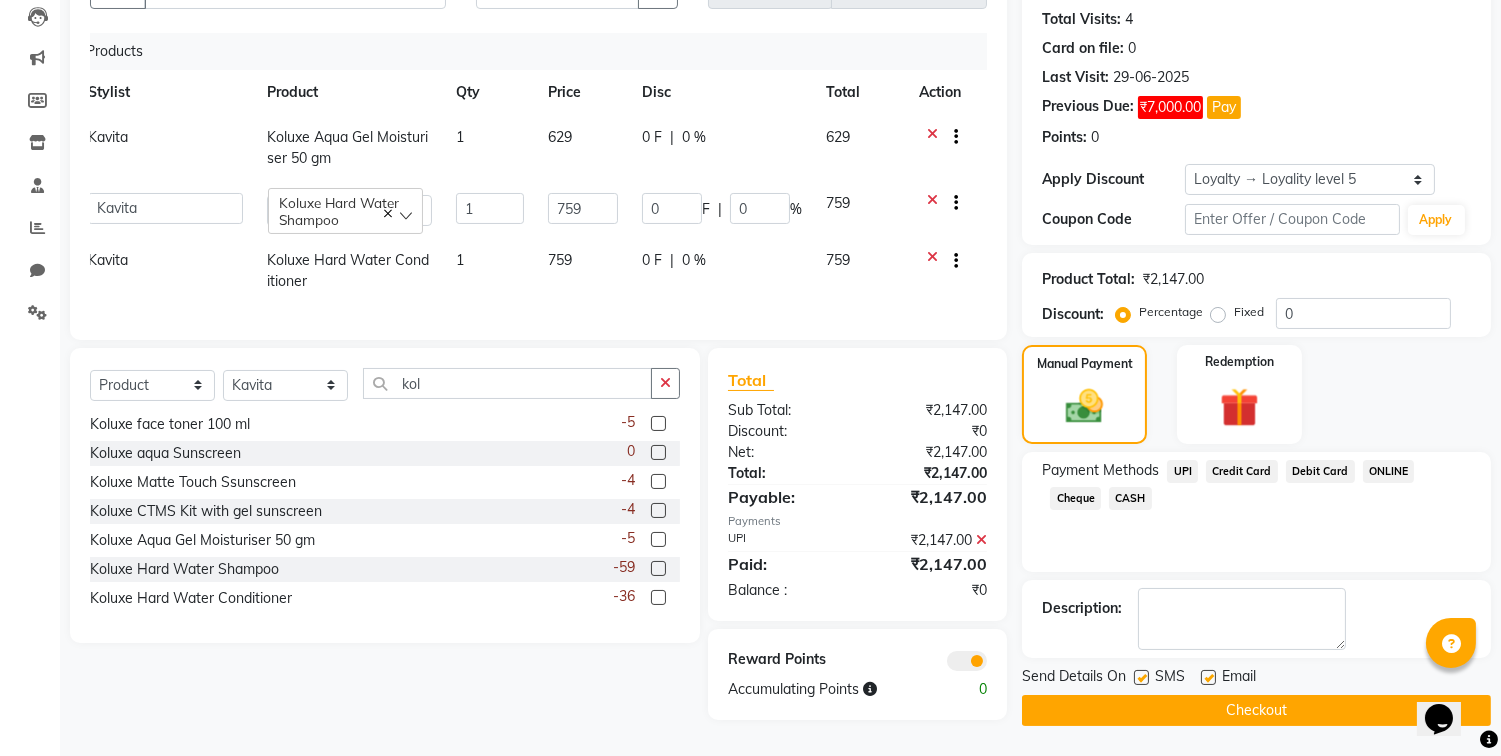 click on "Checkout" 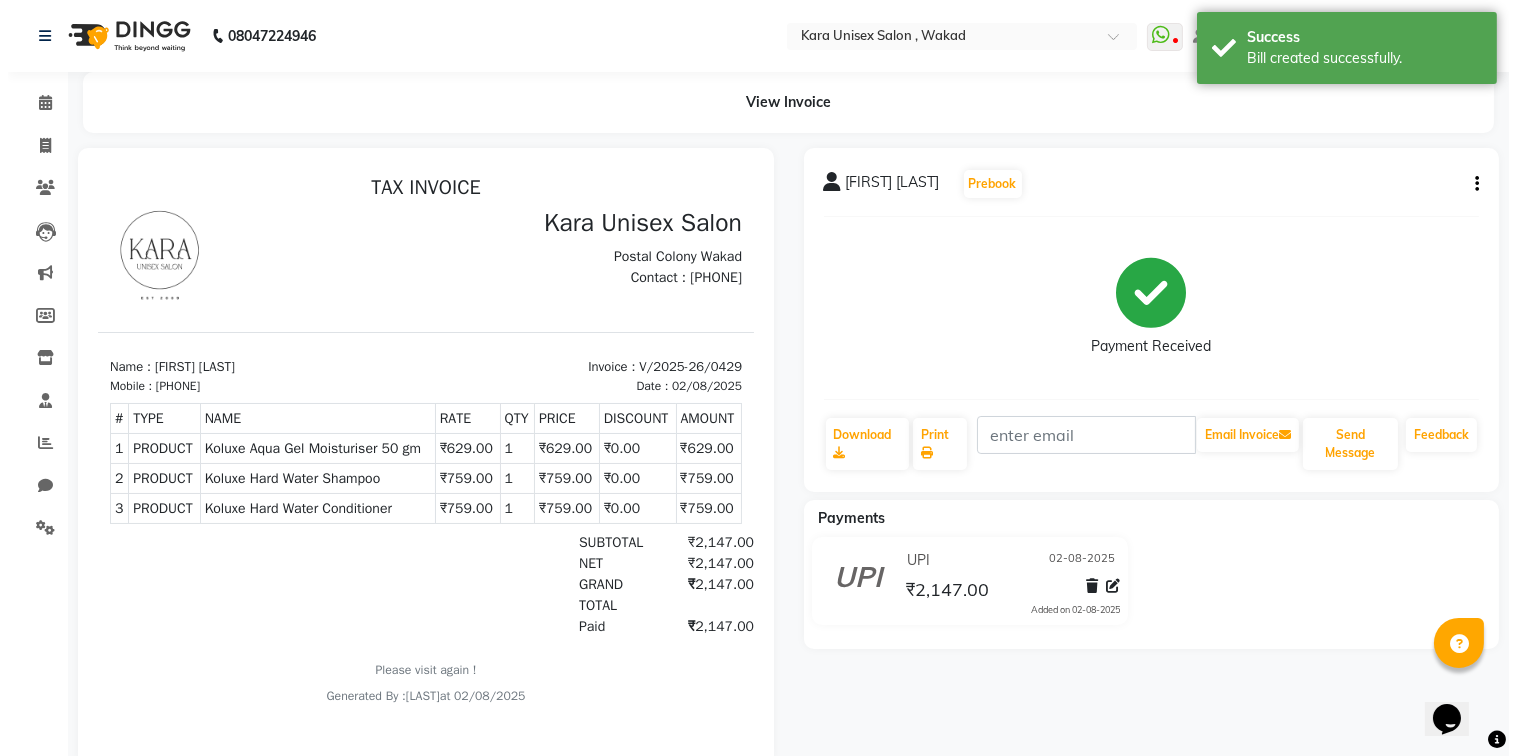 scroll, scrollTop: 0, scrollLeft: 0, axis: both 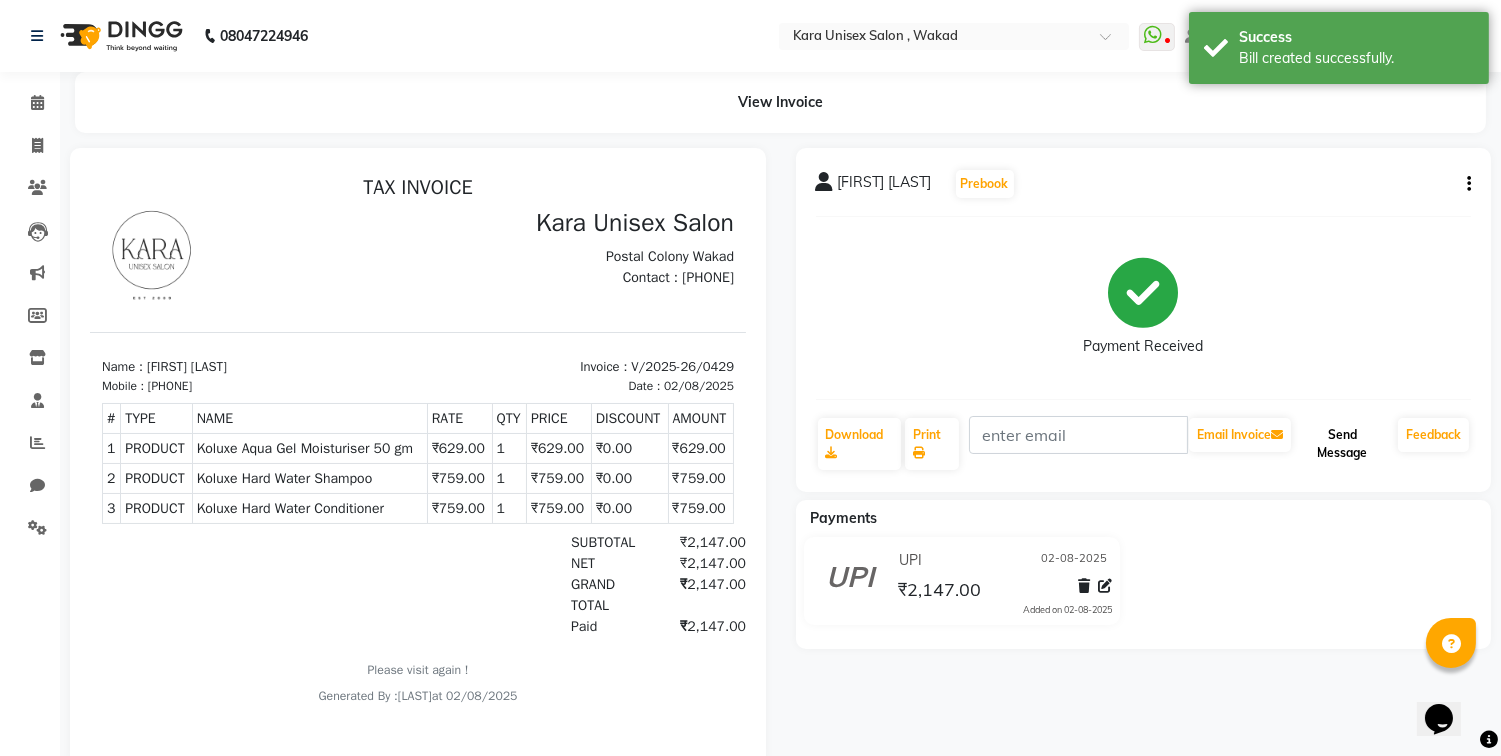 click on "Send Message" 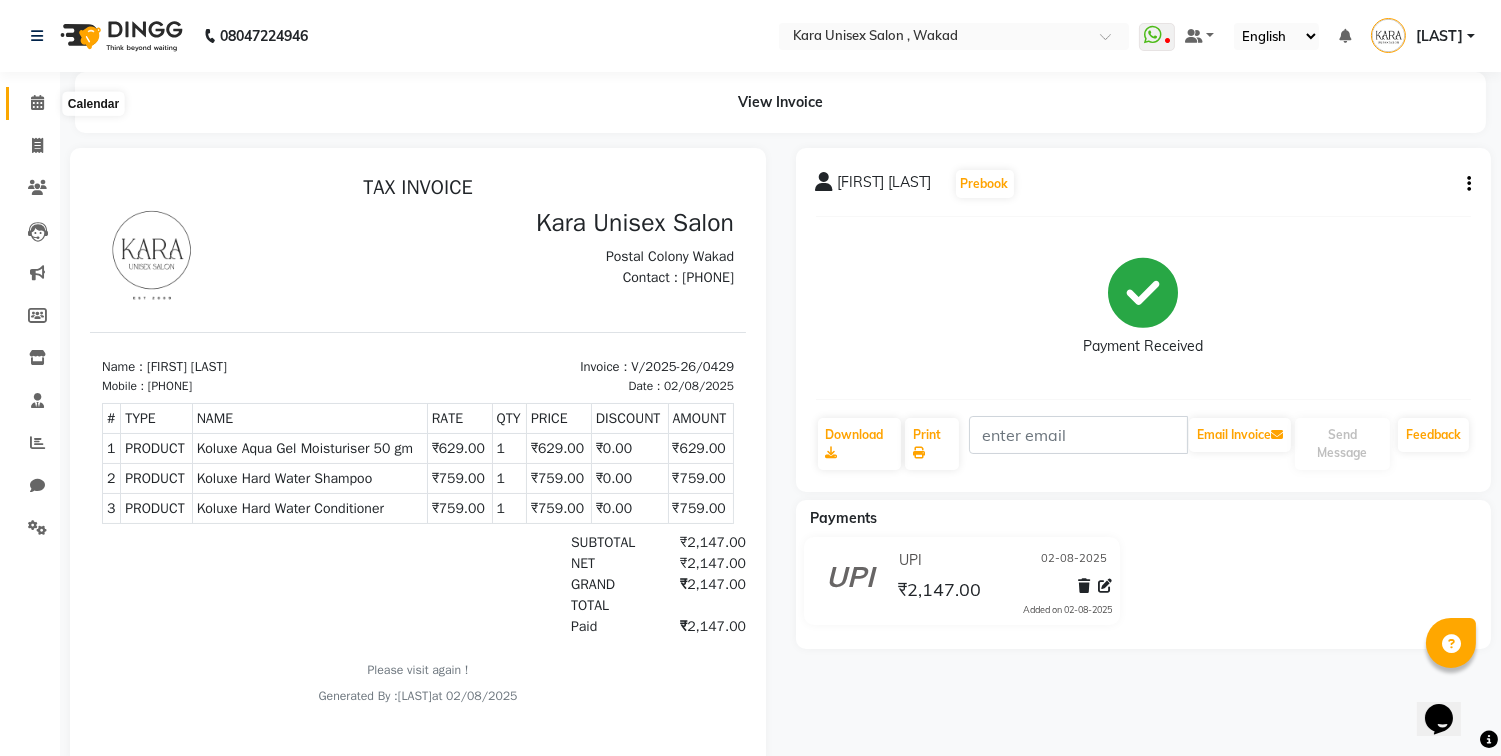 click 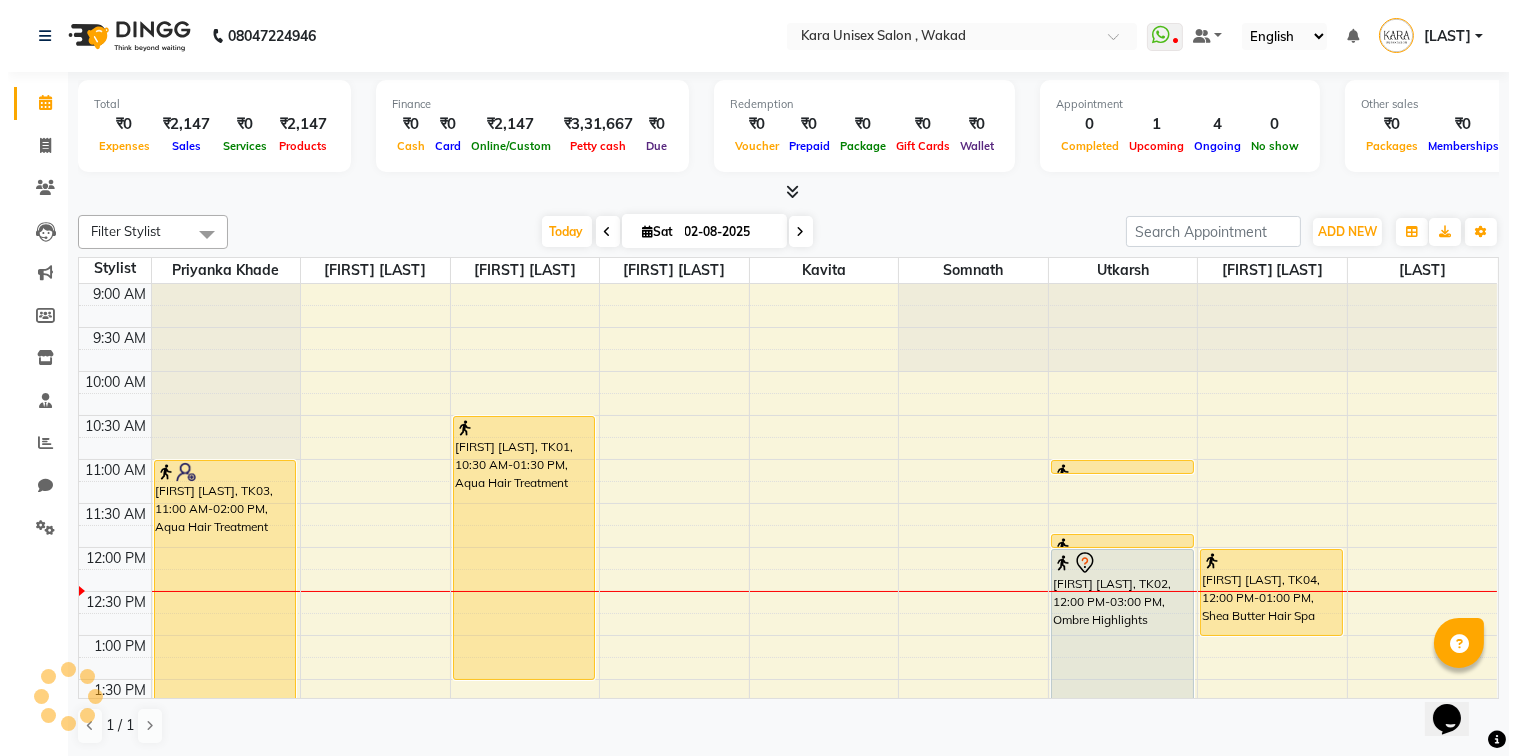 scroll, scrollTop: 0, scrollLeft: 0, axis: both 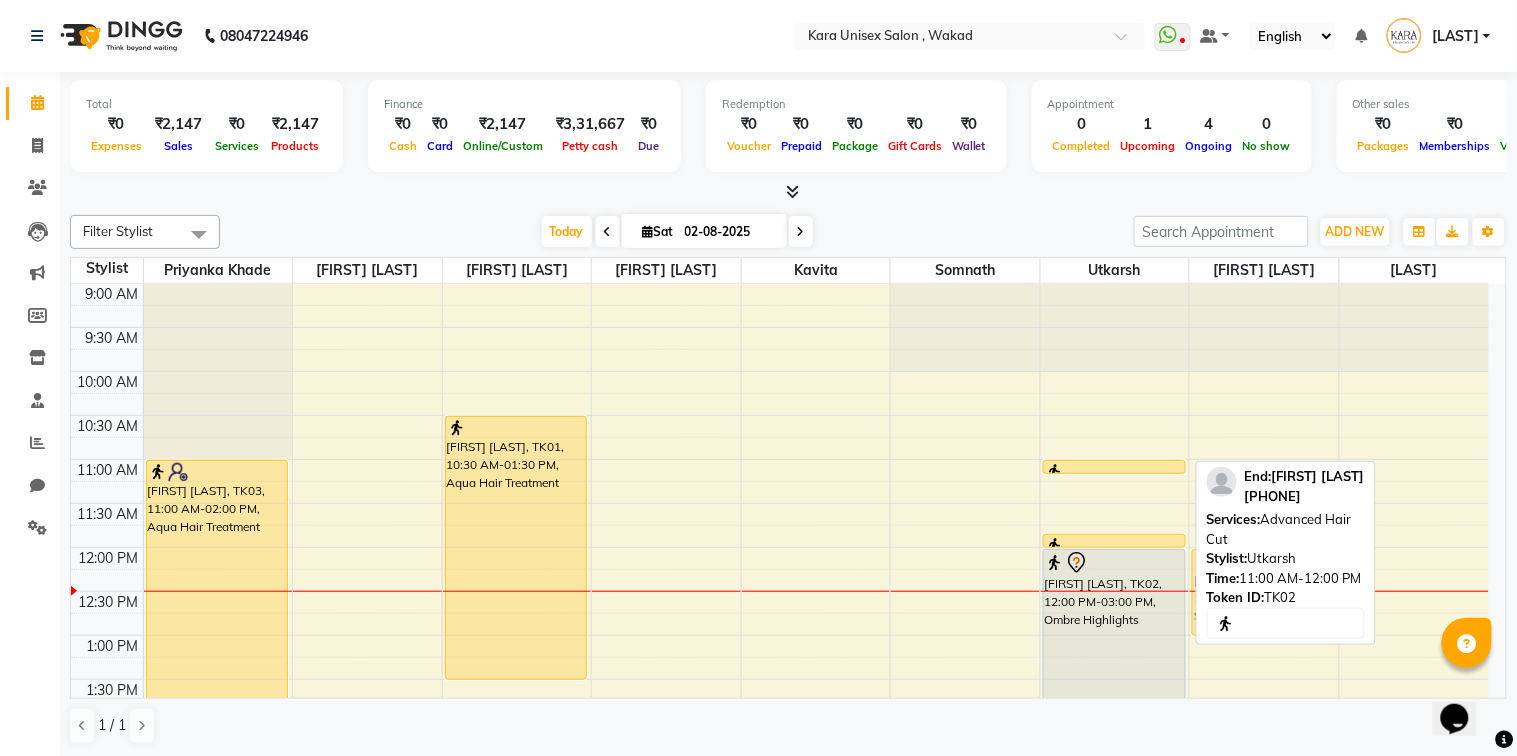 click at bounding box center [1114, 546] 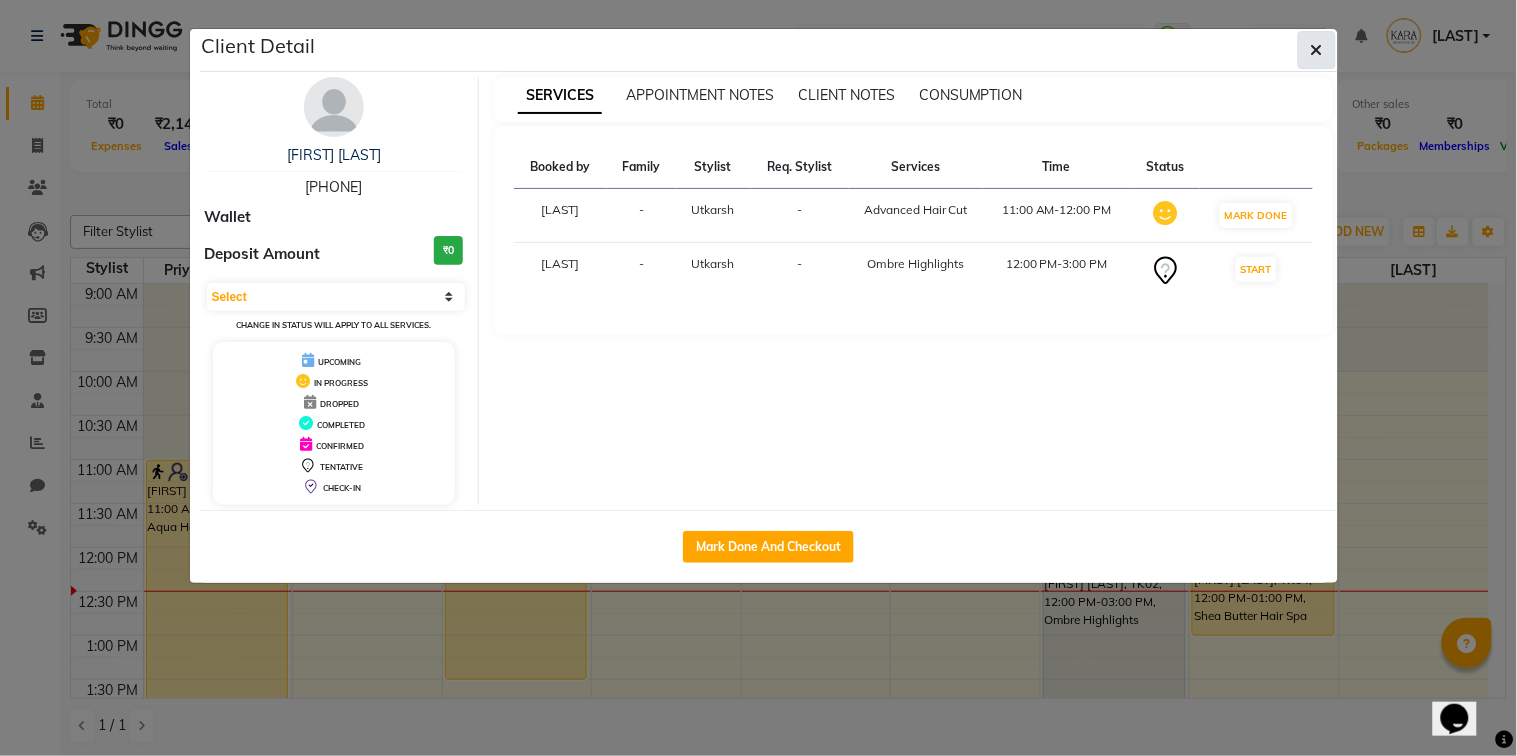 click 